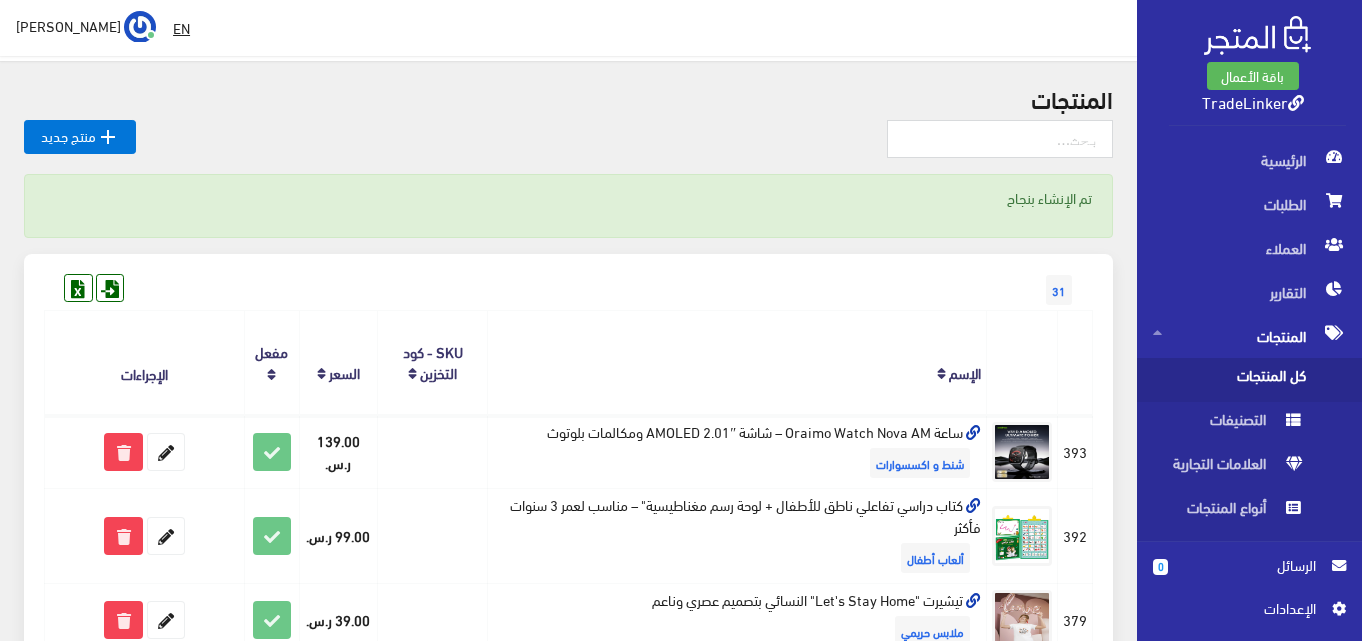 scroll, scrollTop: 100, scrollLeft: 0, axis: vertical 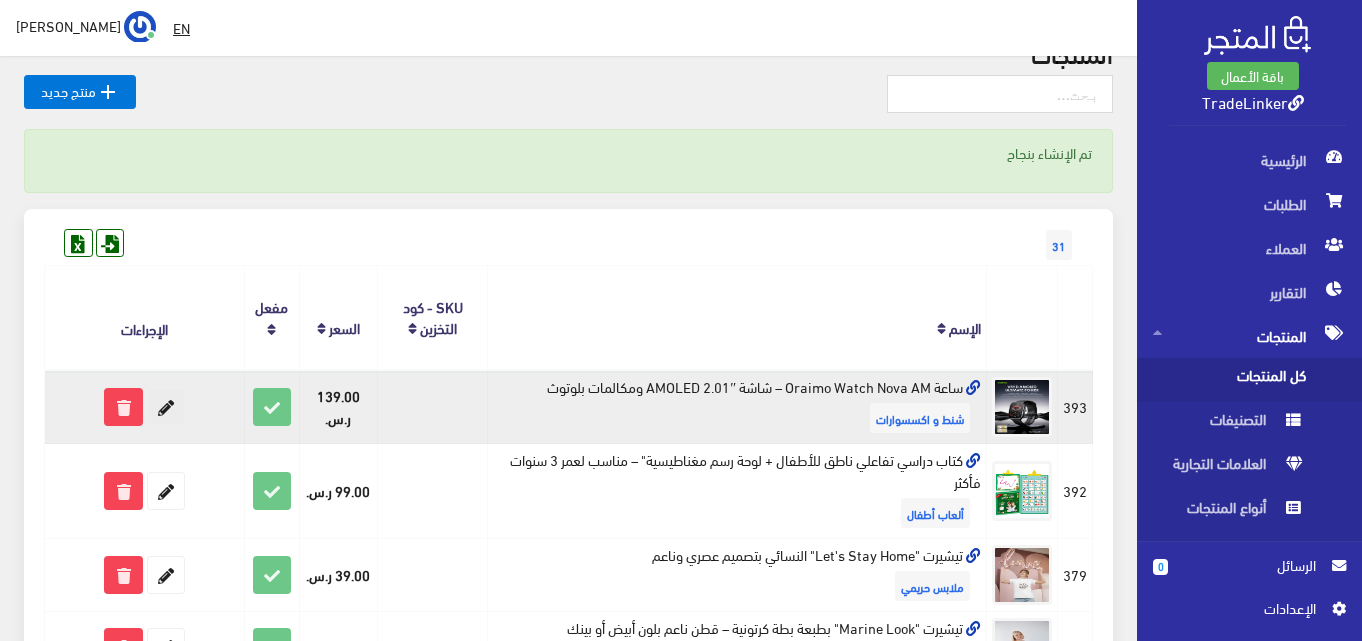 click at bounding box center [166, 407] 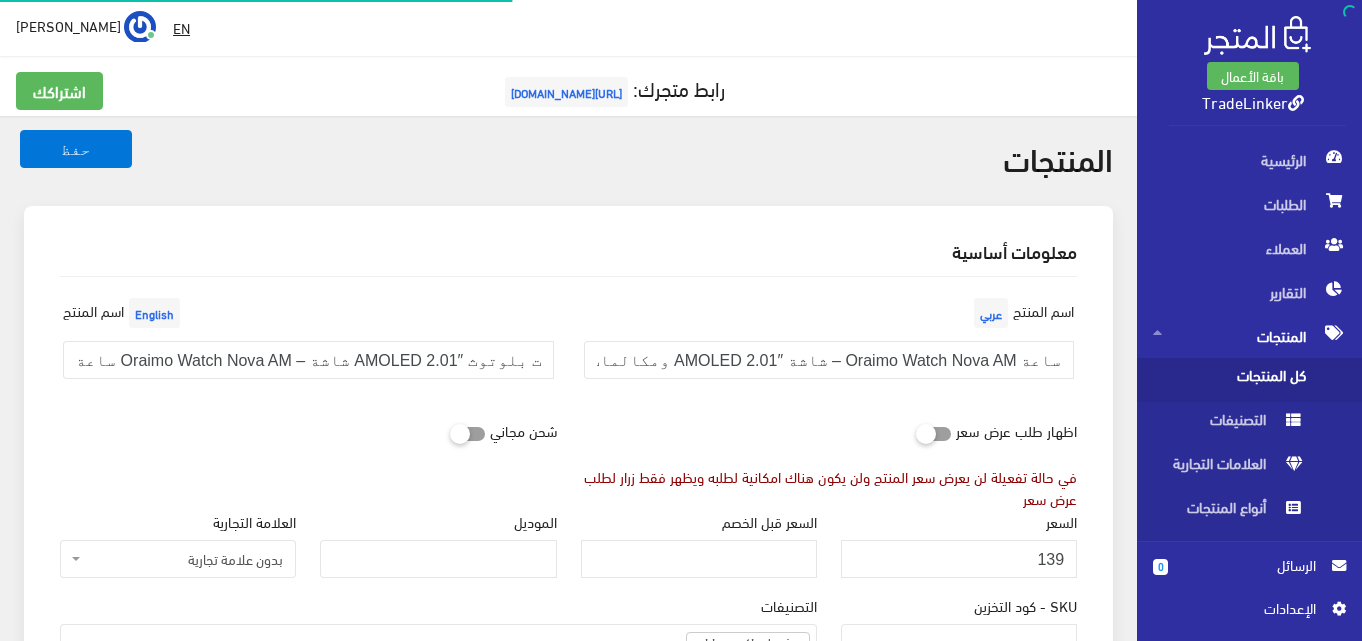 select 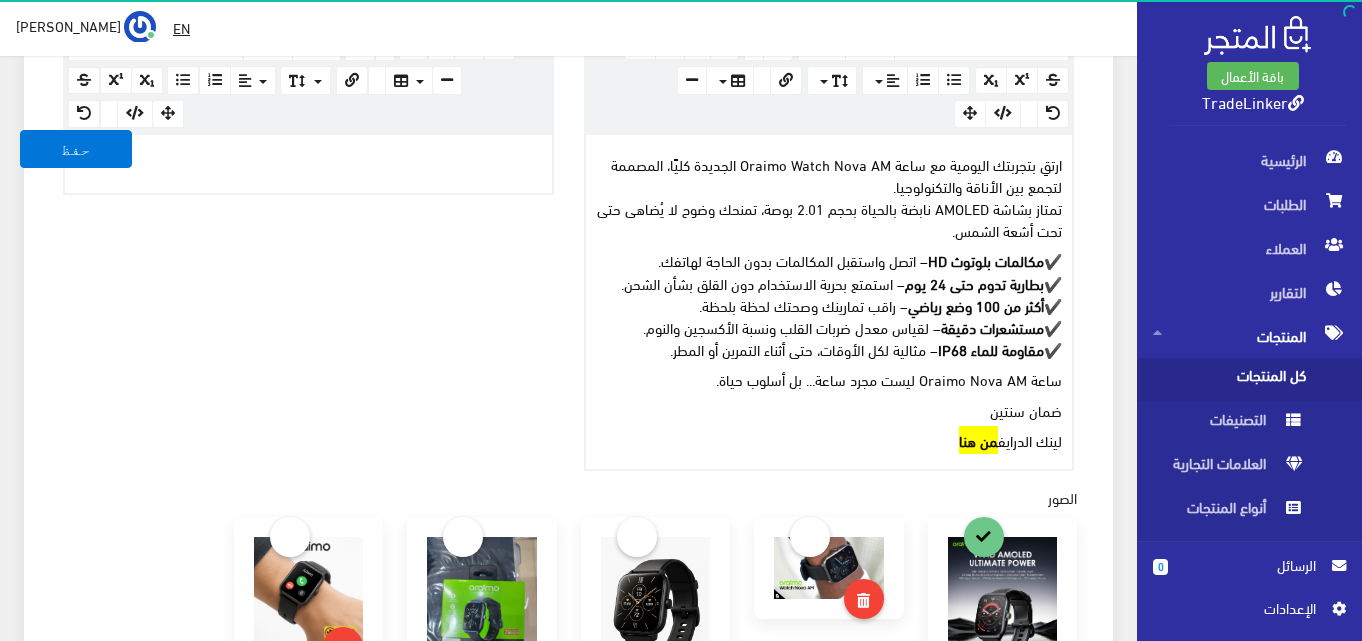 scroll, scrollTop: 800, scrollLeft: 0, axis: vertical 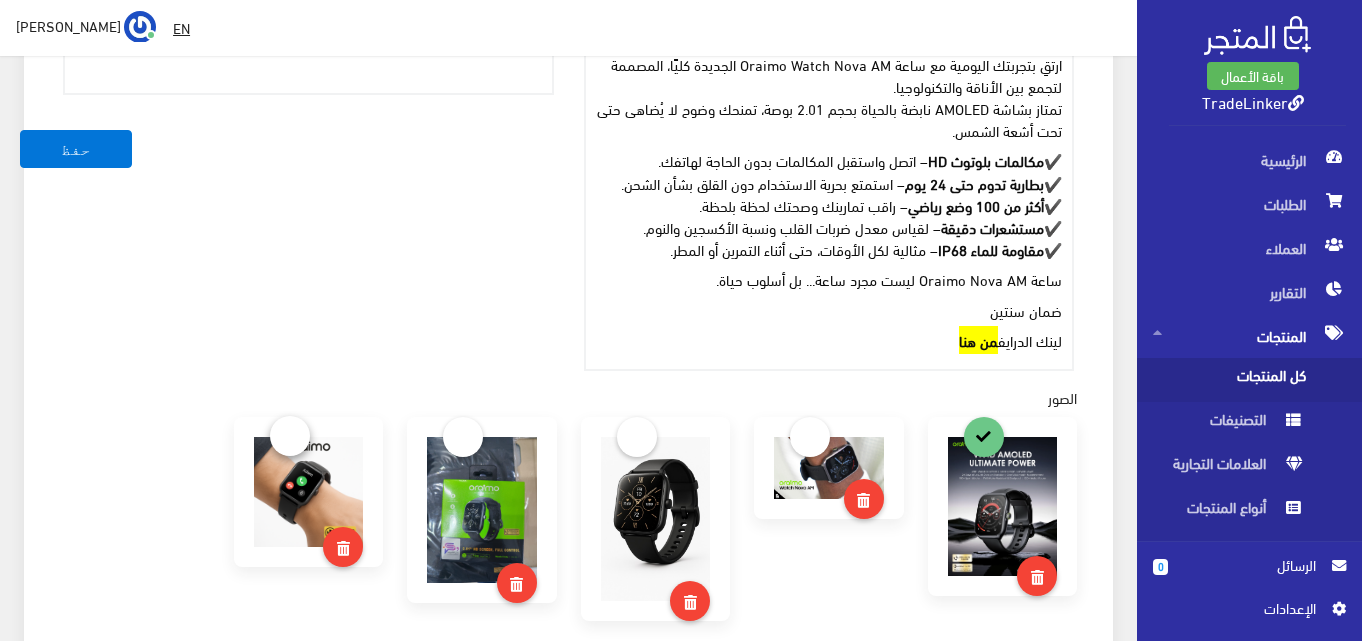 click at bounding box center [290, 436] 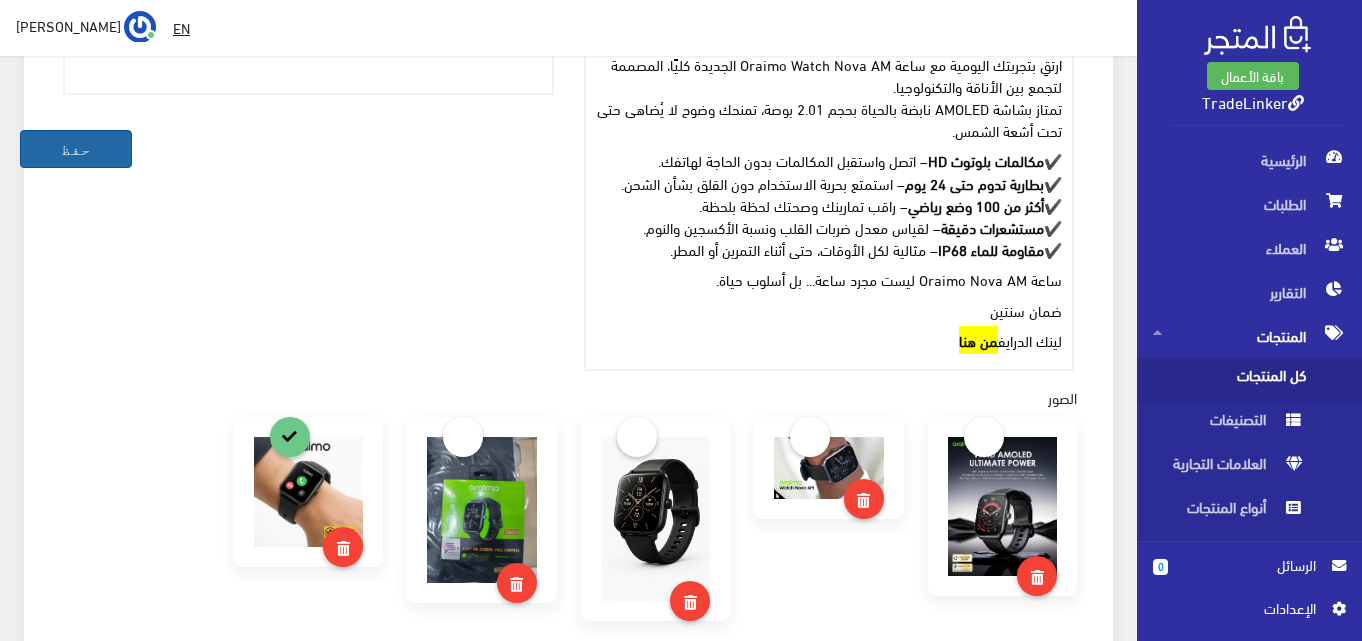 click on "حفظ" at bounding box center (76, 149) 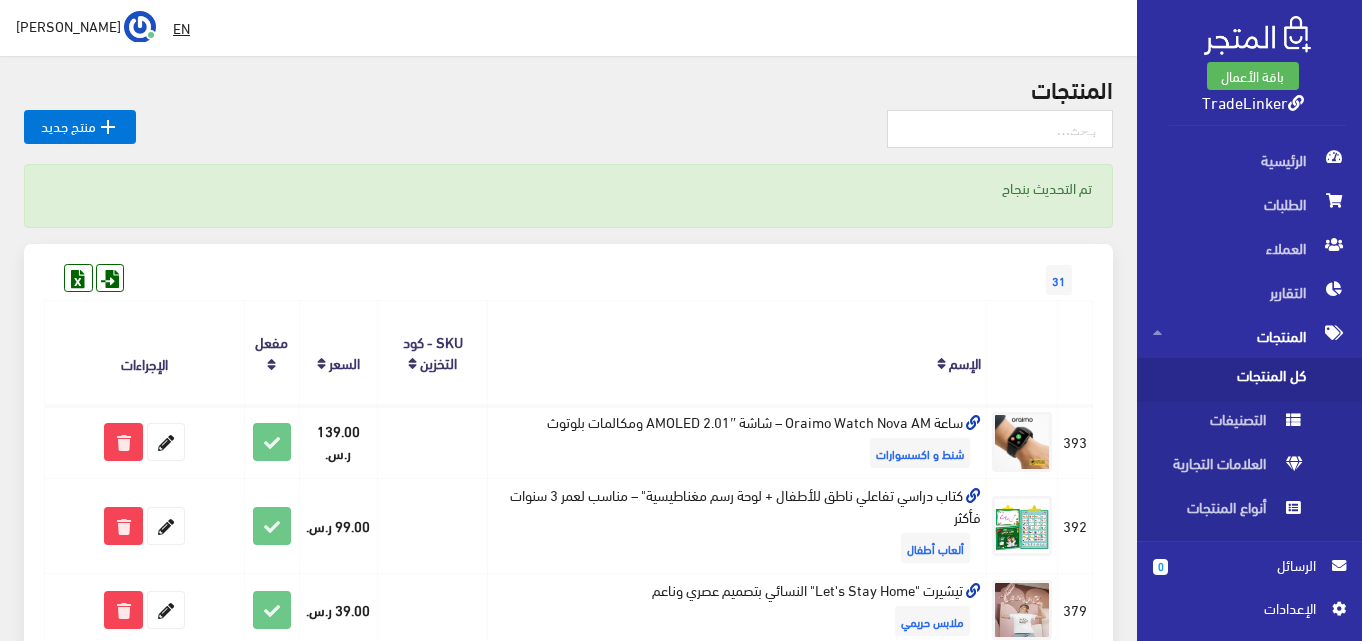 scroll, scrollTop: 100, scrollLeft: 0, axis: vertical 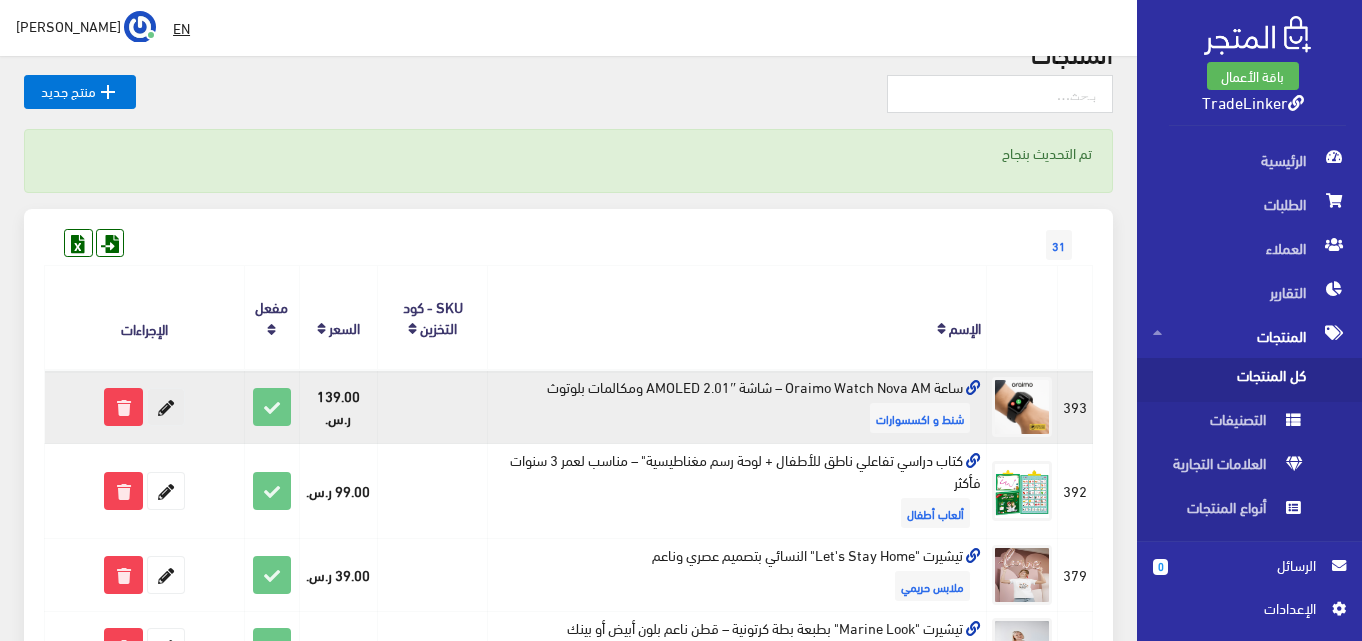 click at bounding box center (166, 407) 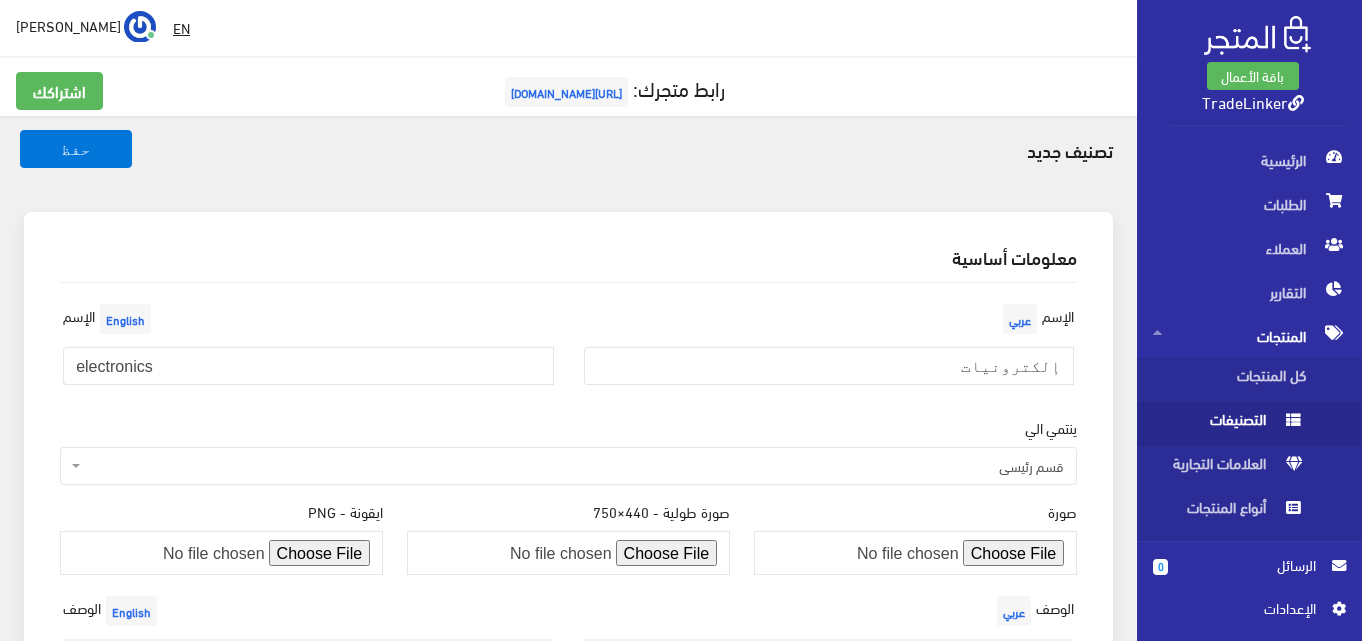 scroll, scrollTop: 100, scrollLeft: 0, axis: vertical 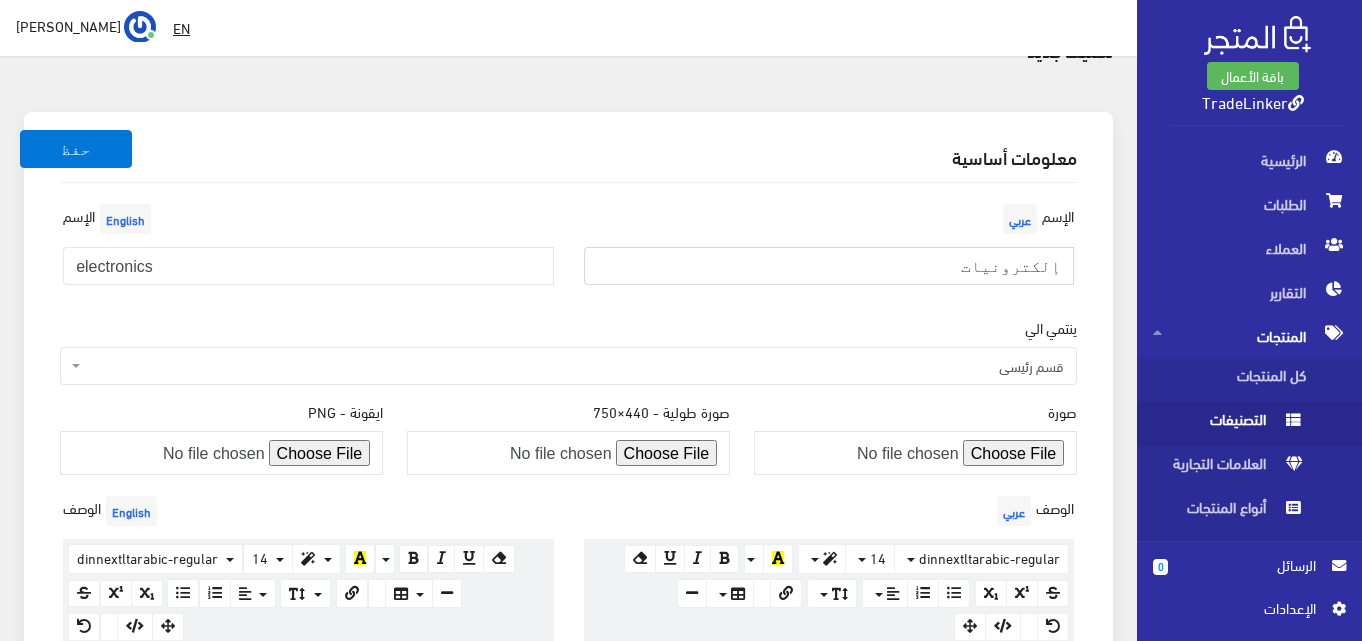 click on "إلكترونيات" at bounding box center [829, 266] 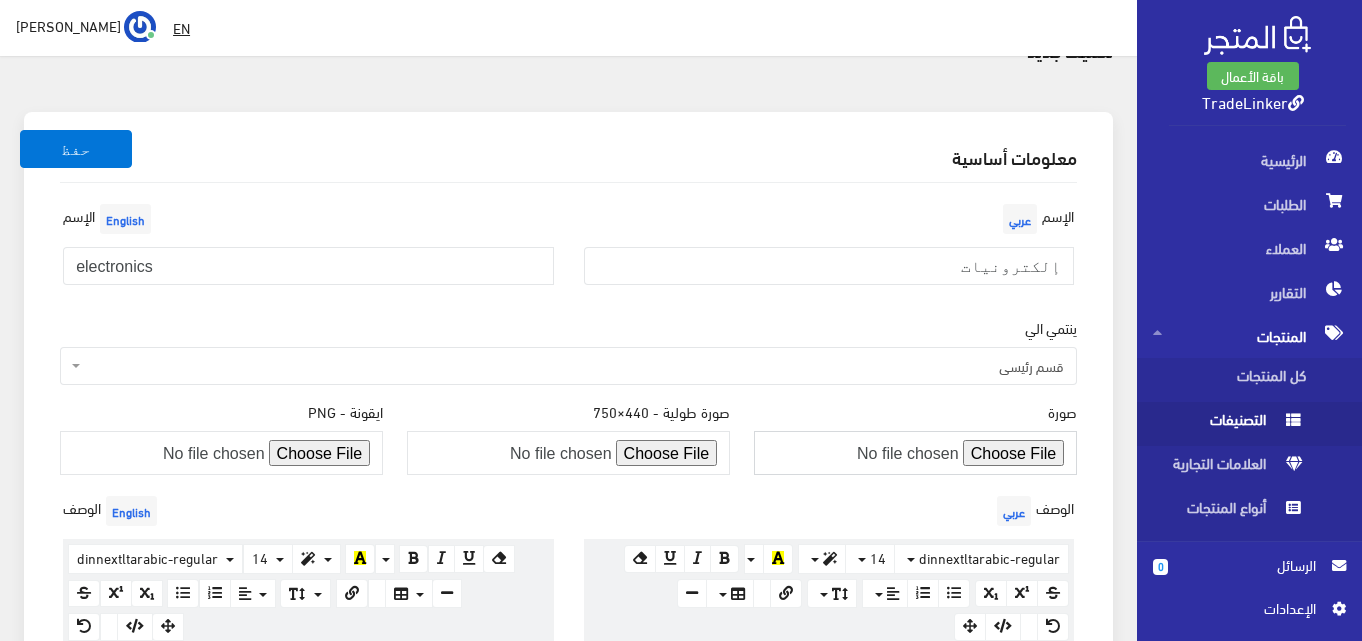 click at bounding box center (915, 453) 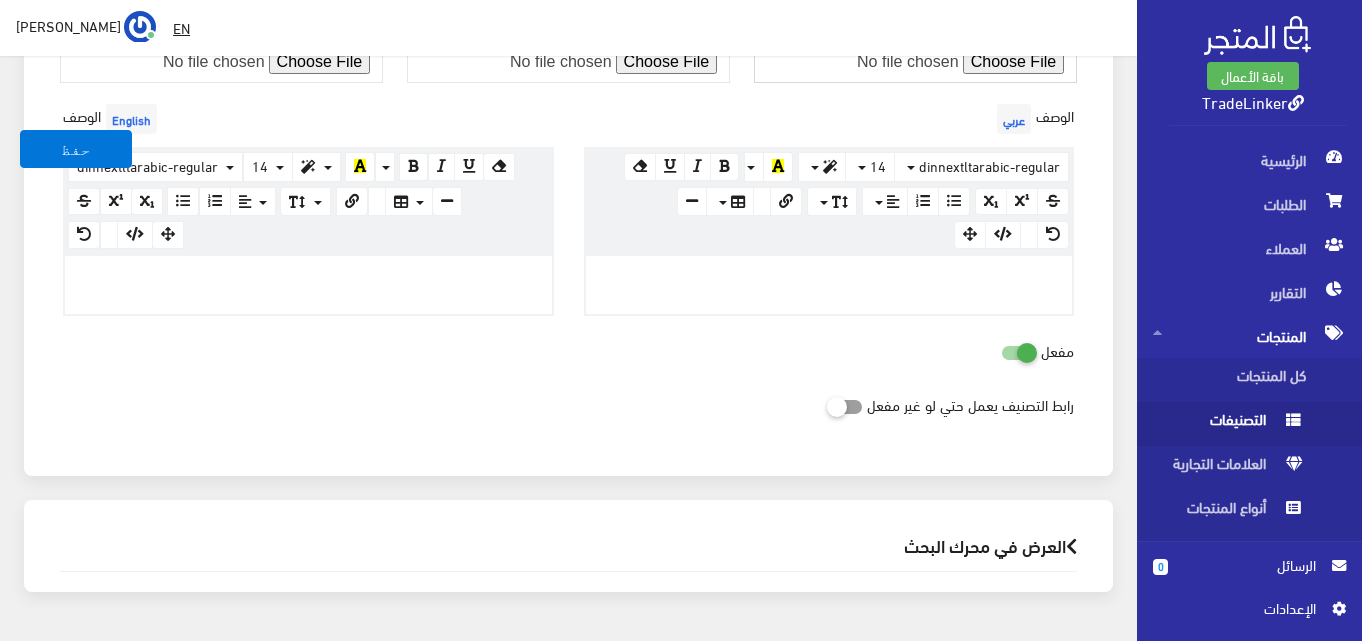scroll, scrollTop: 553, scrollLeft: 0, axis: vertical 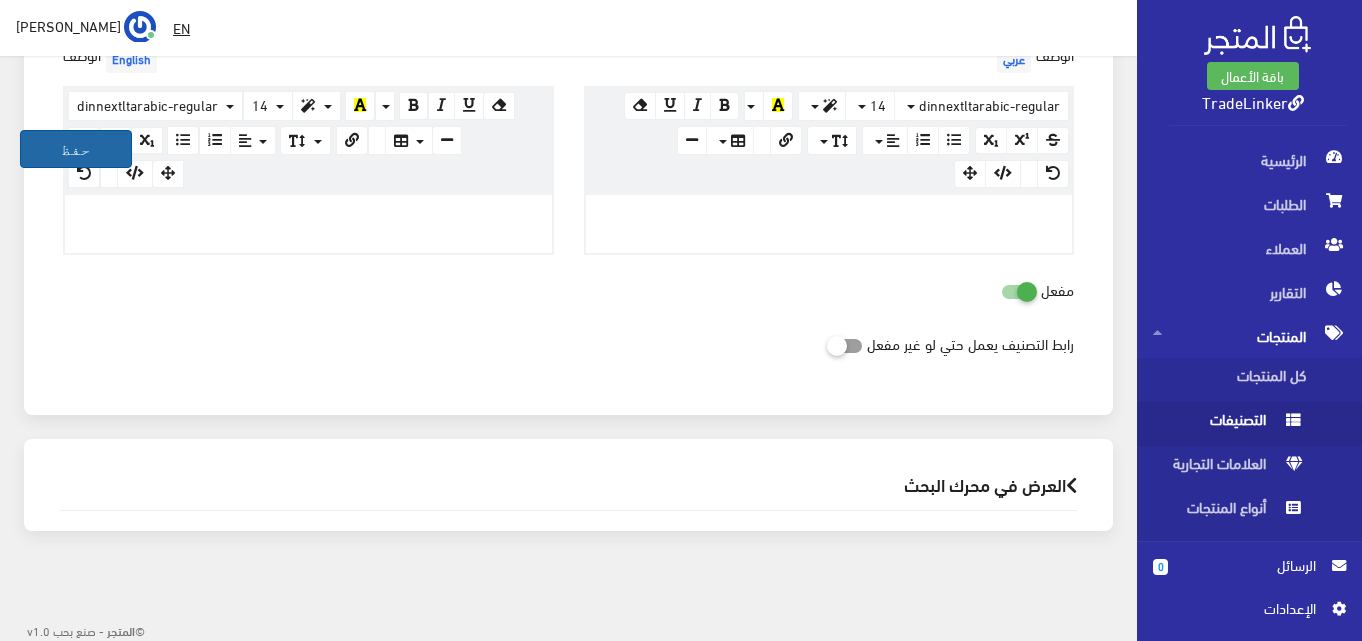 click on "حفظ" at bounding box center [76, 149] 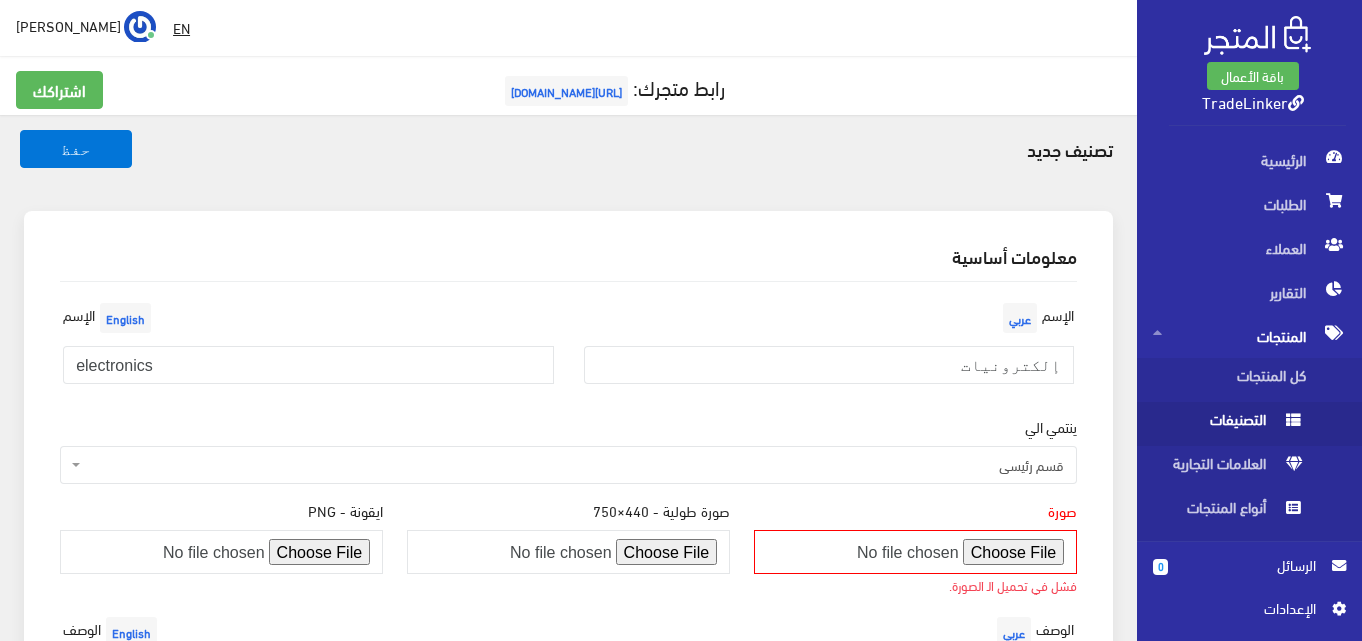 scroll, scrollTop: 200, scrollLeft: 0, axis: vertical 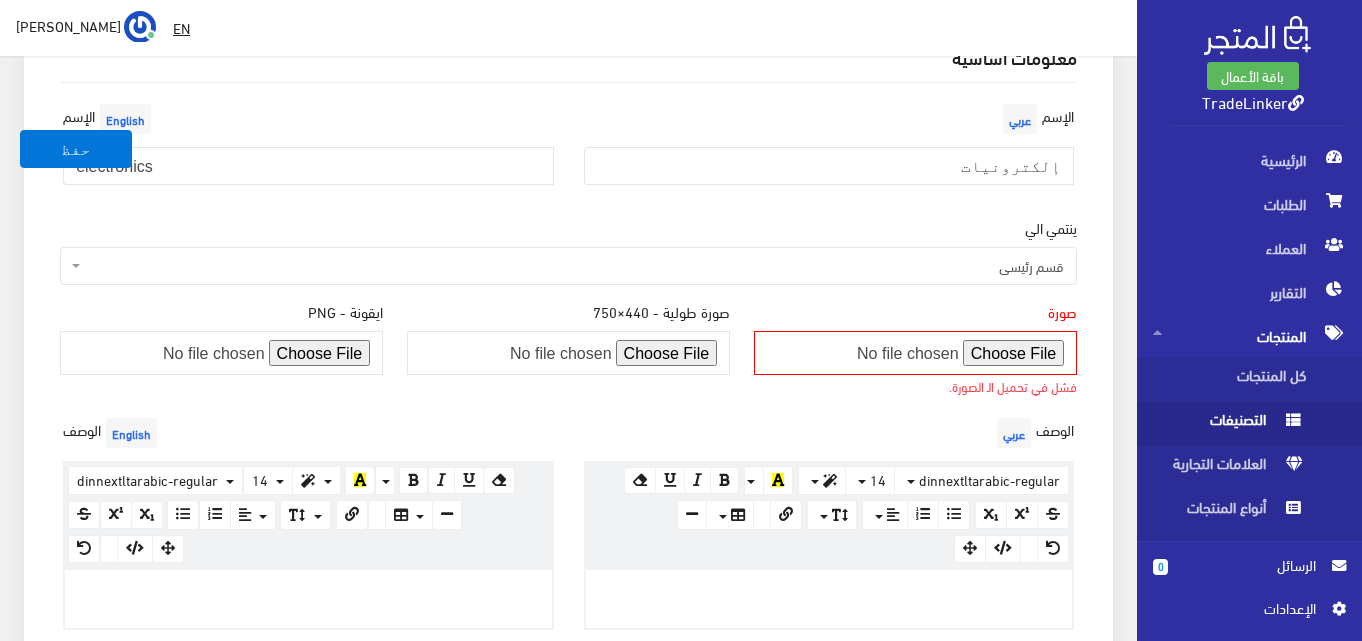 click at bounding box center [915, 353] 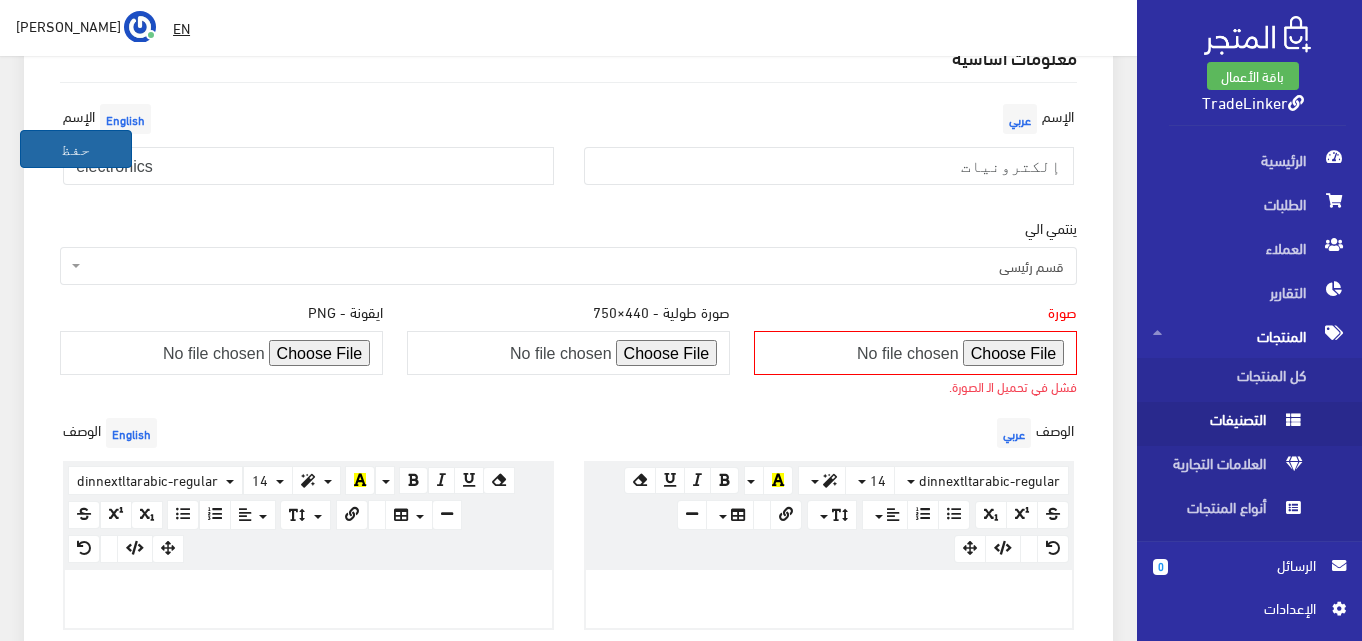 click on "حفظ" at bounding box center [76, 149] 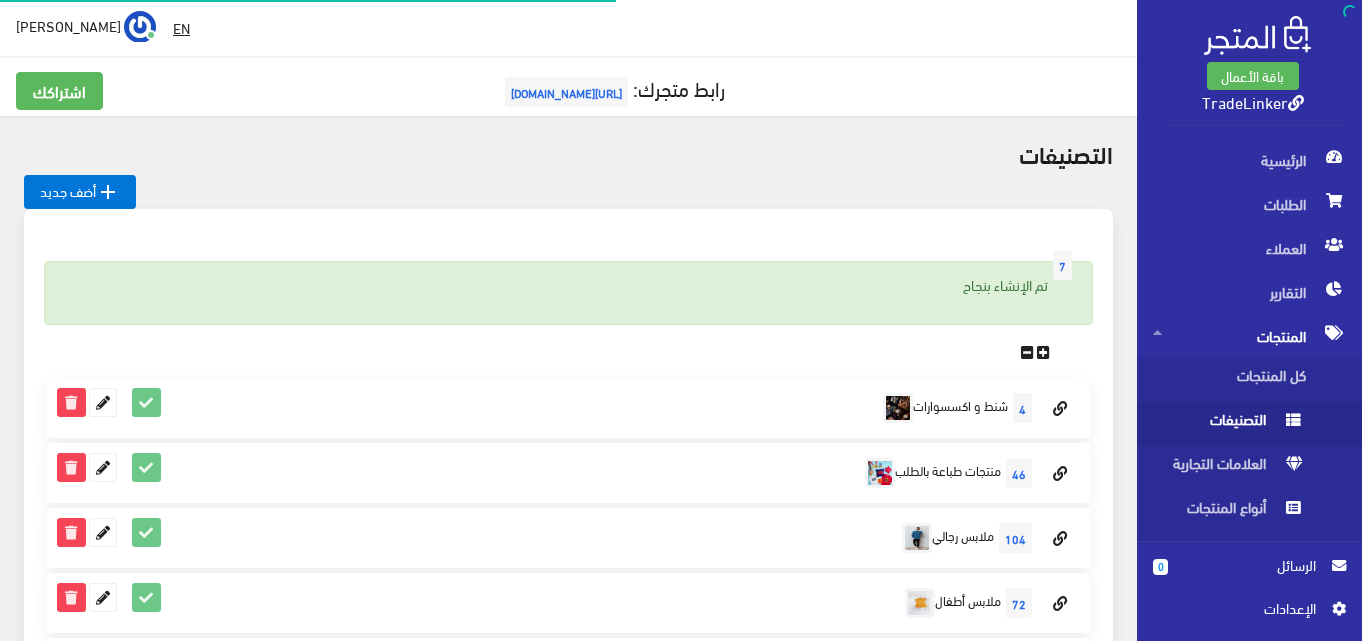 scroll, scrollTop: 0, scrollLeft: 0, axis: both 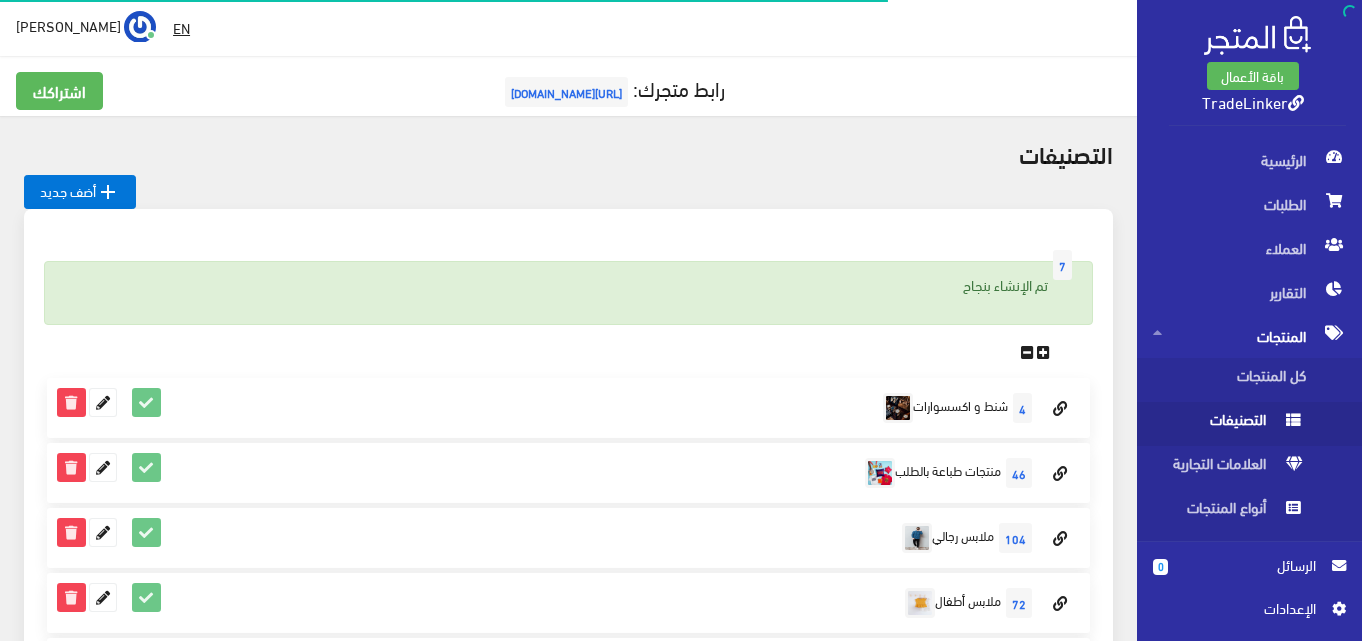 click at bounding box center (1296, 103) 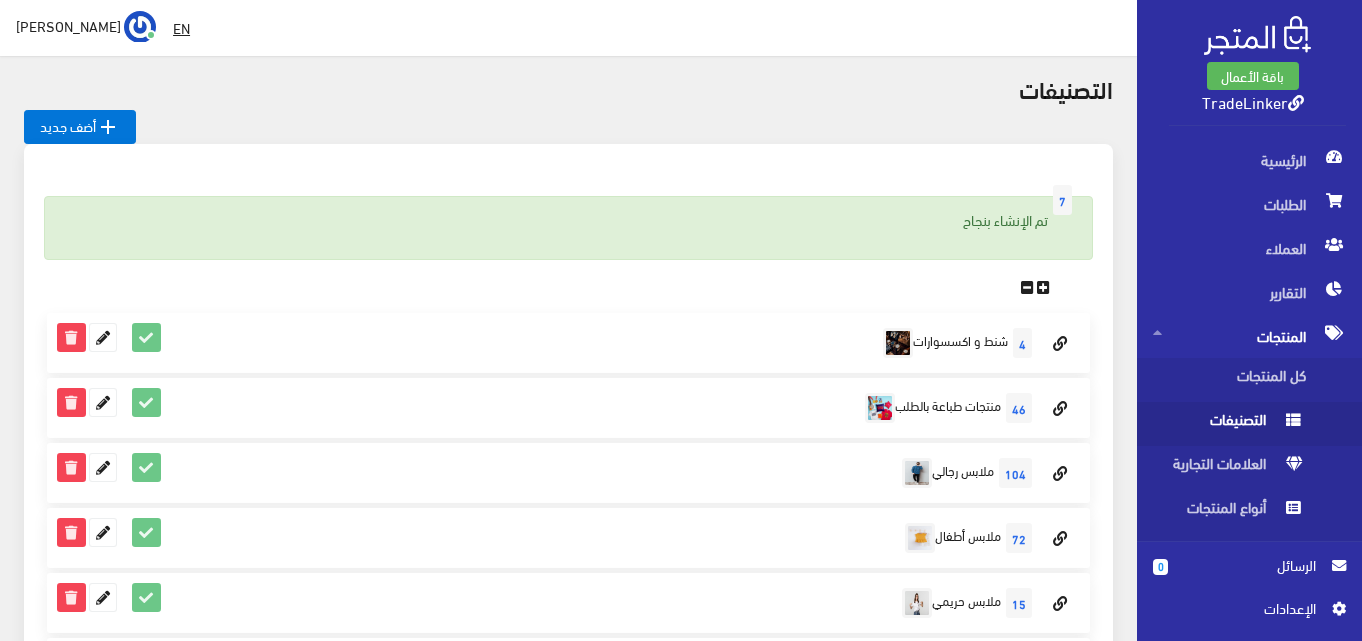 scroll, scrollTop: 100, scrollLeft: 0, axis: vertical 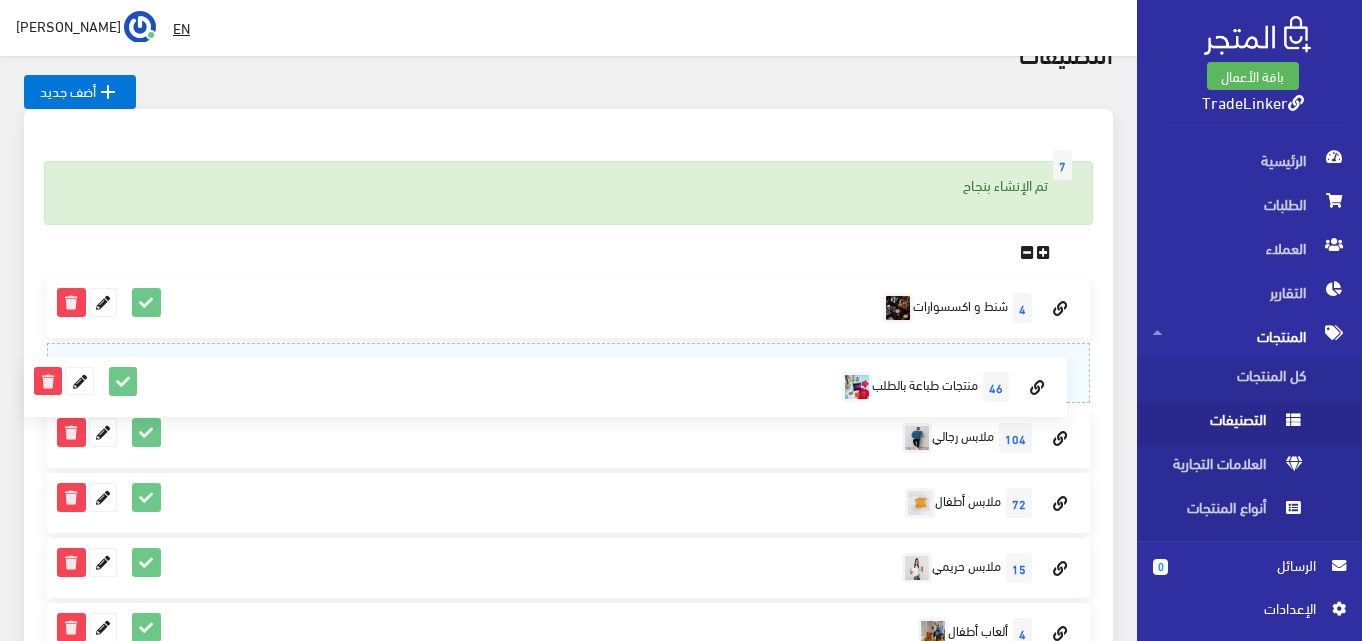 drag, startPoint x: 1052, startPoint y: 374, endPoint x: 1067, endPoint y: 364, distance: 18.027756 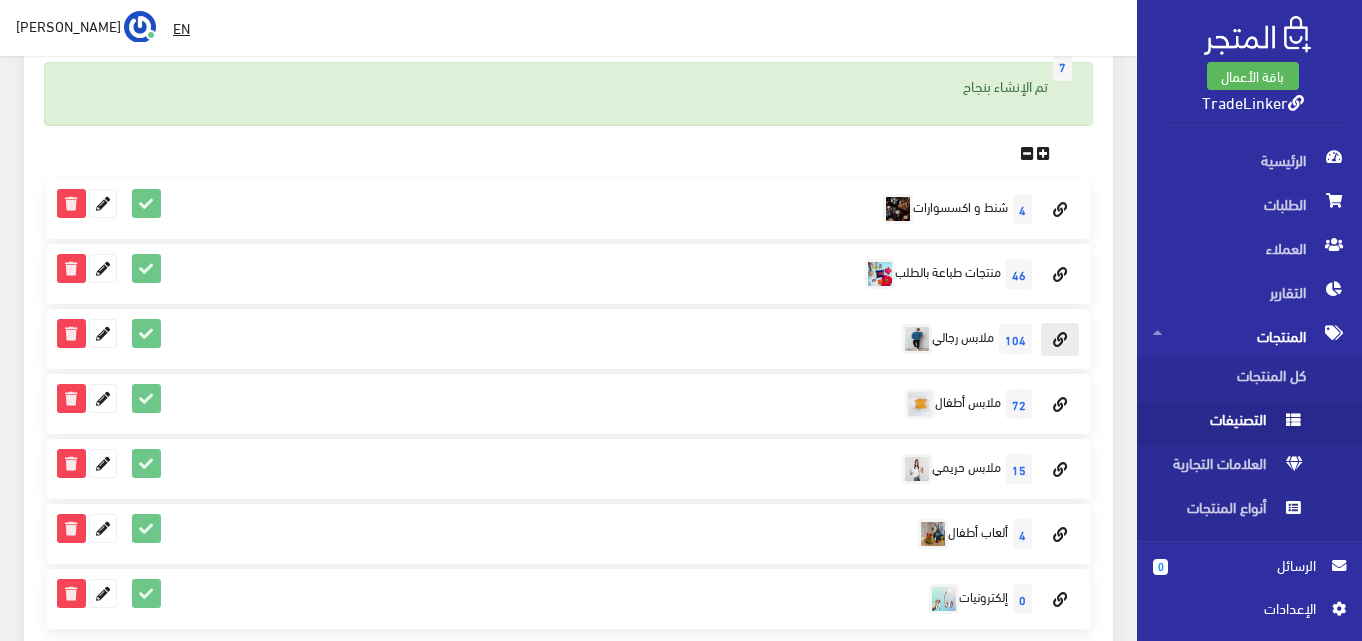 scroll, scrollTop: 200, scrollLeft: 0, axis: vertical 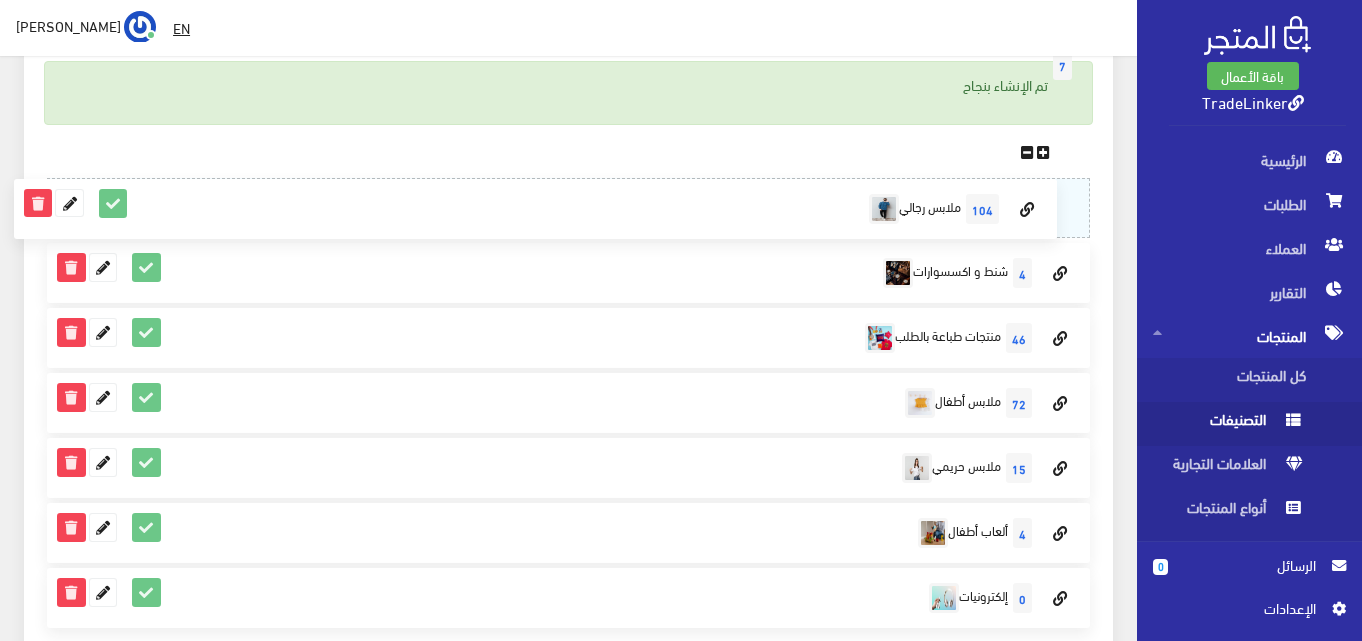 drag, startPoint x: 1064, startPoint y: 337, endPoint x: 1057, endPoint y: 183, distance: 154.15901 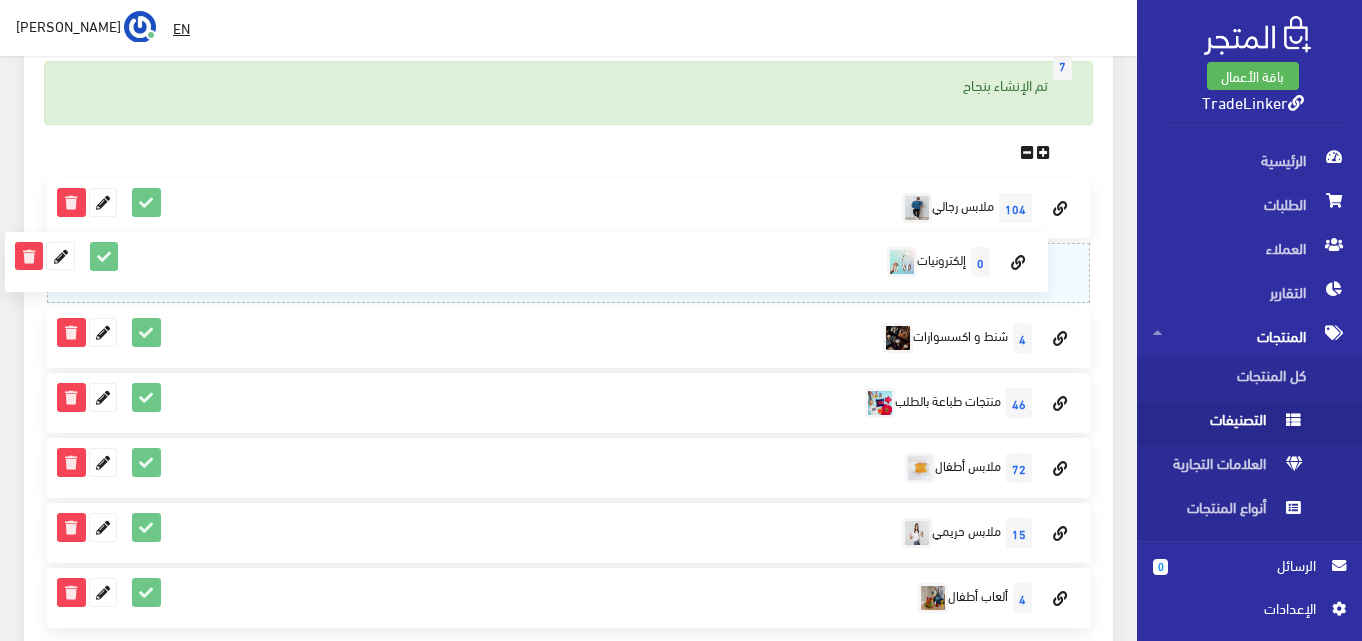 drag, startPoint x: 1058, startPoint y: 601, endPoint x: 1048, endPoint y: 241, distance: 360.13885 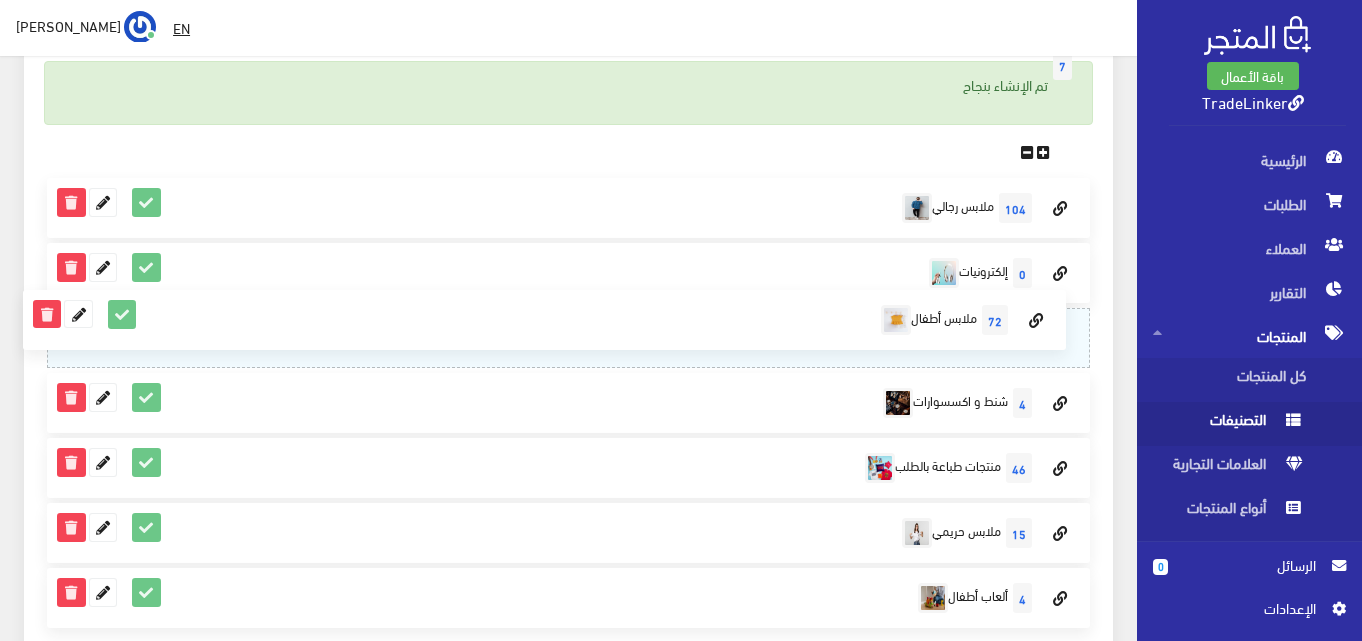 drag, startPoint x: 1061, startPoint y: 476, endPoint x: 1066, endPoint y: 304, distance: 172.07266 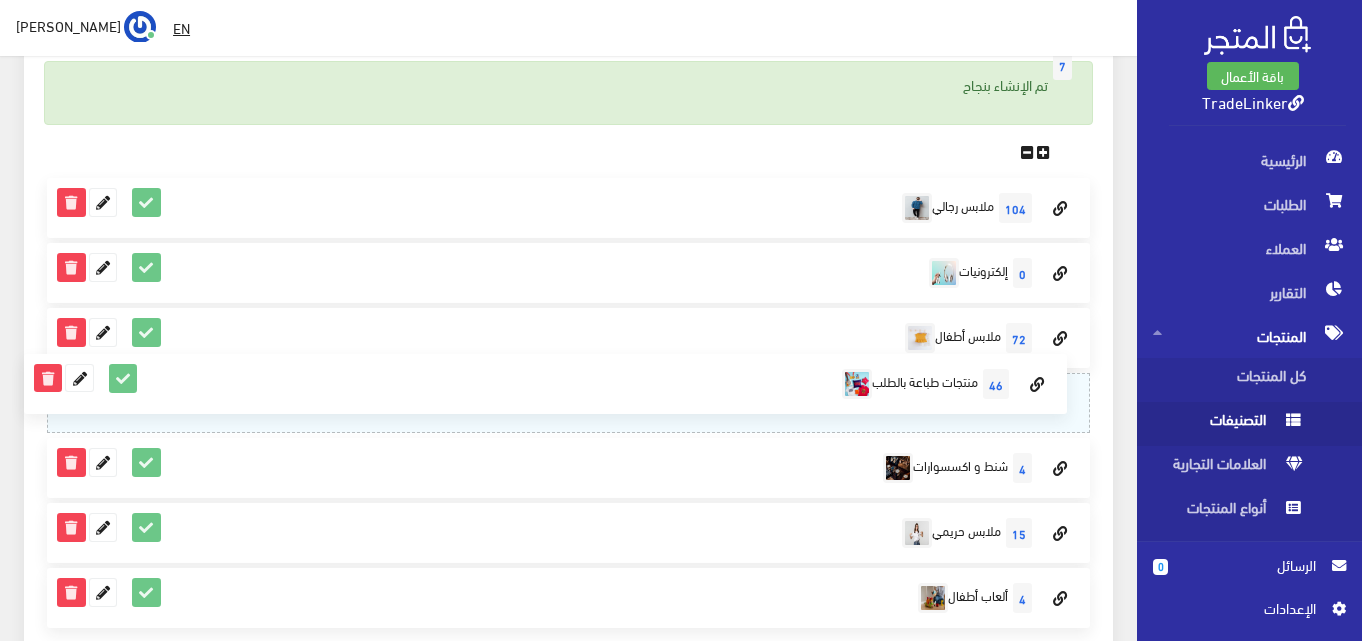 drag, startPoint x: 1060, startPoint y: 476, endPoint x: 1067, endPoint y: 368, distance: 108.226616 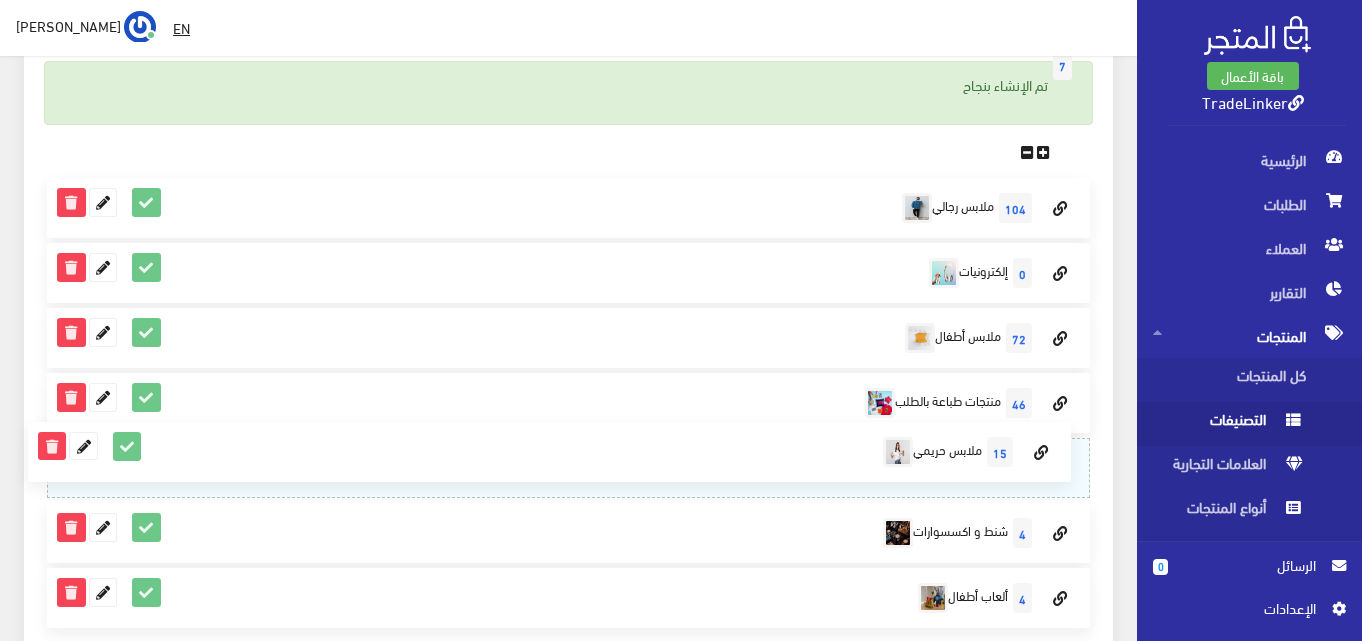 drag, startPoint x: 1070, startPoint y: 536, endPoint x: 1070, endPoint y: 441, distance: 95 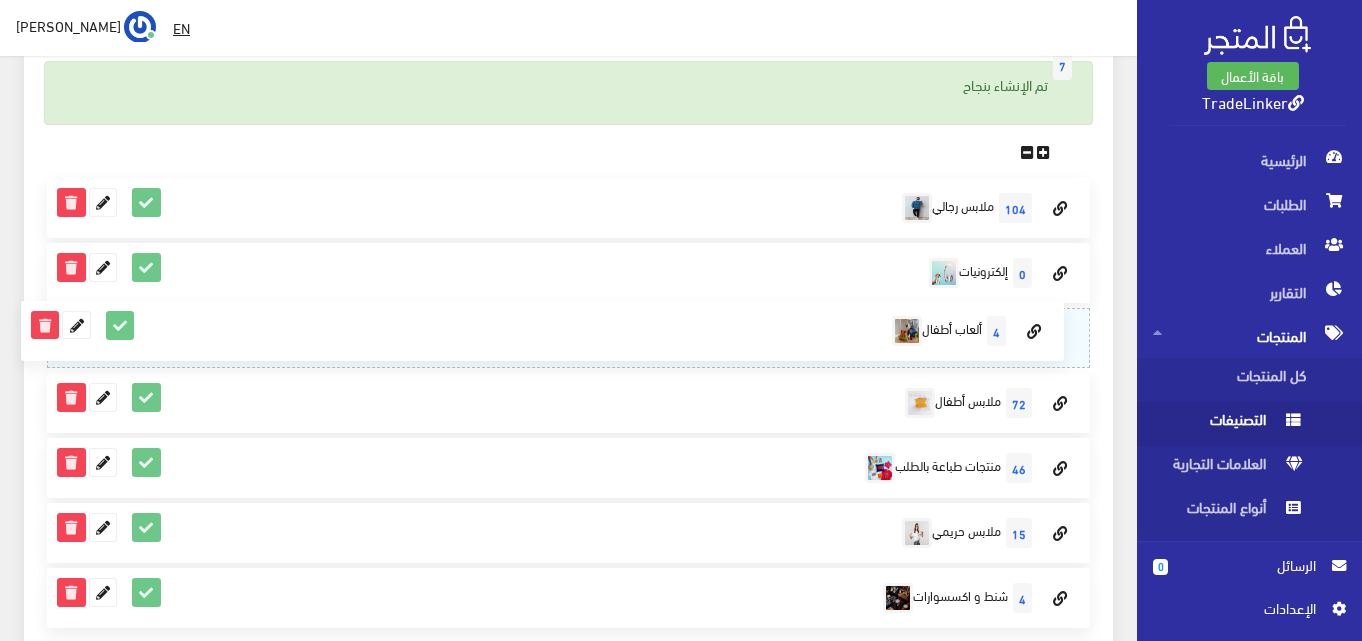 drag, startPoint x: 1059, startPoint y: 594, endPoint x: 1064, endPoint y: 302, distance: 292.04282 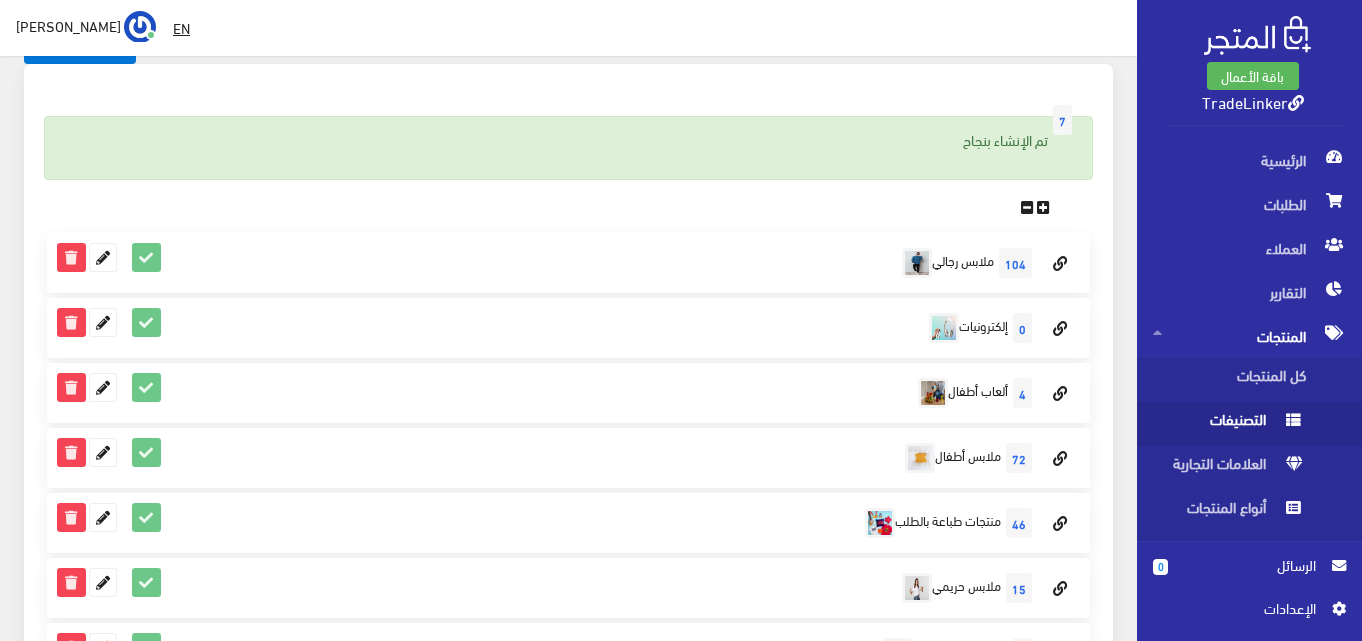 scroll, scrollTop: 324, scrollLeft: 0, axis: vertical 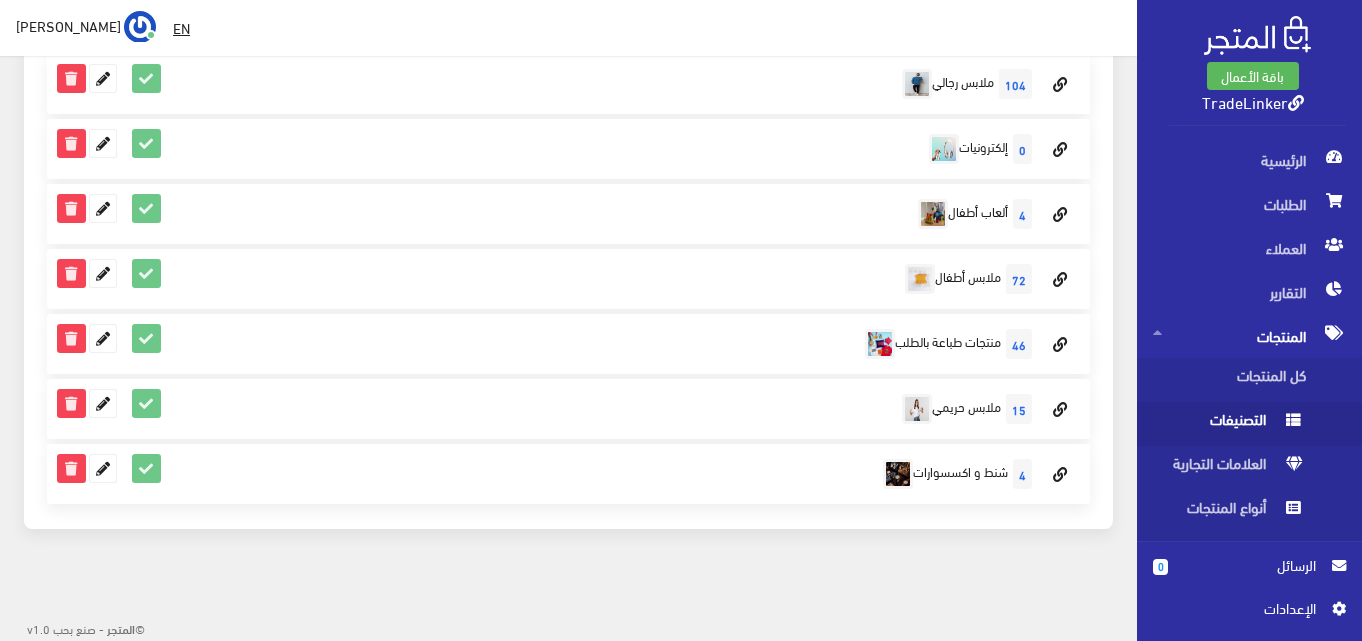 click at bounding box center (1296, 103) 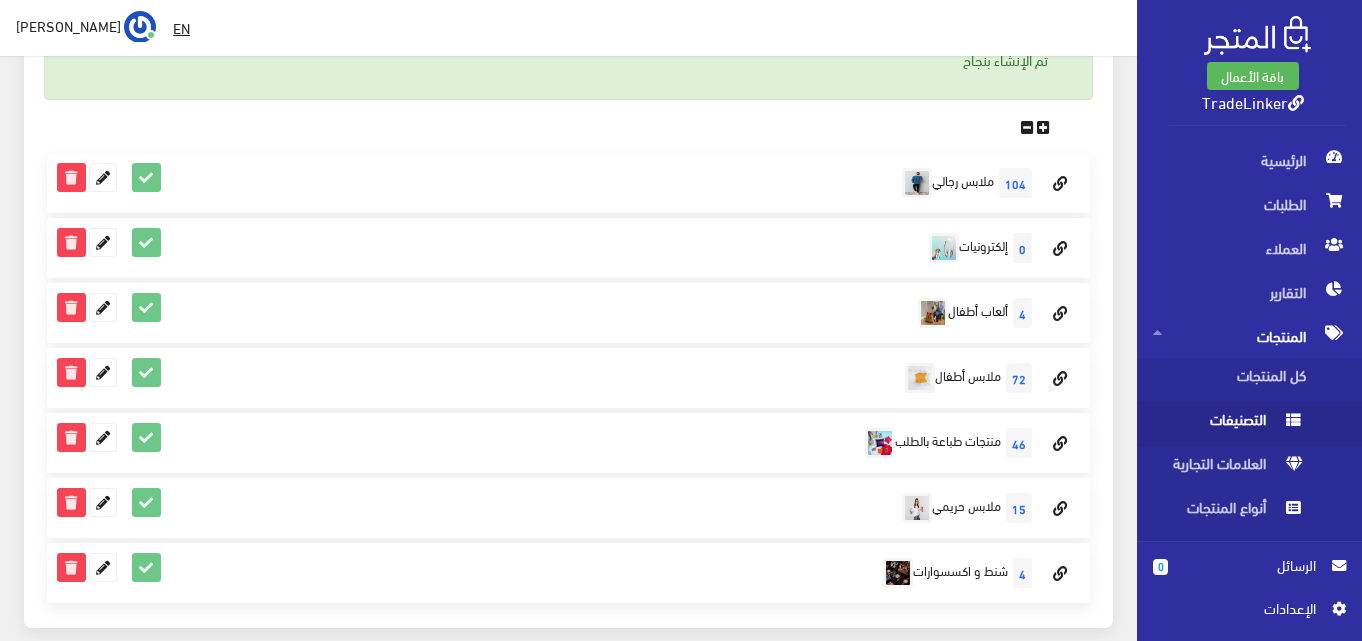 scroll, scrollTop: 224, scrollLeft: 0, axis: vertical 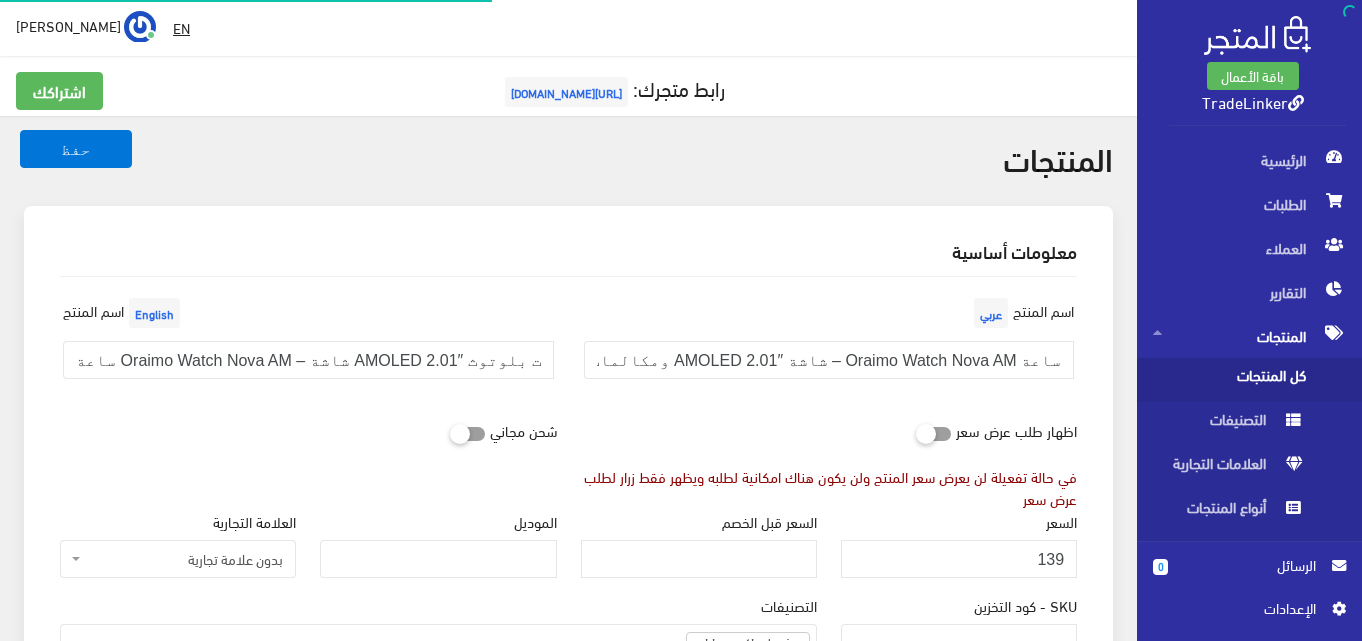 select 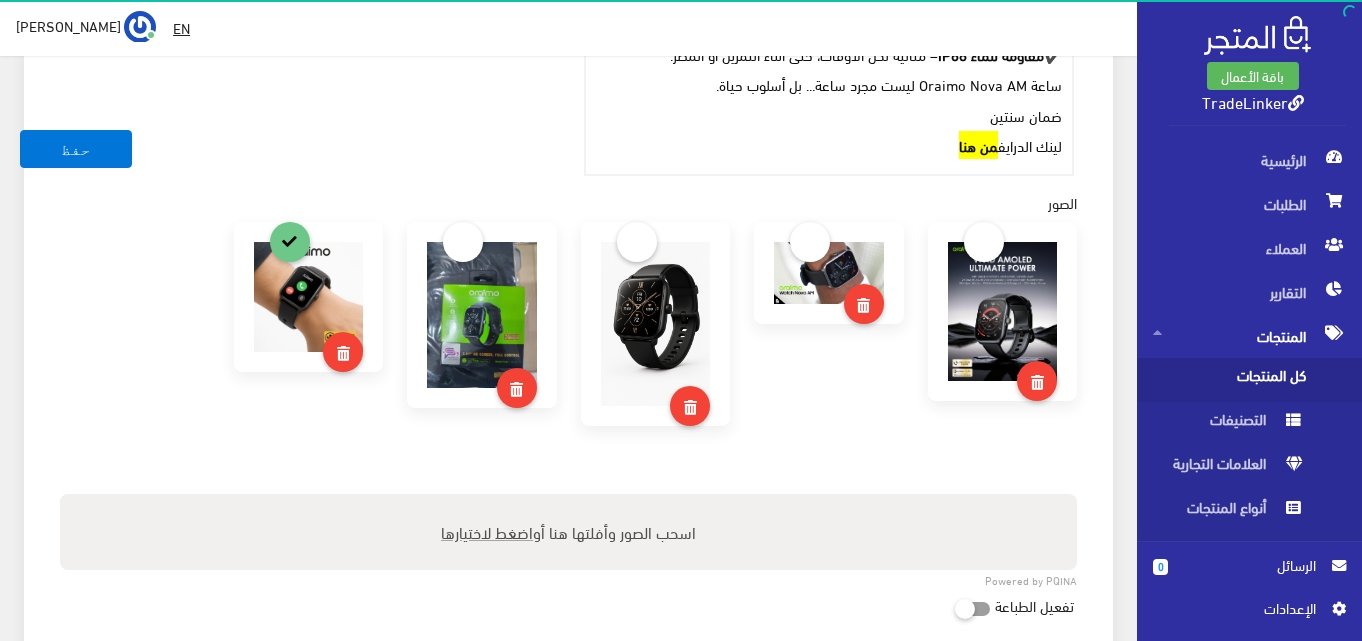 scroll, scrollTop: 1100, scrollLeft: 0, axis: vertical 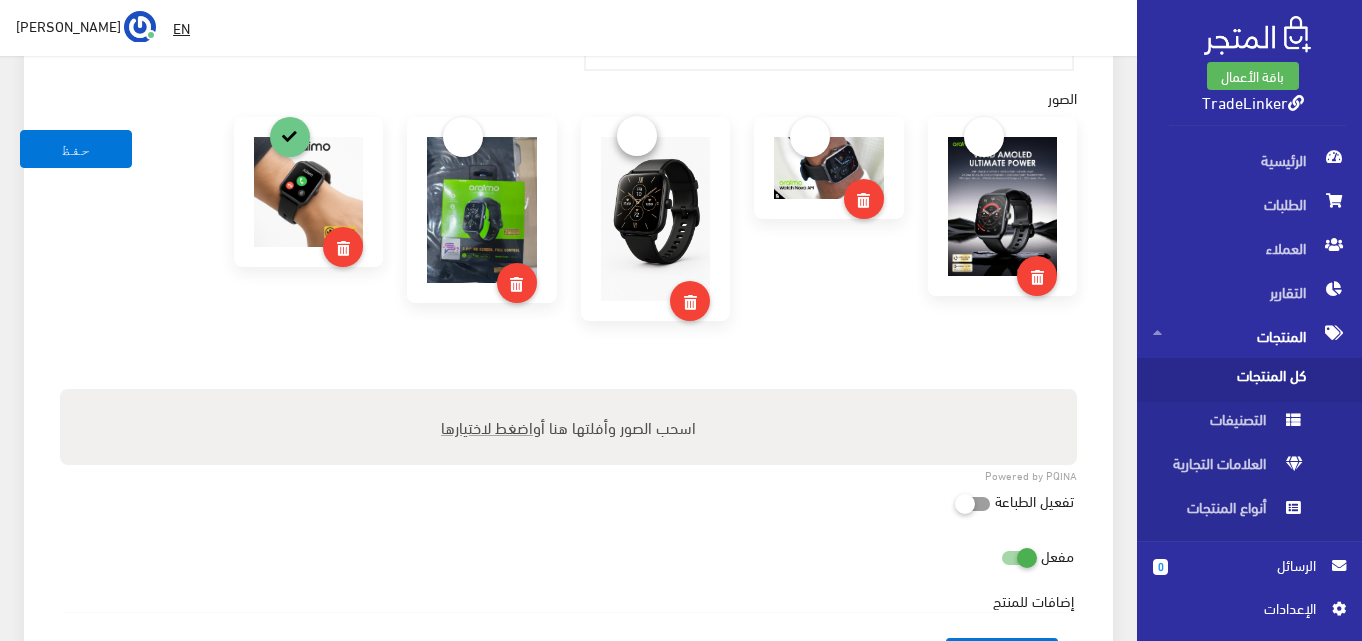 click at bounding box center [637, 136] 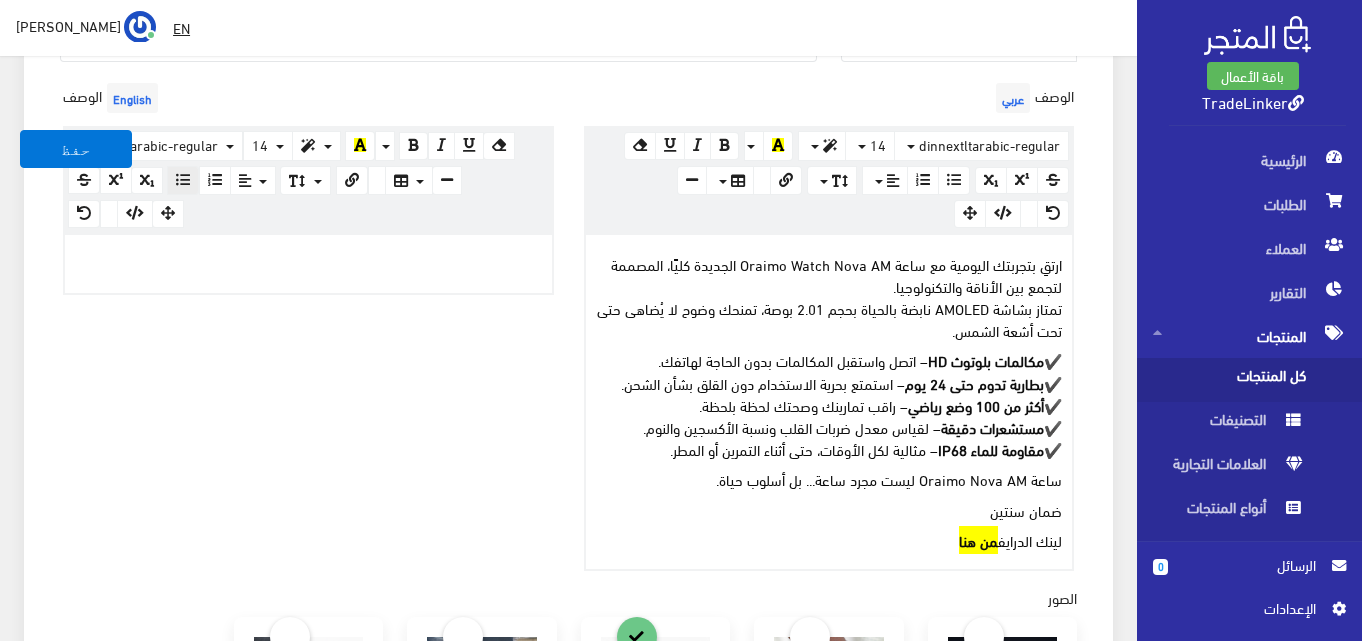 scroll, scrollTop: 400, scrollLeft: 0, axis: vertical 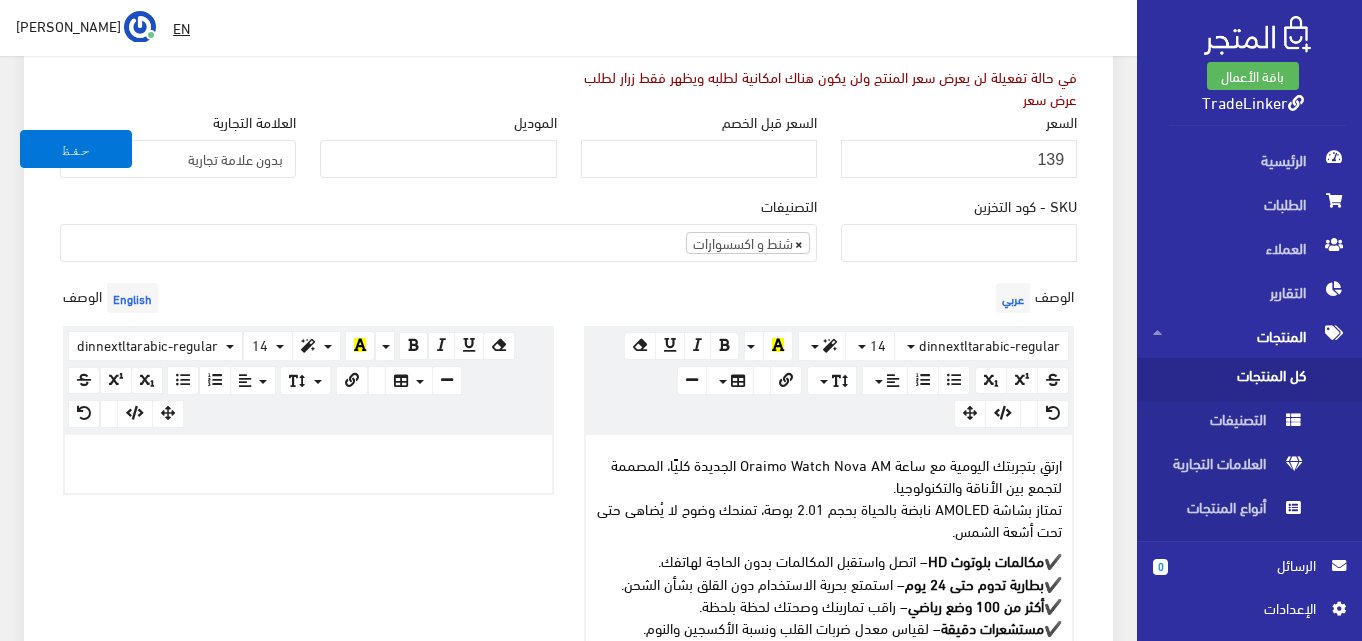 click on "×" at bounding box center (799, 243) 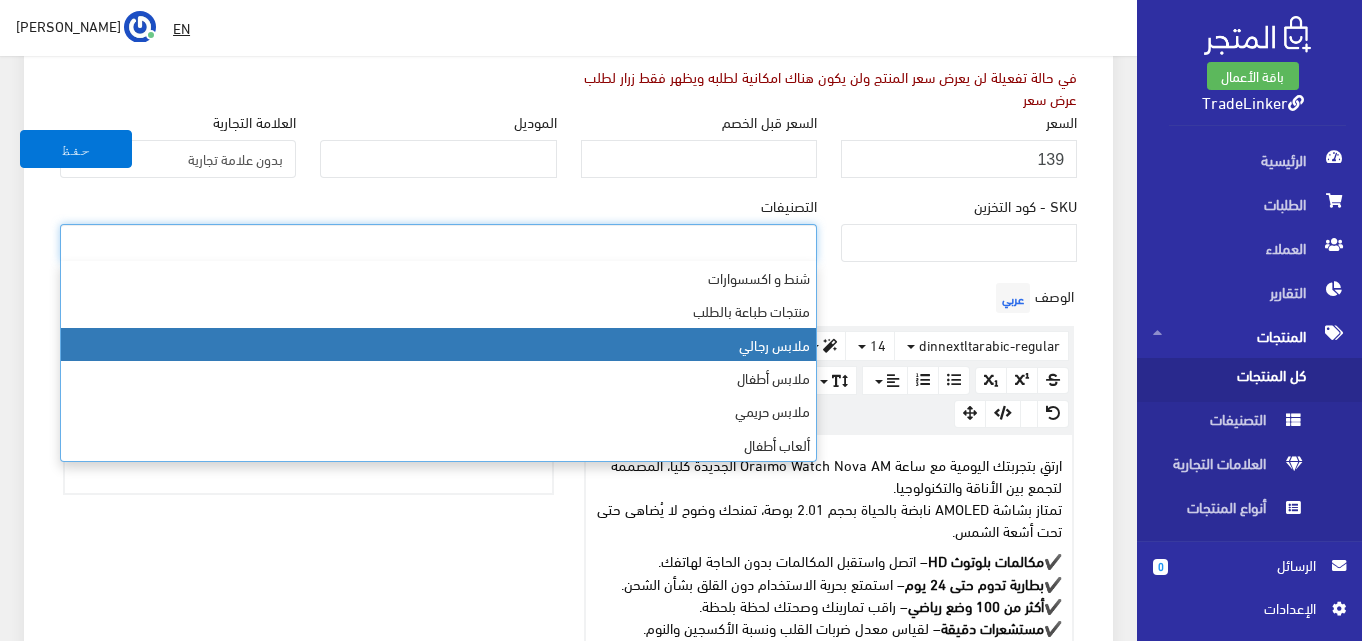 scroll, scrollTop: 33, scrollLeft: 0, axis: vertical 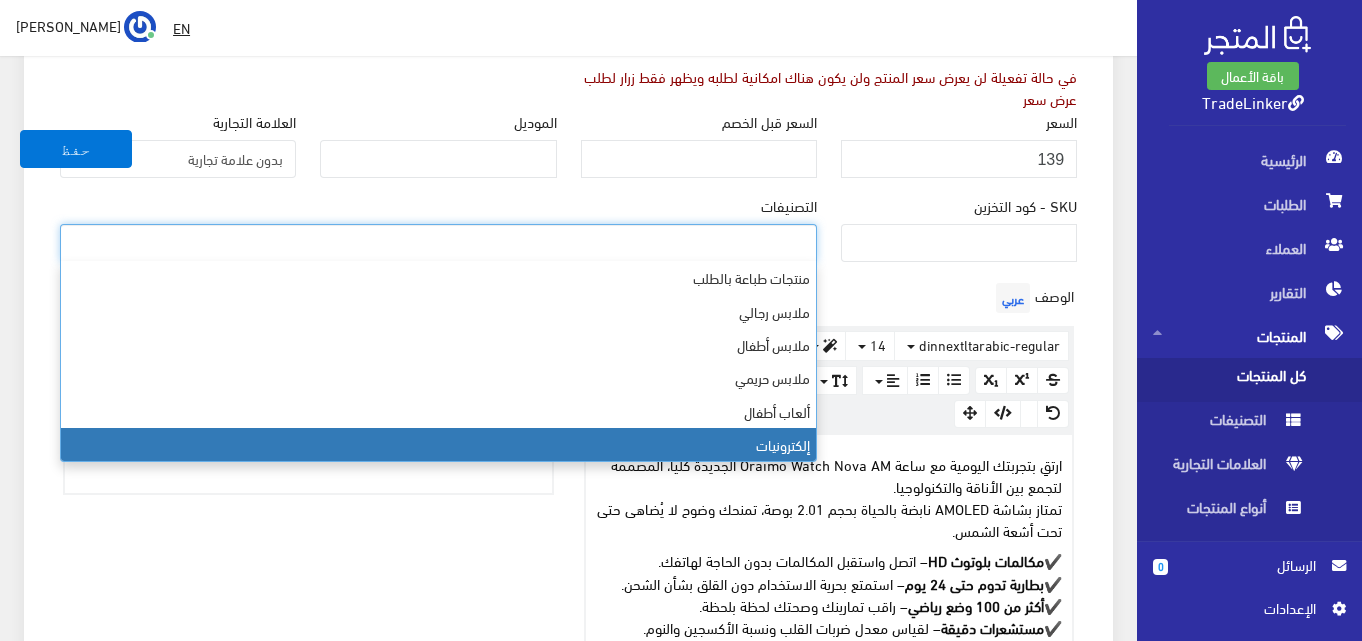 select on "12" 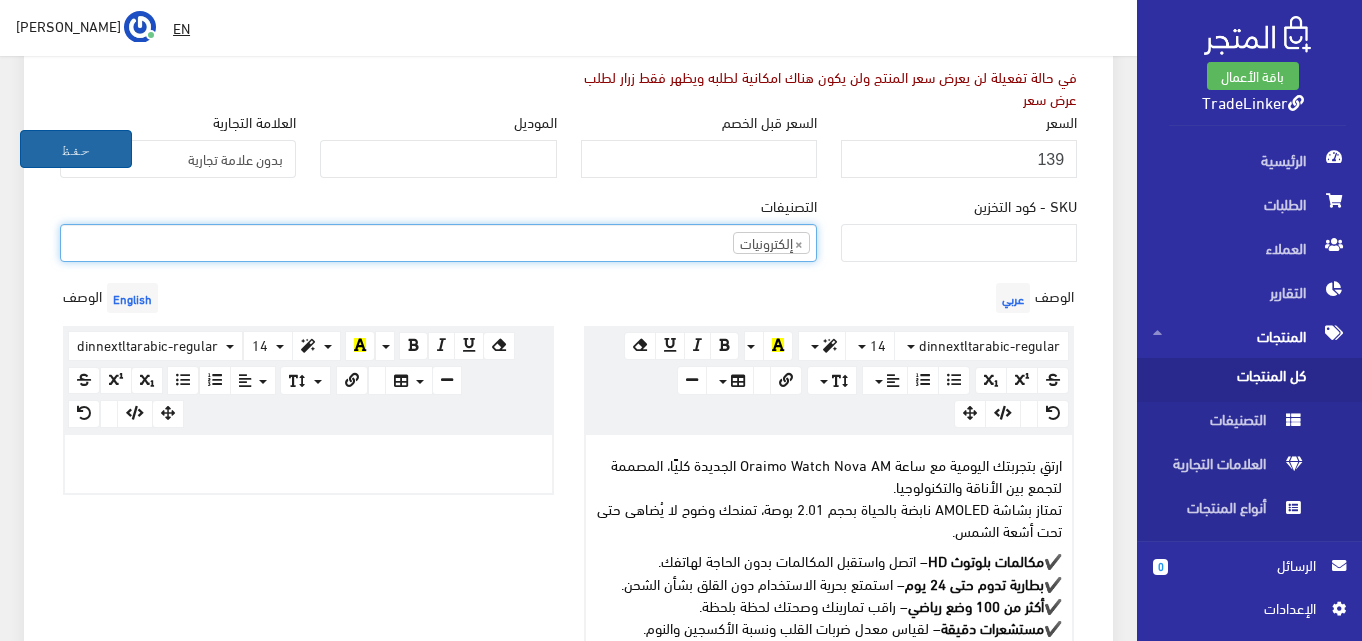 click on "حفظ" at bounding box center (76, 149) 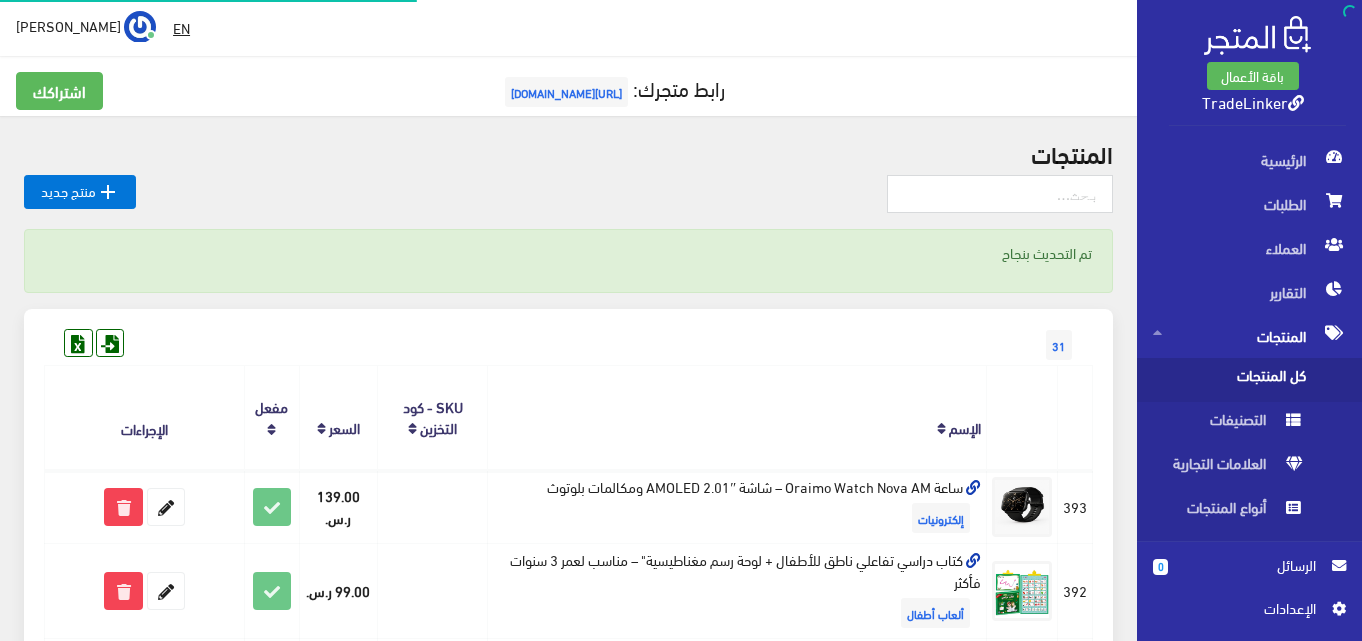 scroll, scrollTop: 0, scrollLeft: 0, axis: both 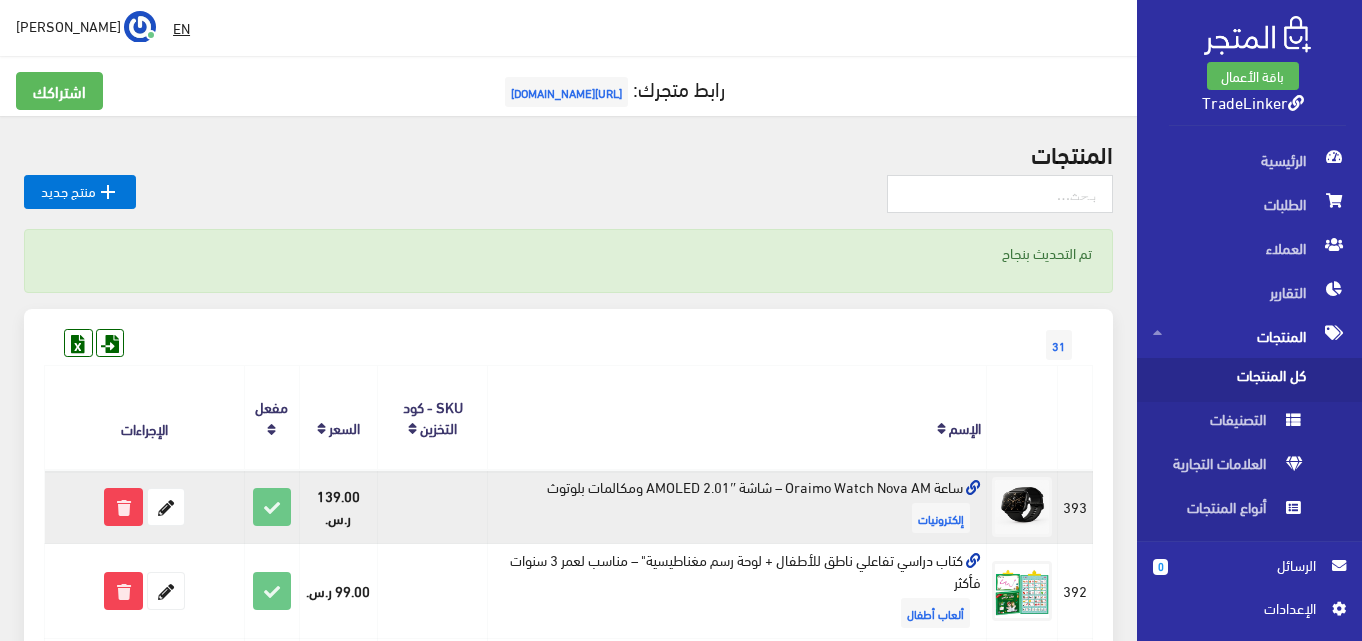 click at bounding box center [973, 488] 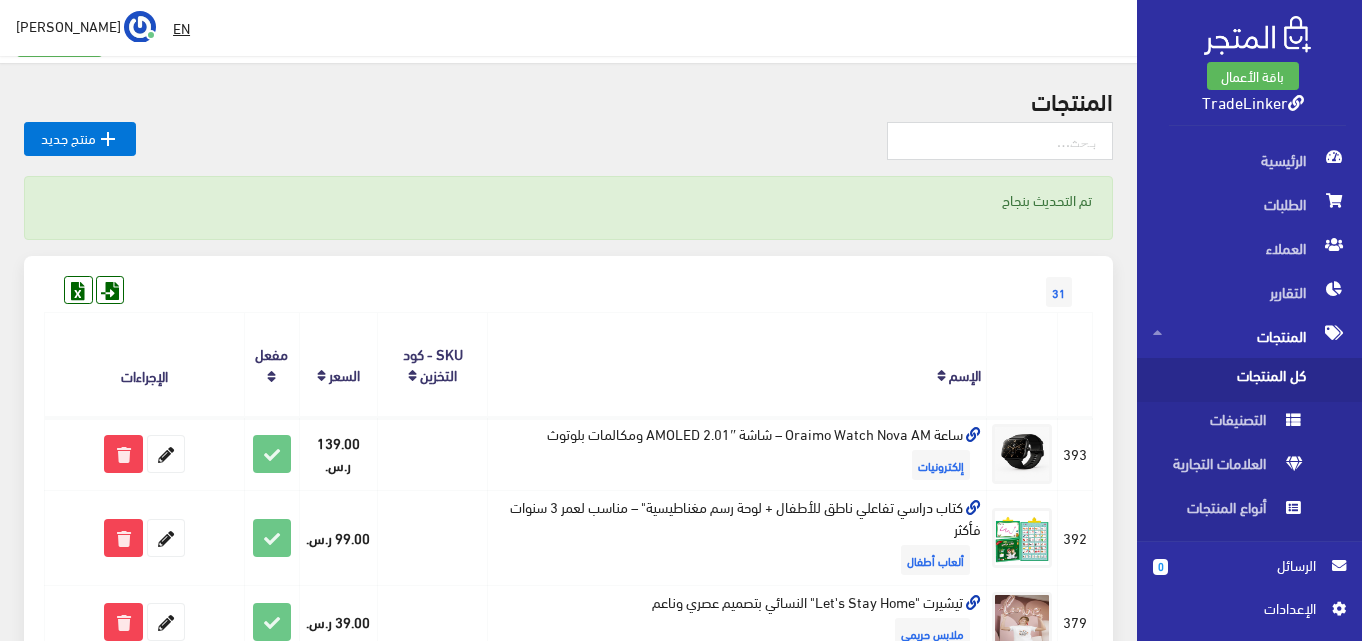 scroll, scrollTop: 100, scrollLeft: 0, axis: vertical 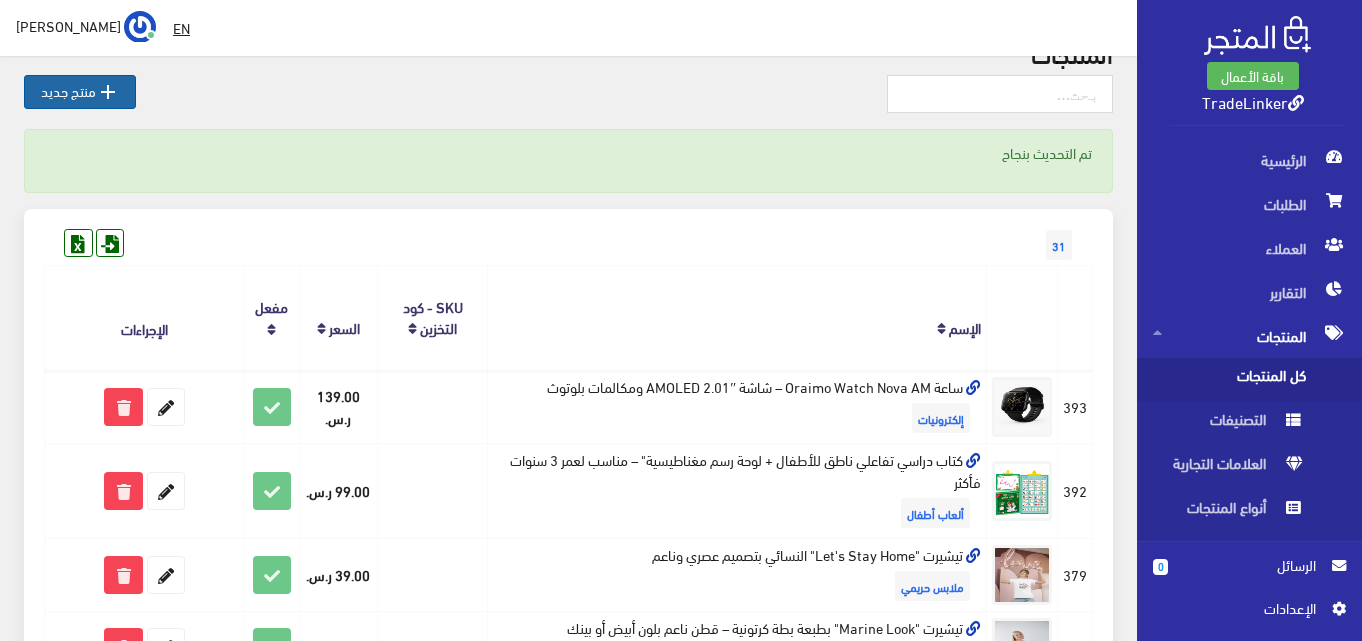 click on "" at bounding box center (108, 92) 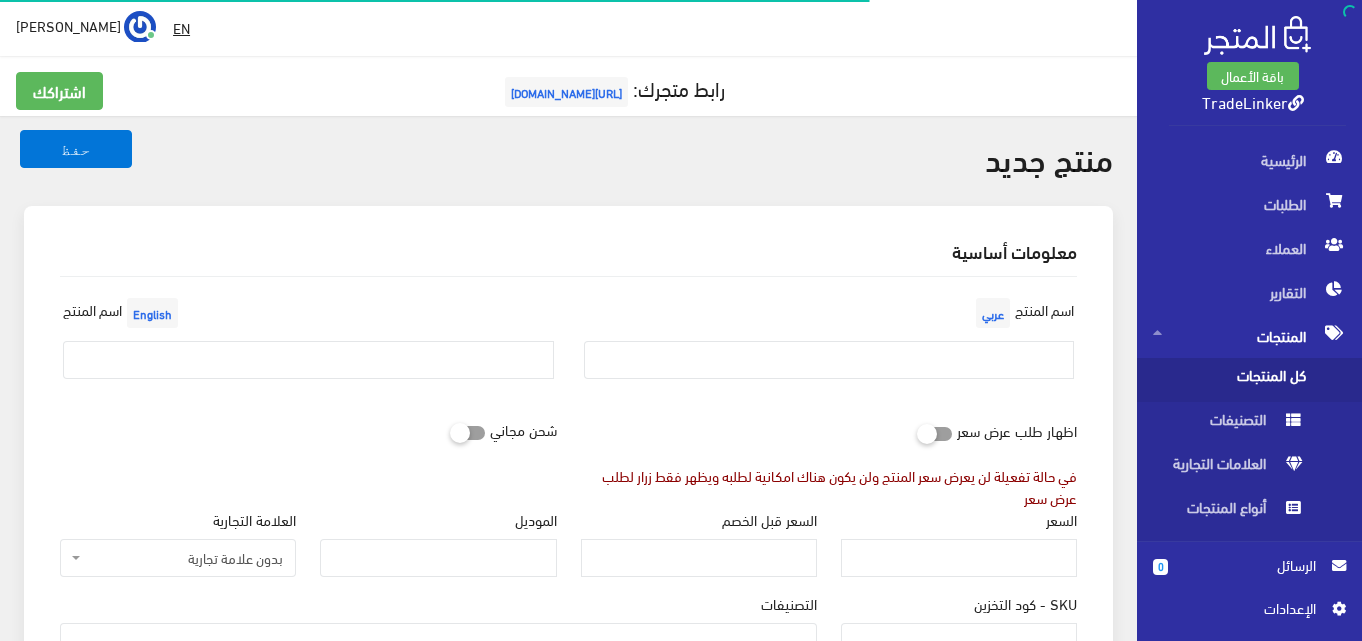 select 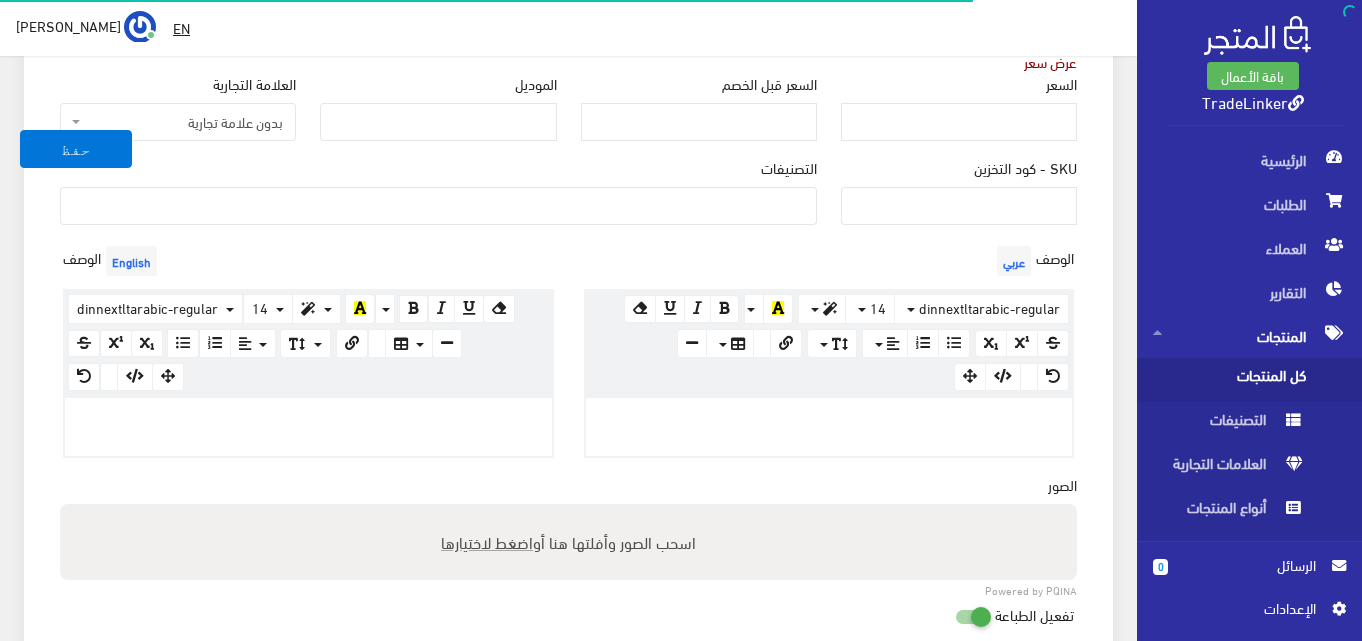 scroll, scrollTop: 500, scrollLeft: 0, axis: vertical 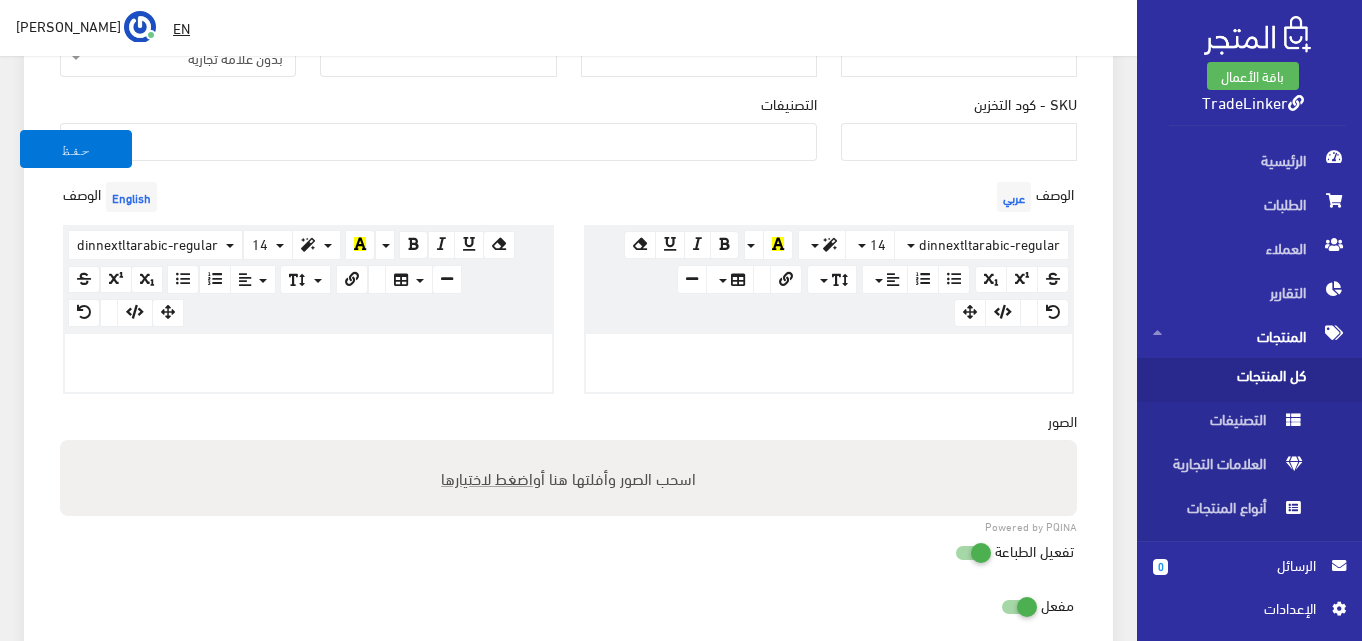 click on "اسحب الصور وأفلتها هنا أو  اضغط لاختيارها" at bounding box center (568, 478) 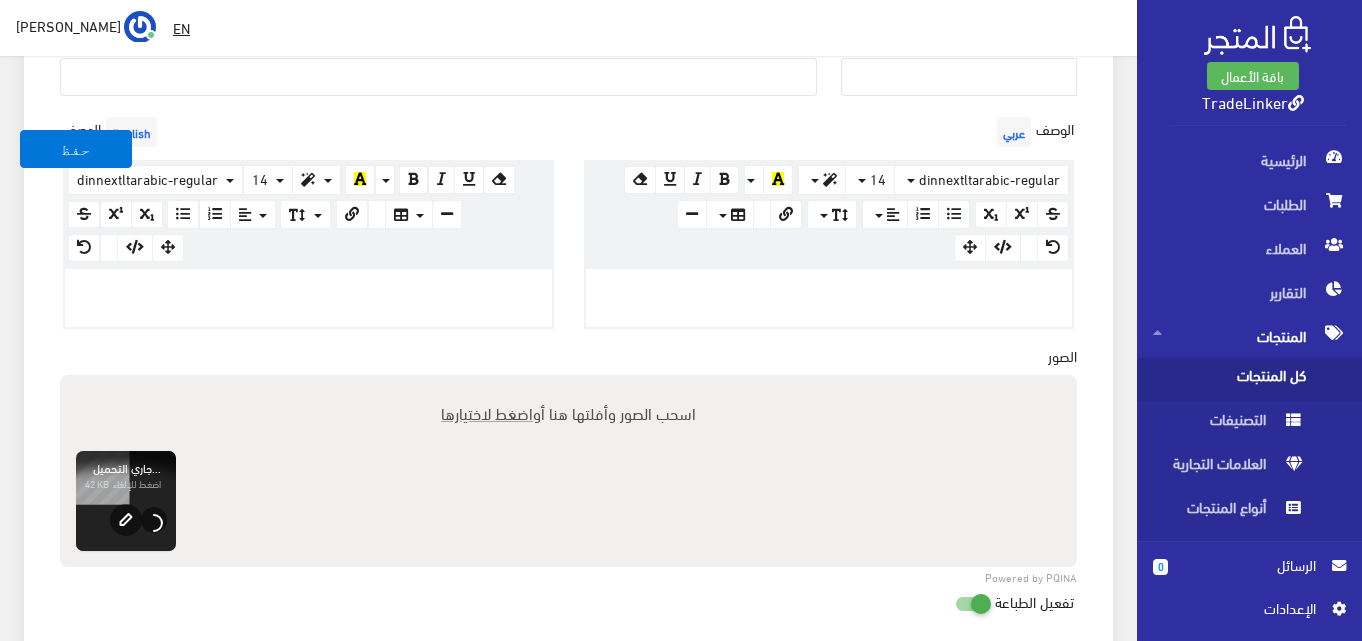 scroll, scrollTop: 600, scrollLeft: 0, axis: vertical 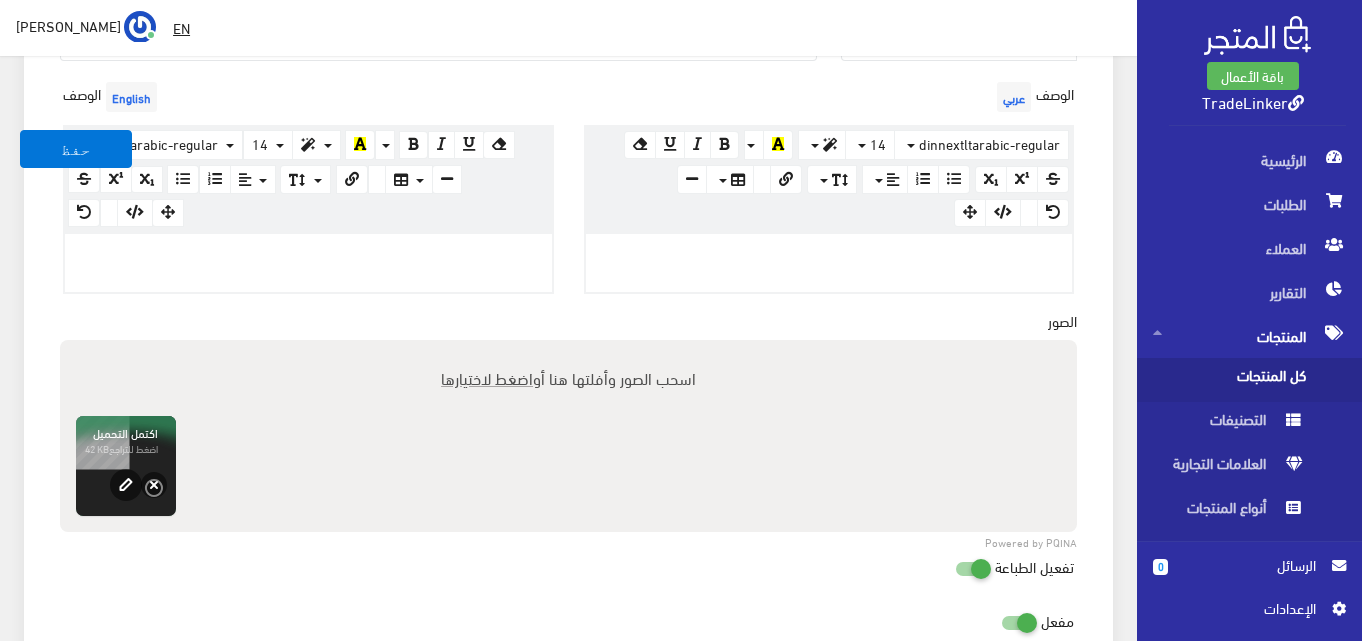 click on "اضغط لاختيارها" at bounding box center (487, 377) 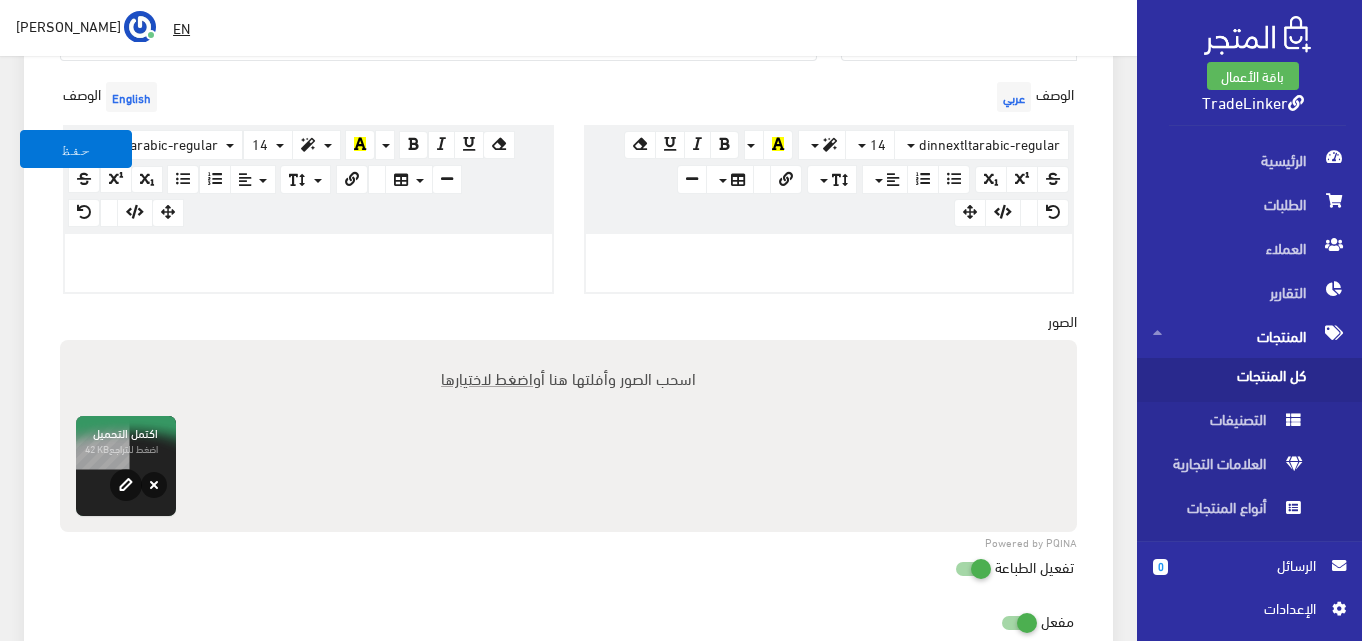 type on "C:\fakepath\2025 - HK10 Ultra 3 MAX Smartwatch- 4GB RAM AI Robot- - 5G- AMOLED- NFC GPS iOS Android_variant_image_22.jpg" 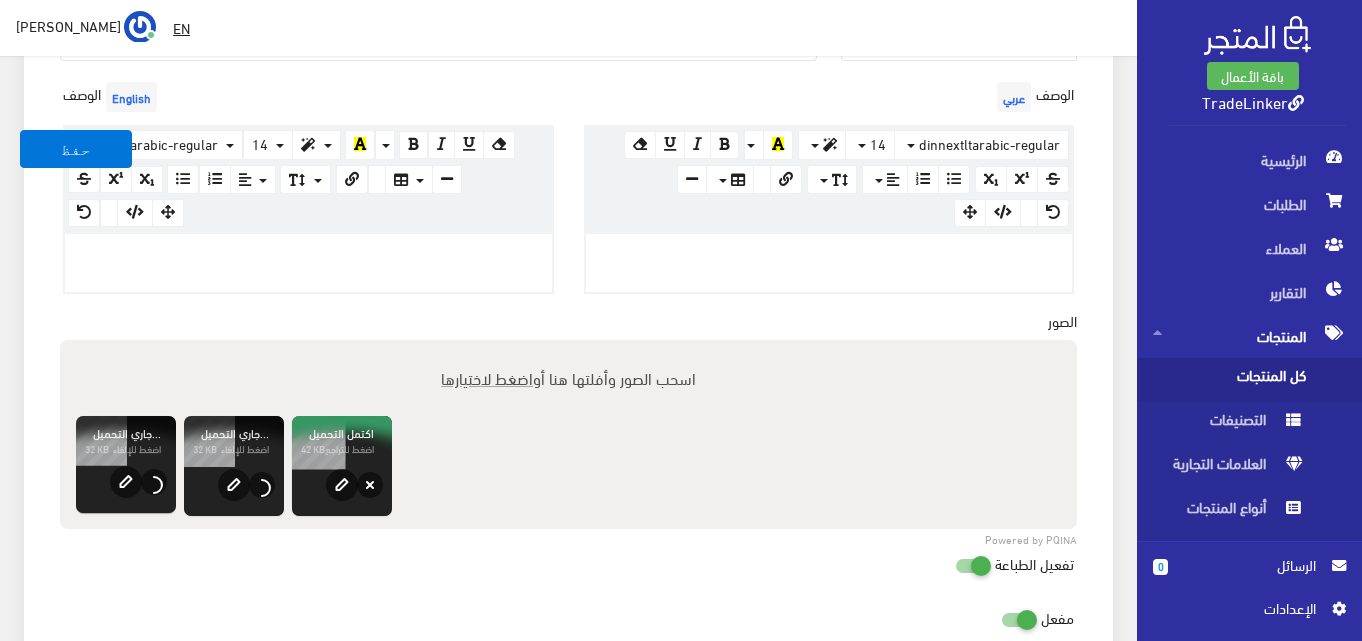 click on "اضغط لاختيارها" at bounding box center [487, 377] 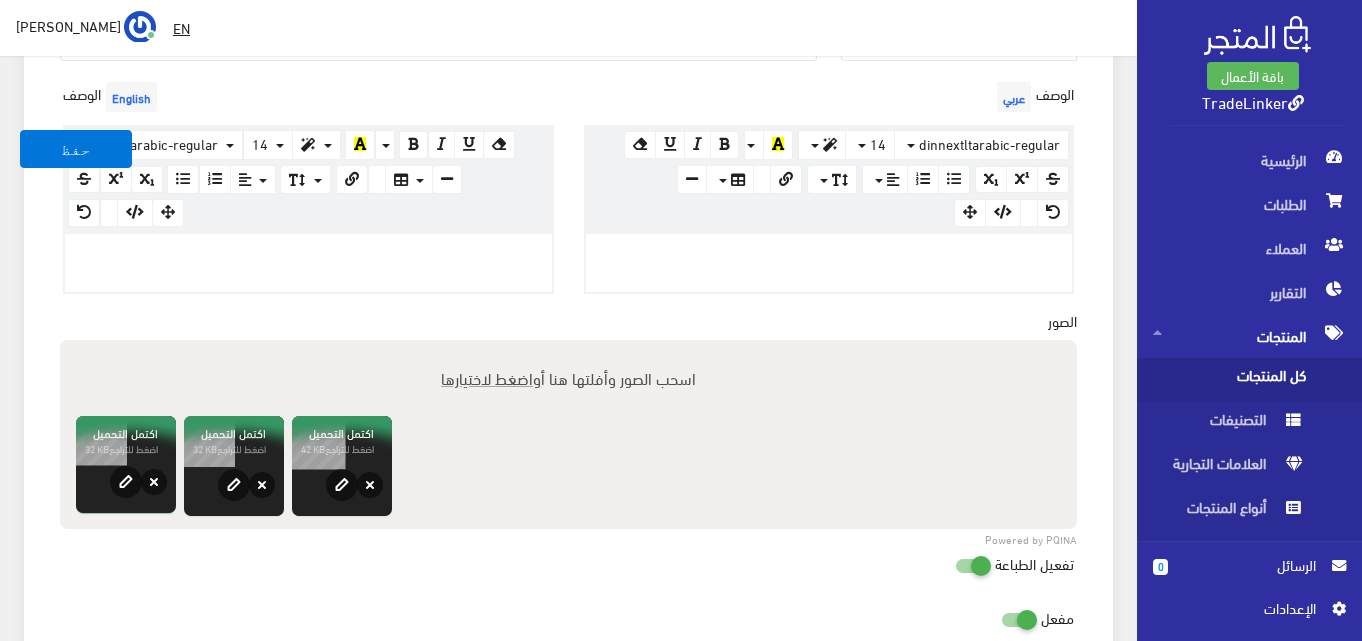 type on "C:\fakepath\1.png" 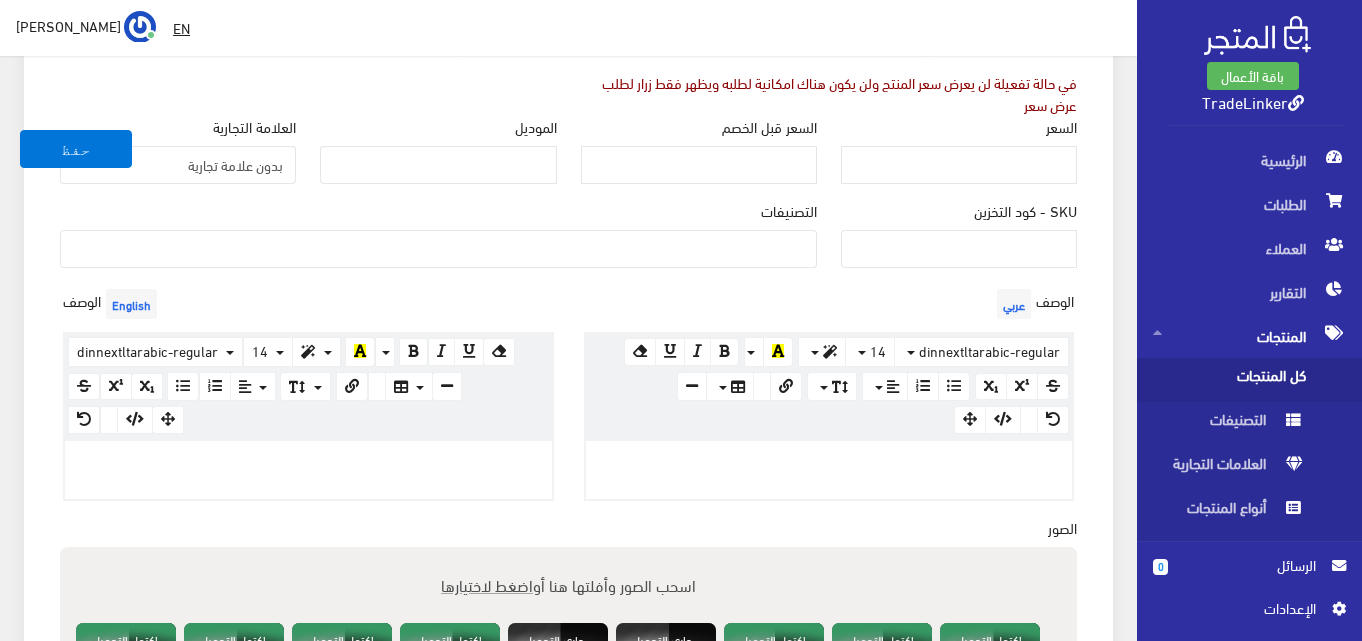 scroll, scrollTop: 300, scrollLeft: 0, axis: vertical 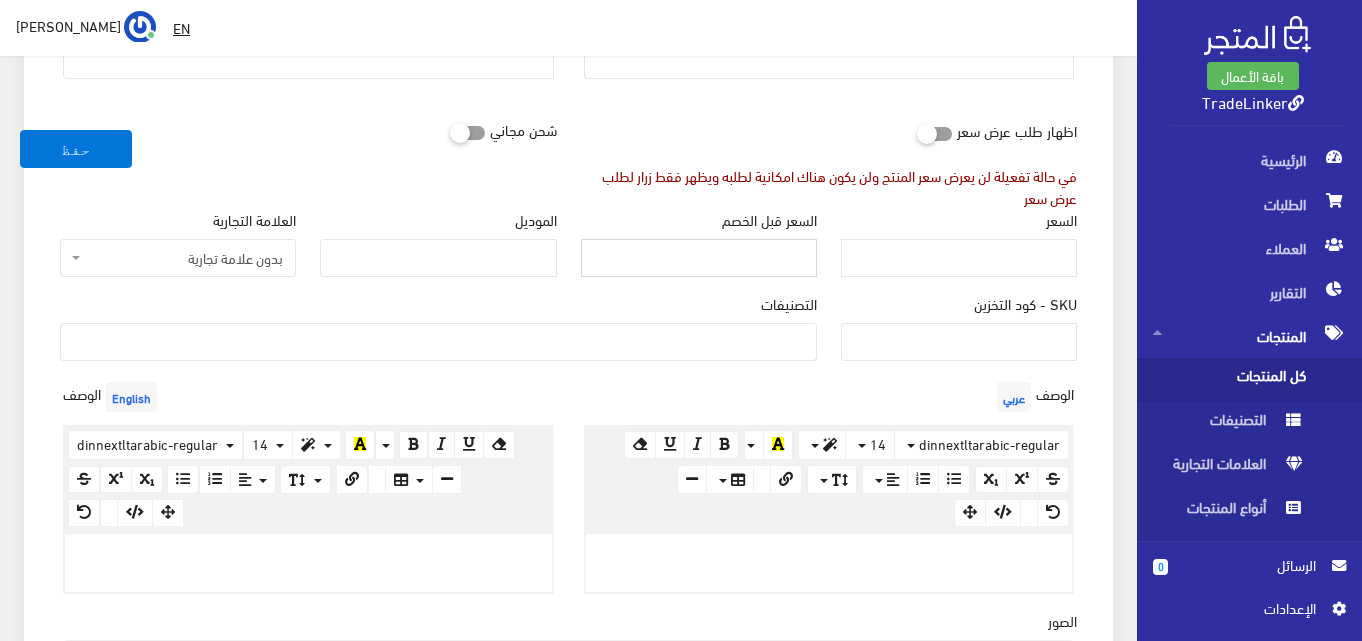 click on "السعر قبل الخصم" at bounding box center [699, 258] 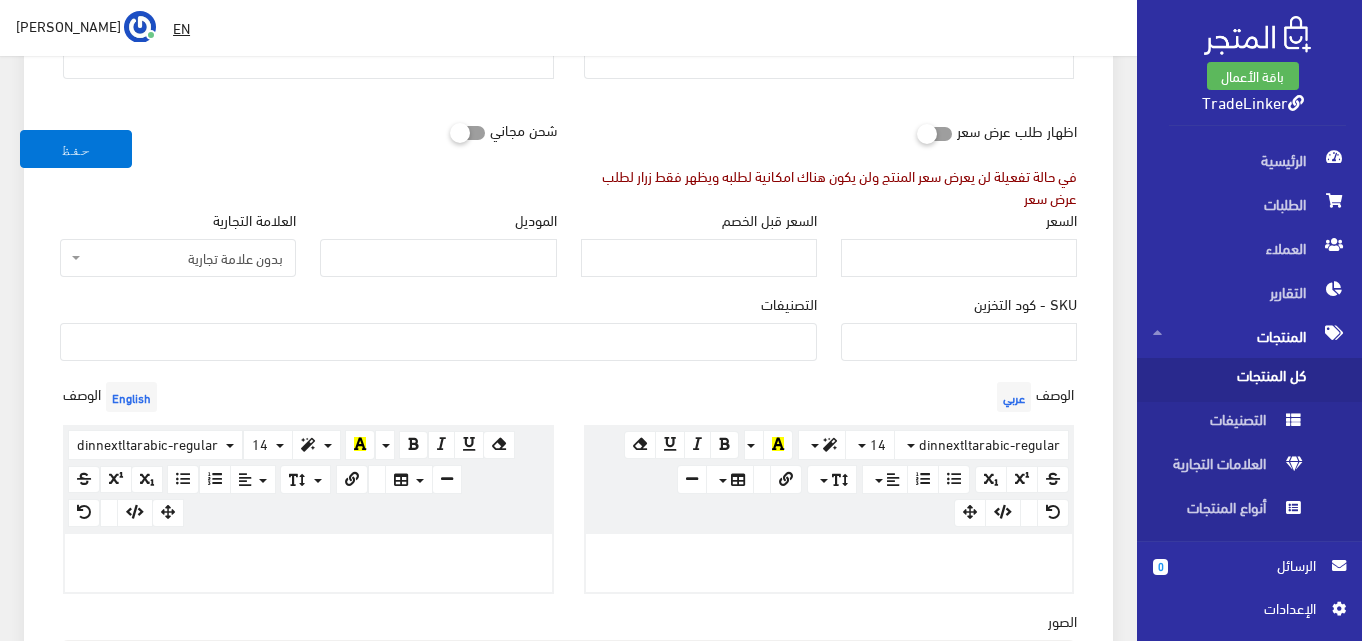 click at bounding box center (438, 340) 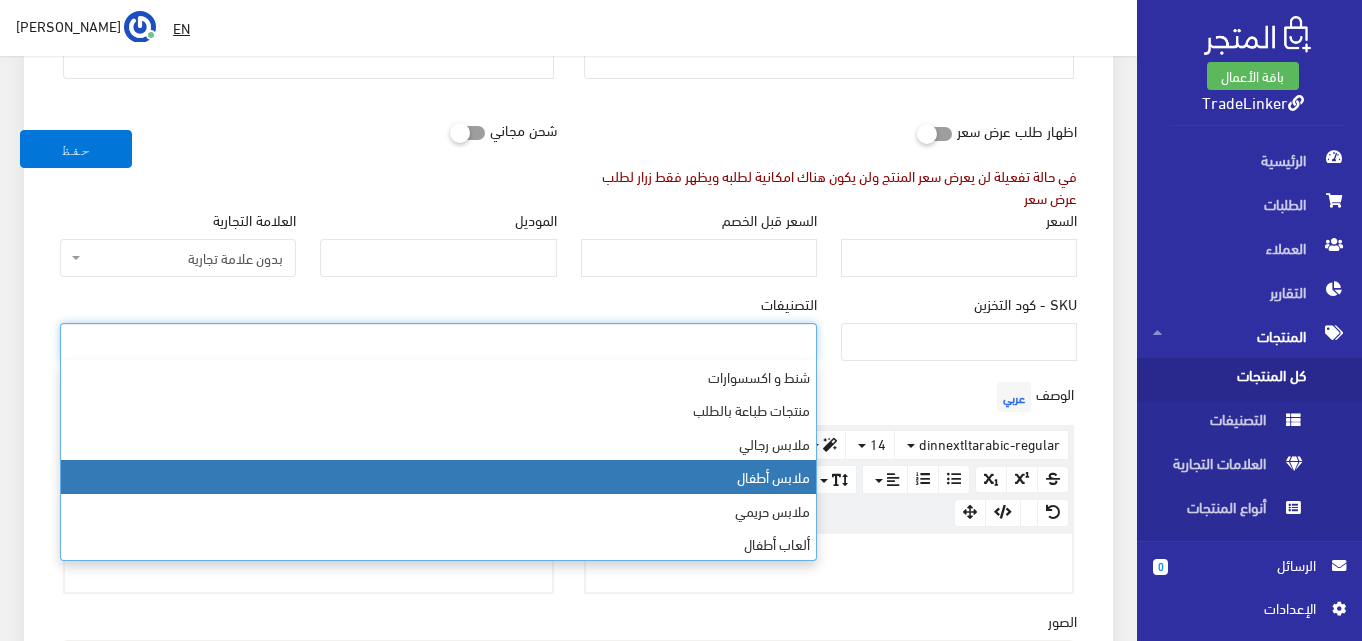 scroll, scrollTop: 34, scrollLeft: 0, axis: vertical 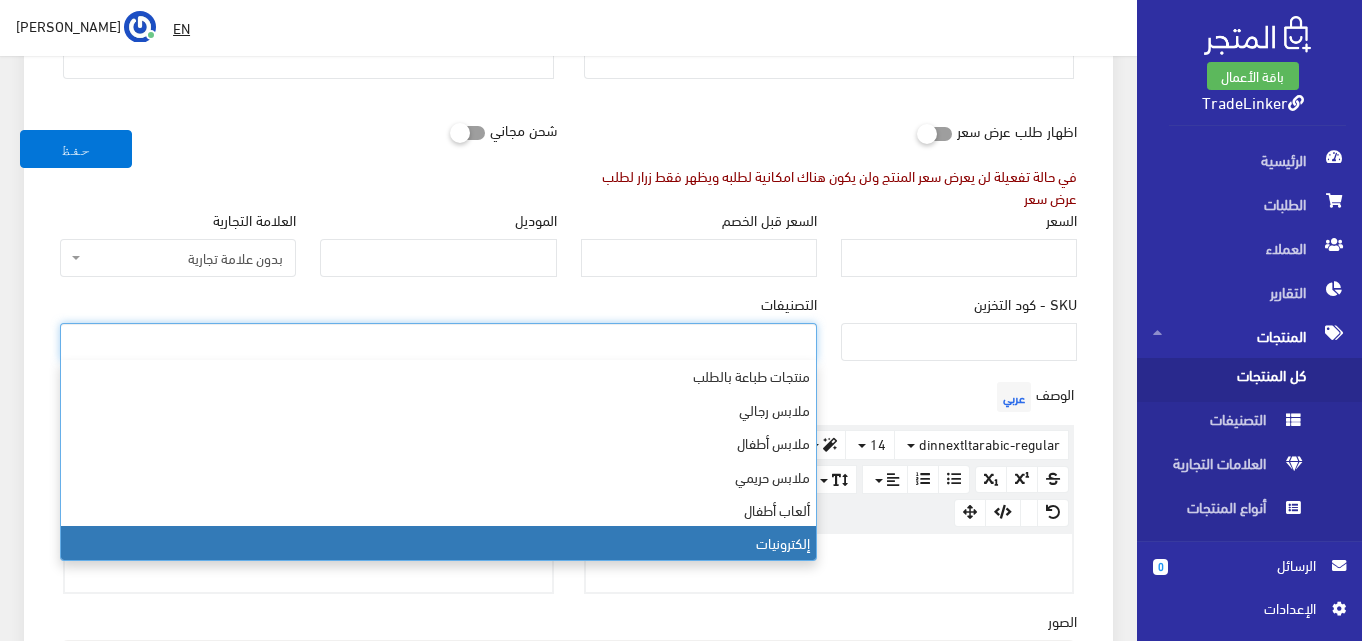select on "12" 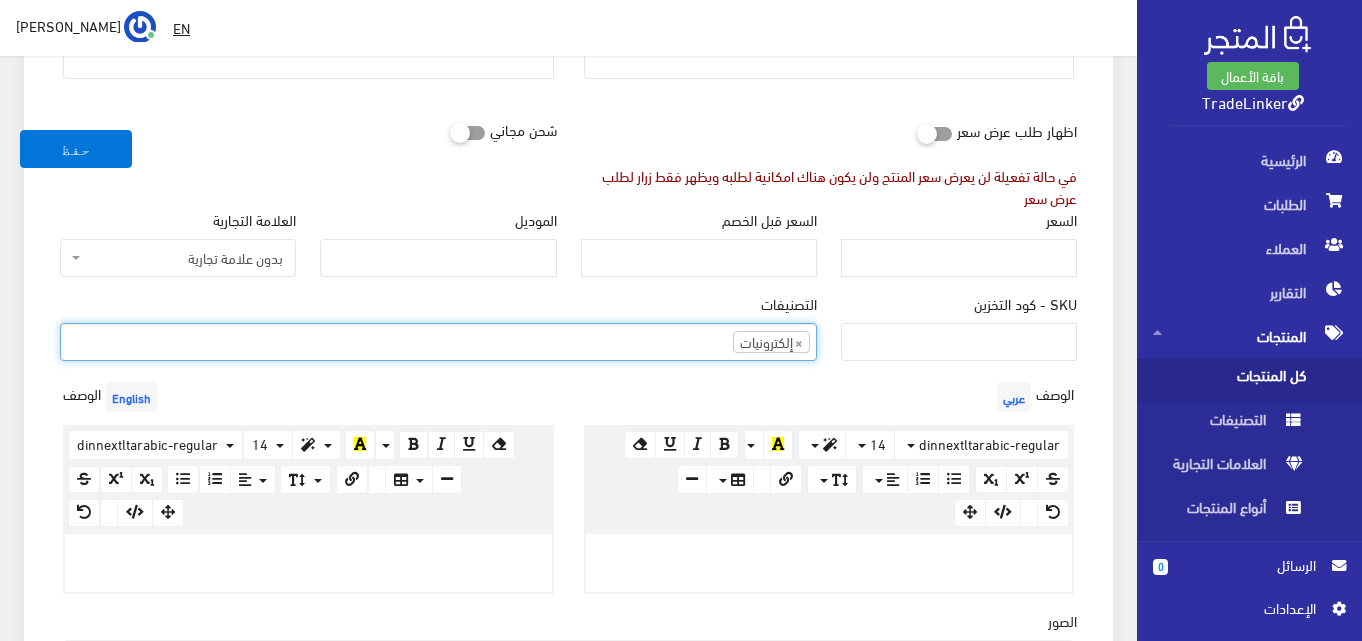 scroll, scrollTop: 144, scrollLeft: 0, axis: vertical 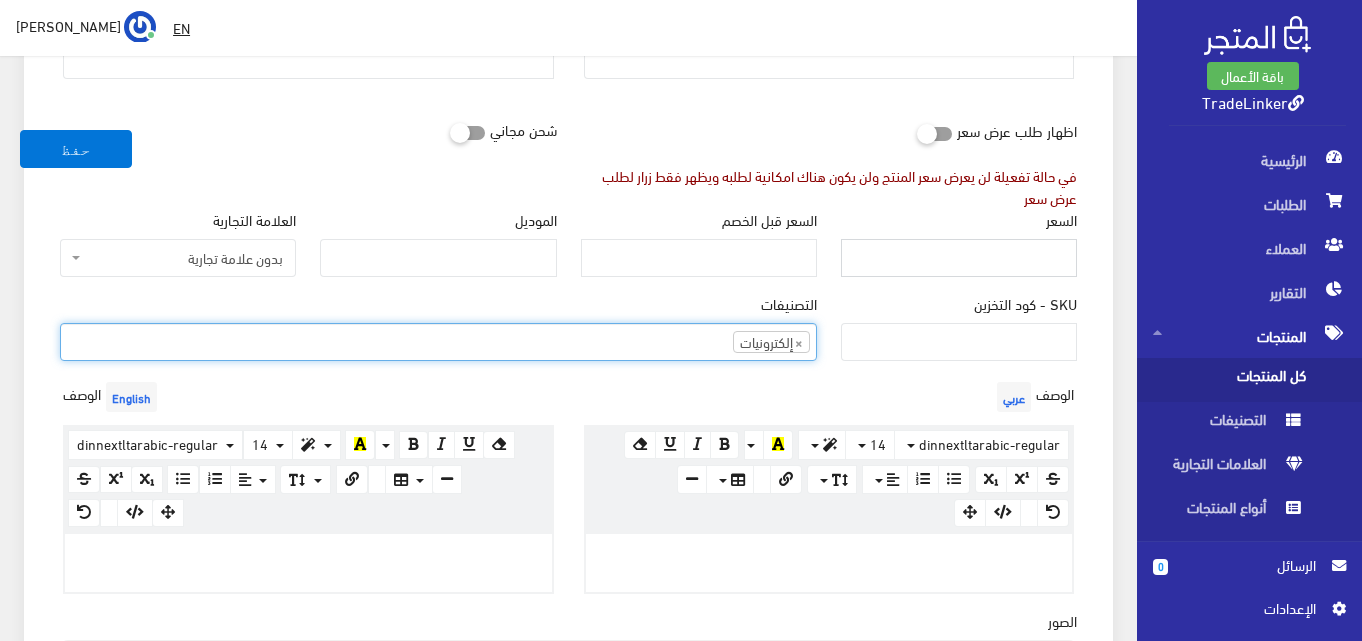 click on "السعر" at bounding box center [959, 258] 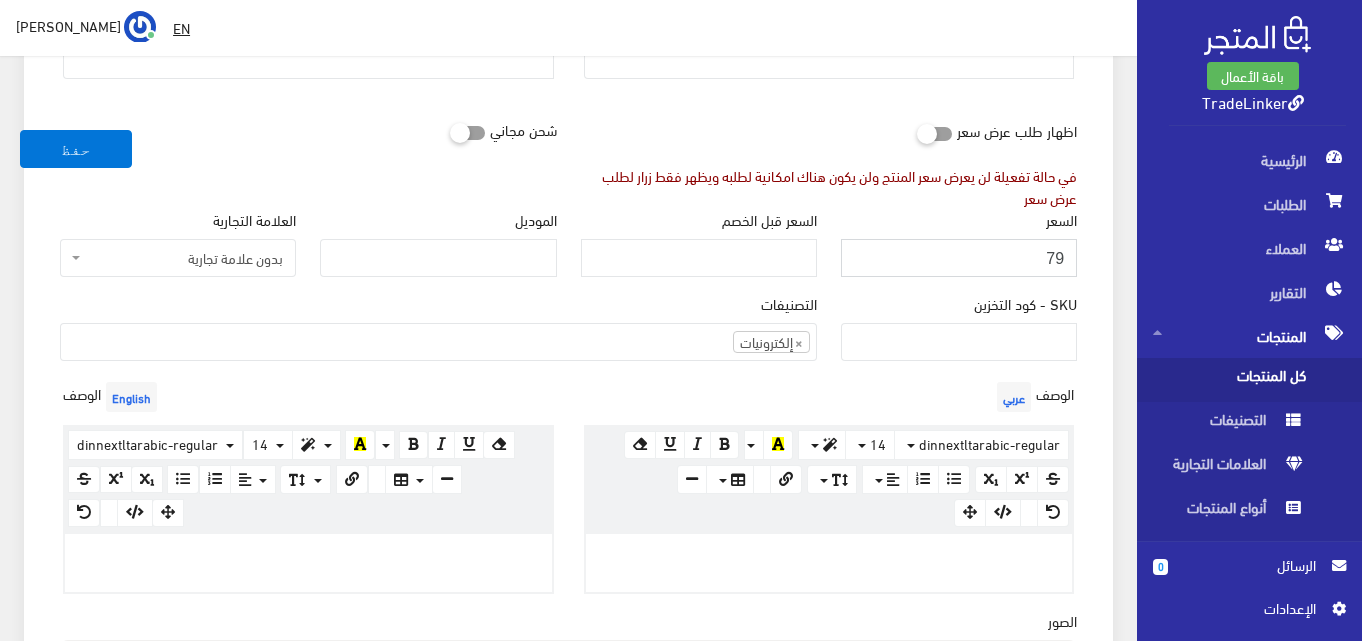 click on "79" at bounding box center (959, 258) 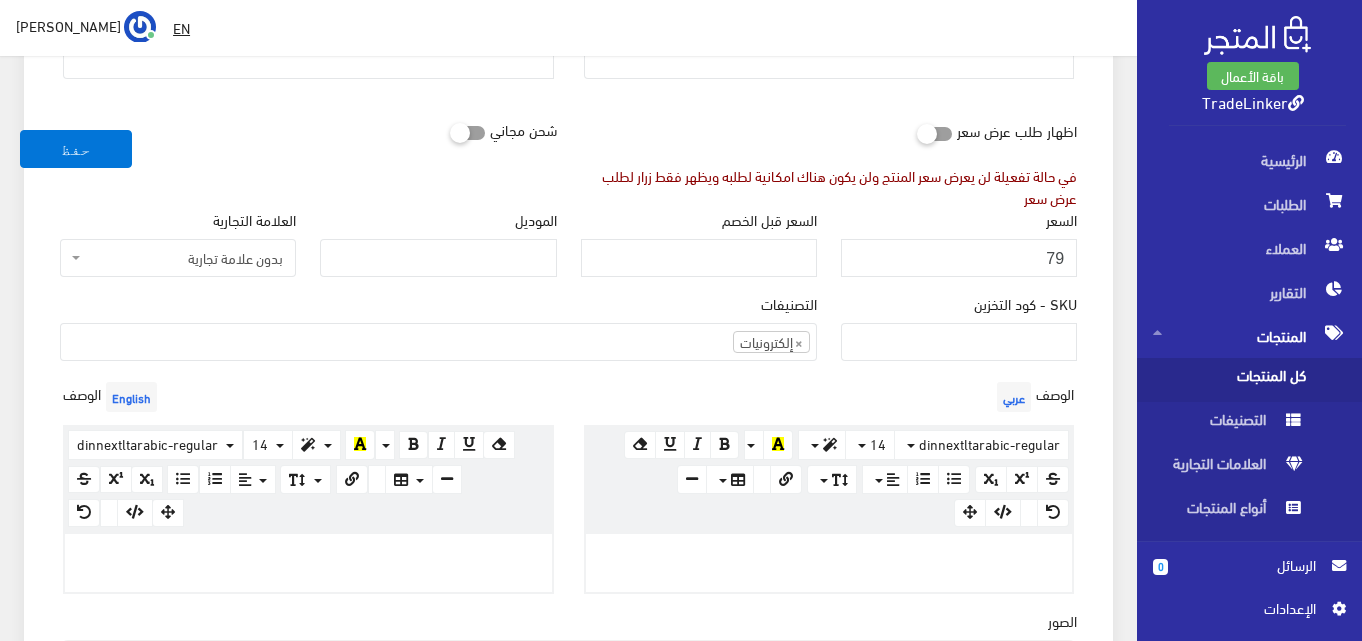 click on "السعر
79" at bounding box center [959, 243] 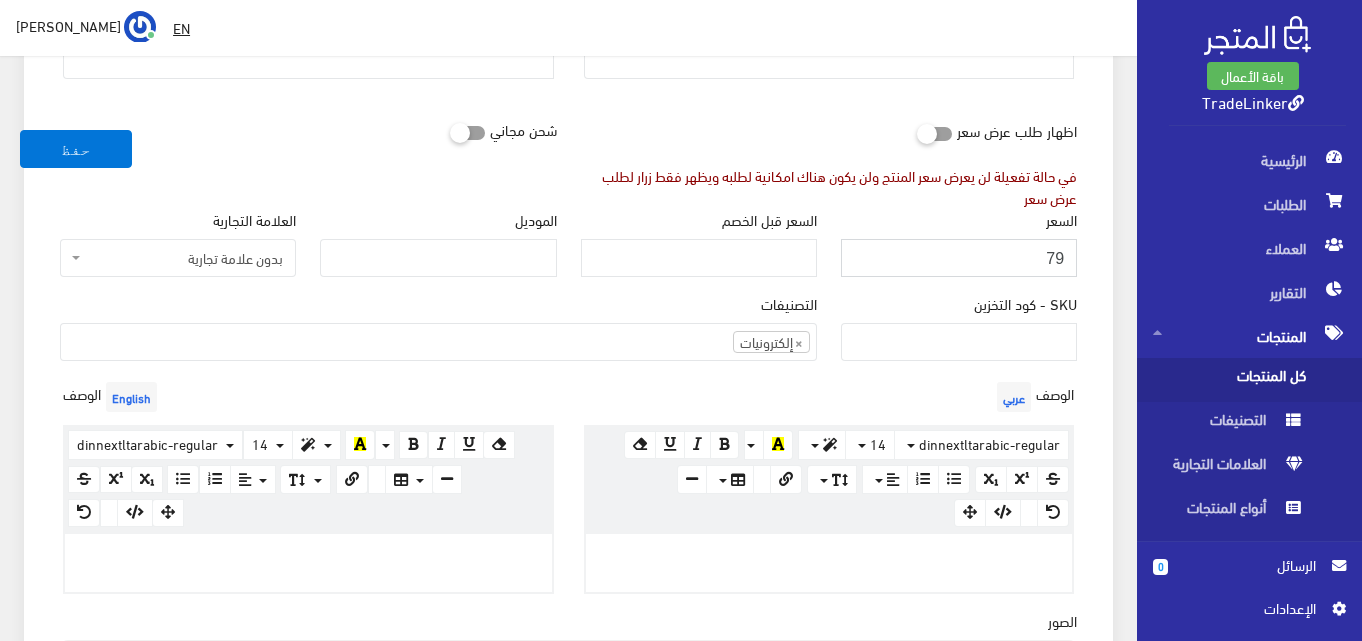 click on "79" at bounding box center [959, 258] 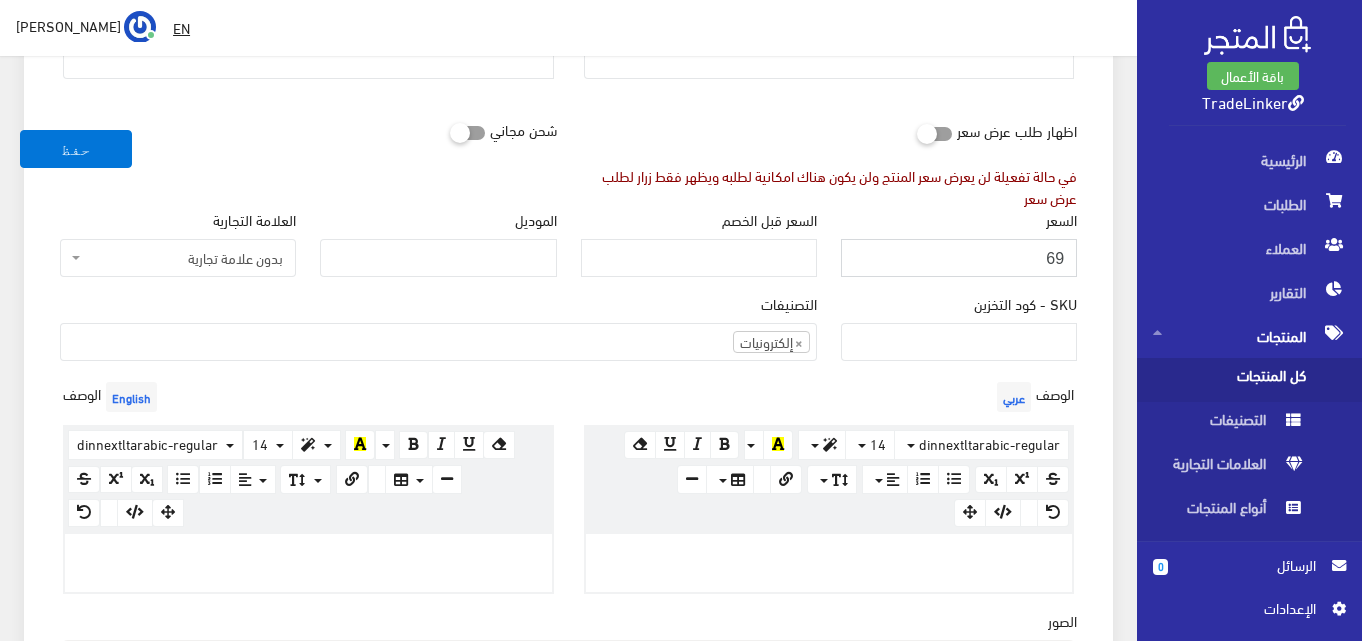type on "69" 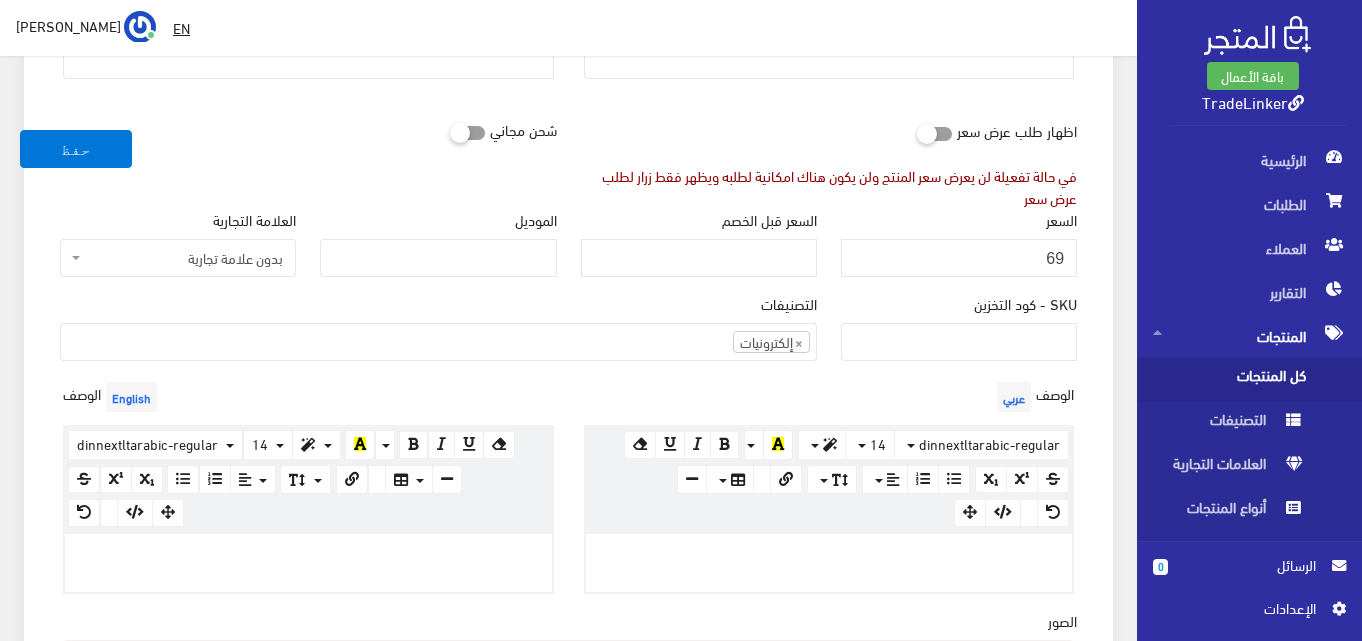 click on "معلومات أساسية
اسم المنتج  عربي
اسم المنتج  English
اظهار طلب عرض سعر" at bounding box center [568, 579] 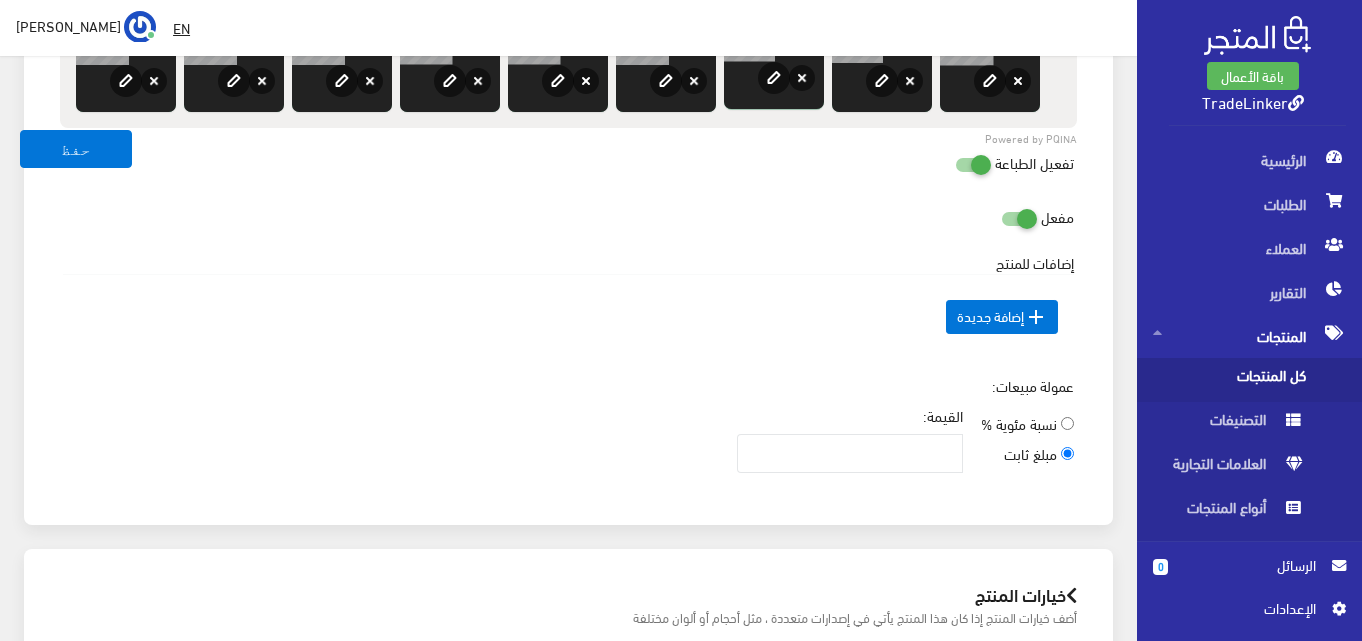 scroll, scrollTop: 1100, scrollLeft: 0, axis: vertical 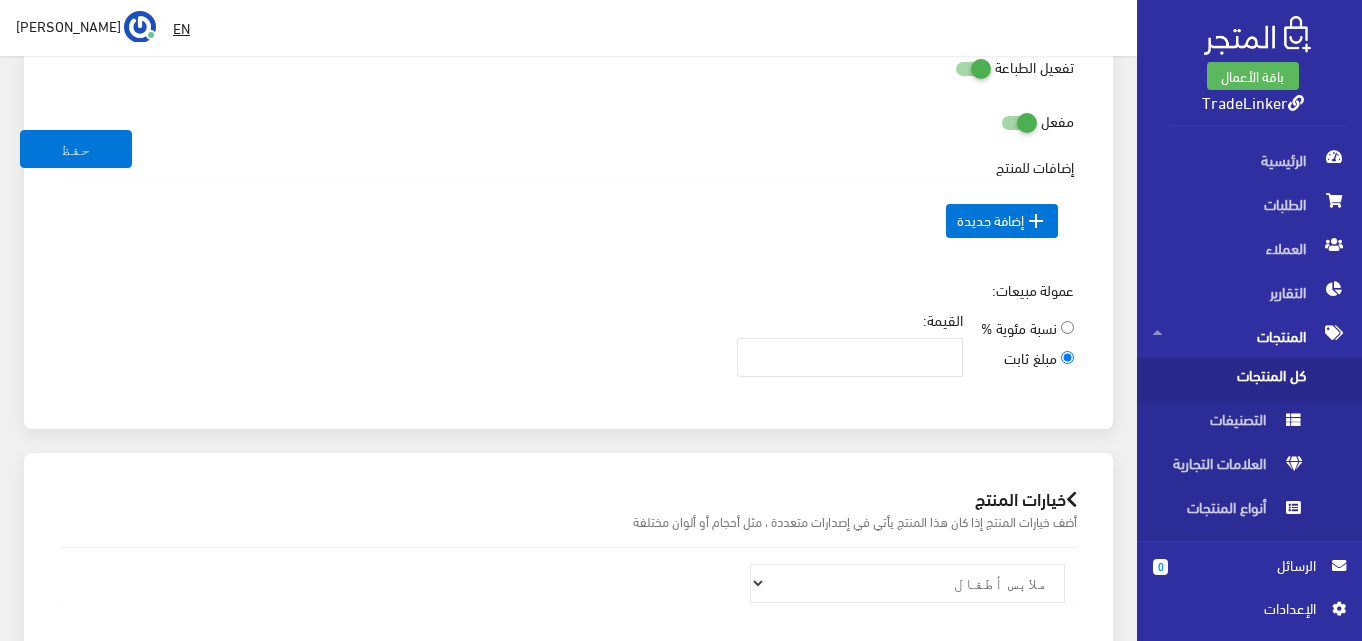 click at bounding box center [955, 68] 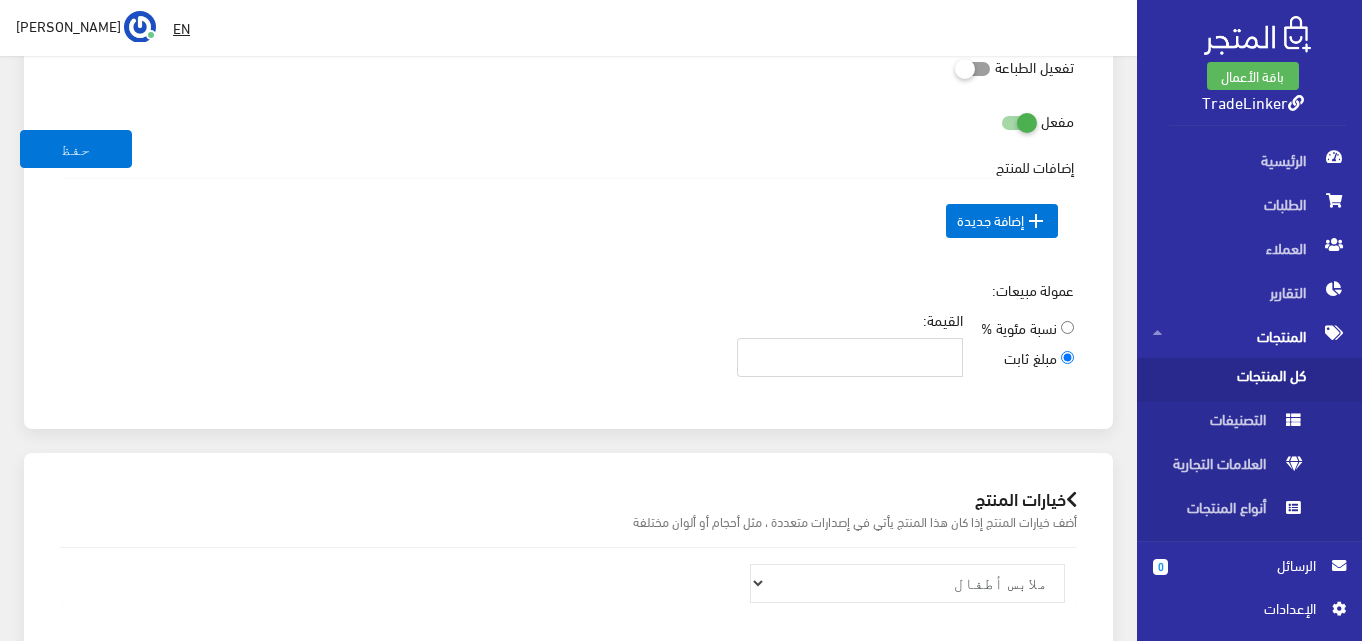 click on "القيمة:" at bounding box center [850, 357] 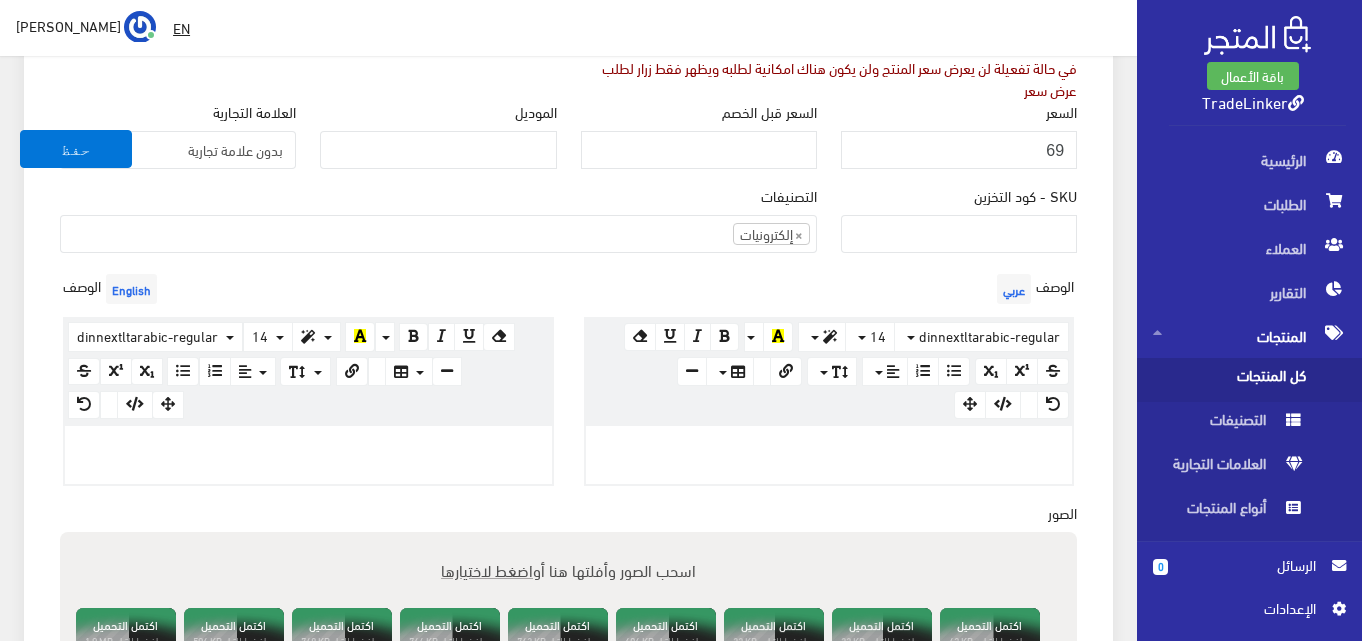 scroll, scrollTop: 400, scrollLeft: 0, axis: vertical 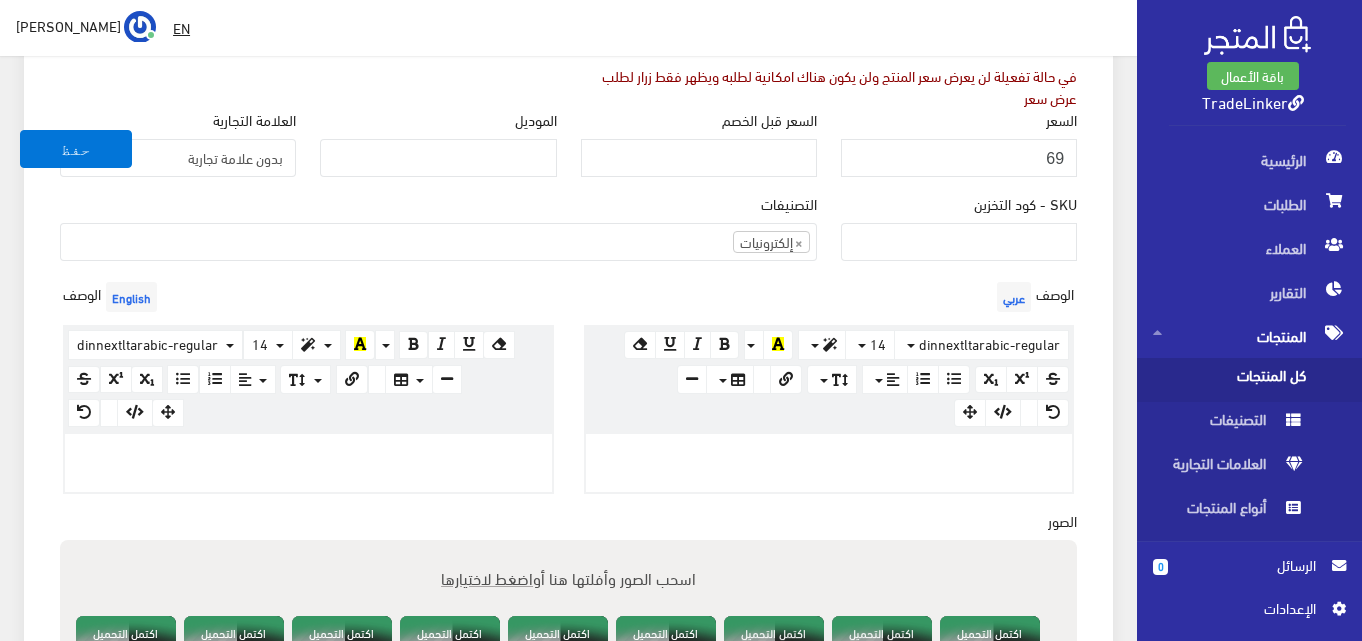 type on "25" 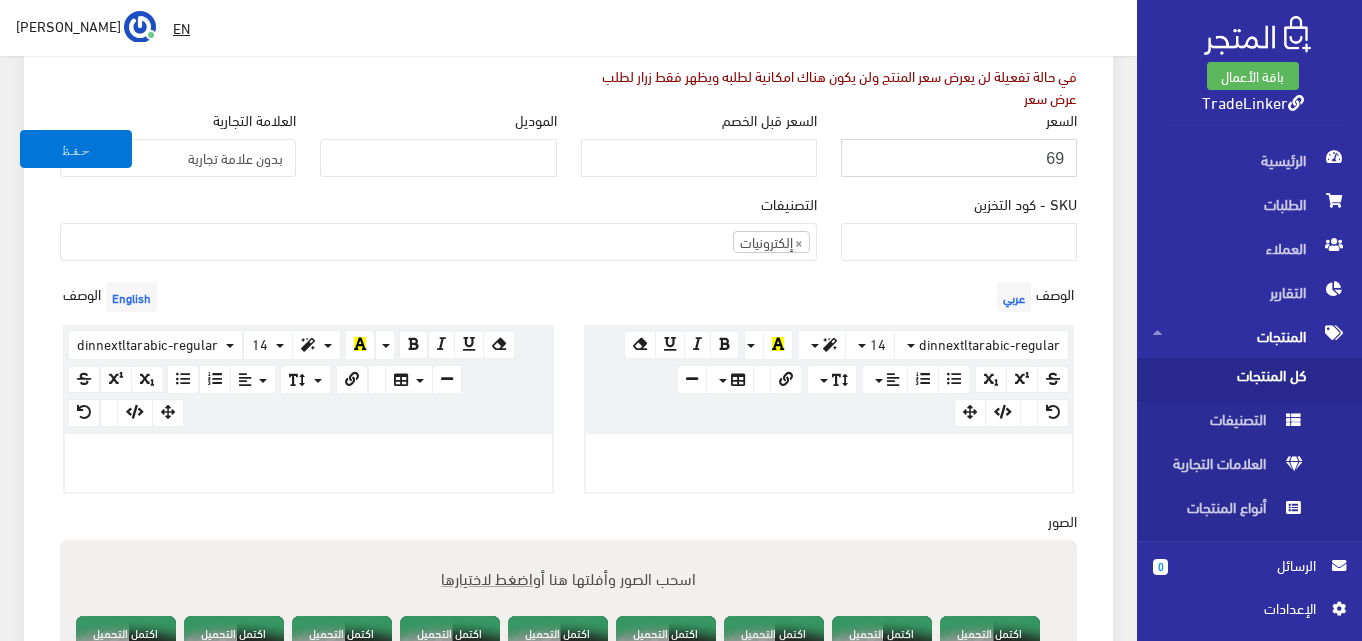 click on "69" at bounding box center (959, 158) 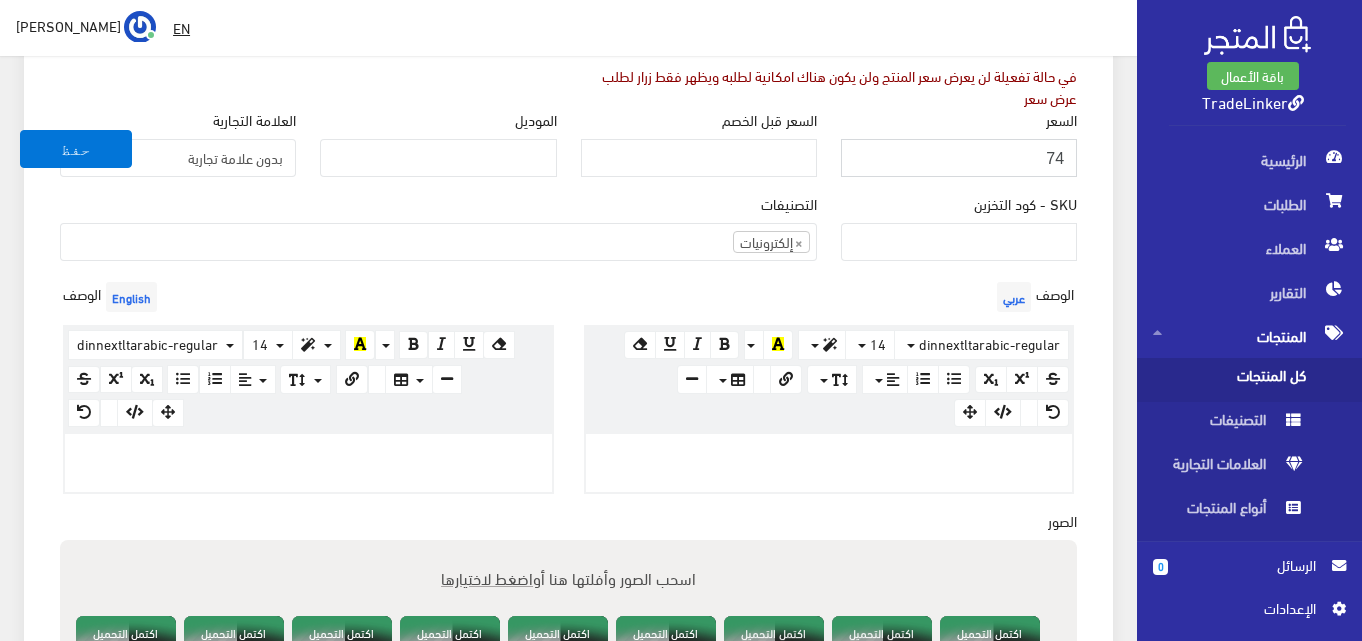 type on "74" 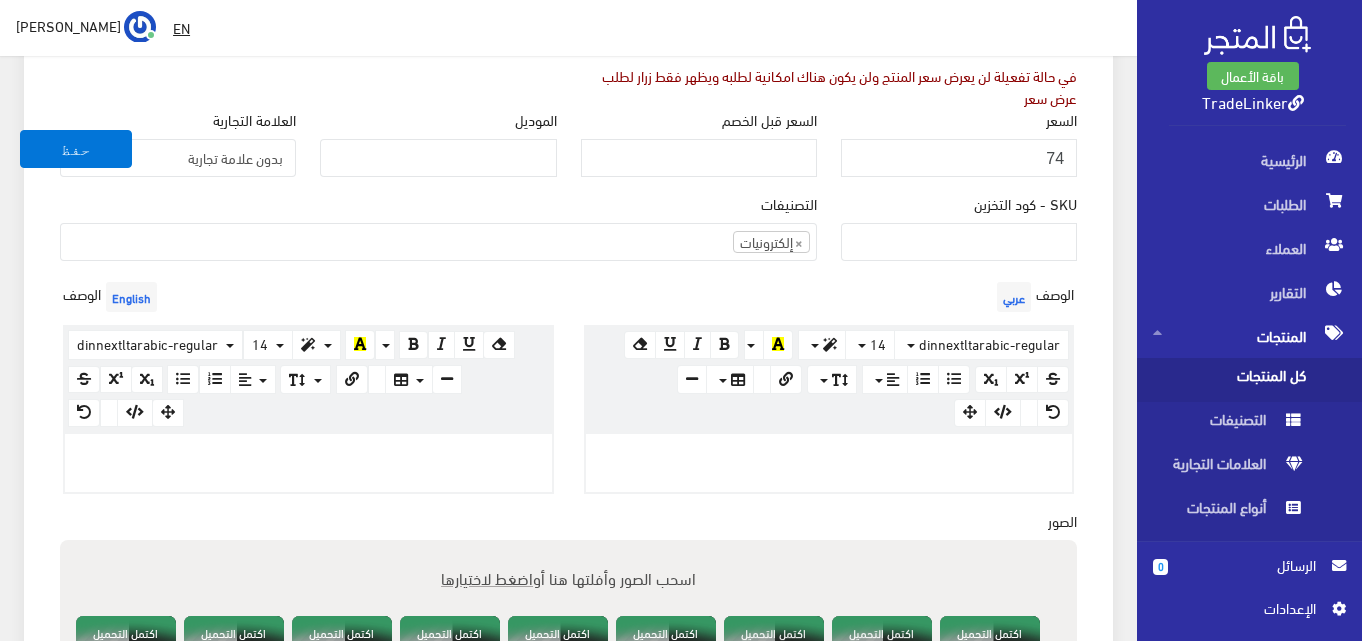 click on "معلومات أساسية
اسم المنتج  عربي
اسم المنتج  English
اظهار طلب عرض سعر
شحن مجاني" at bounding box center (568, 467) 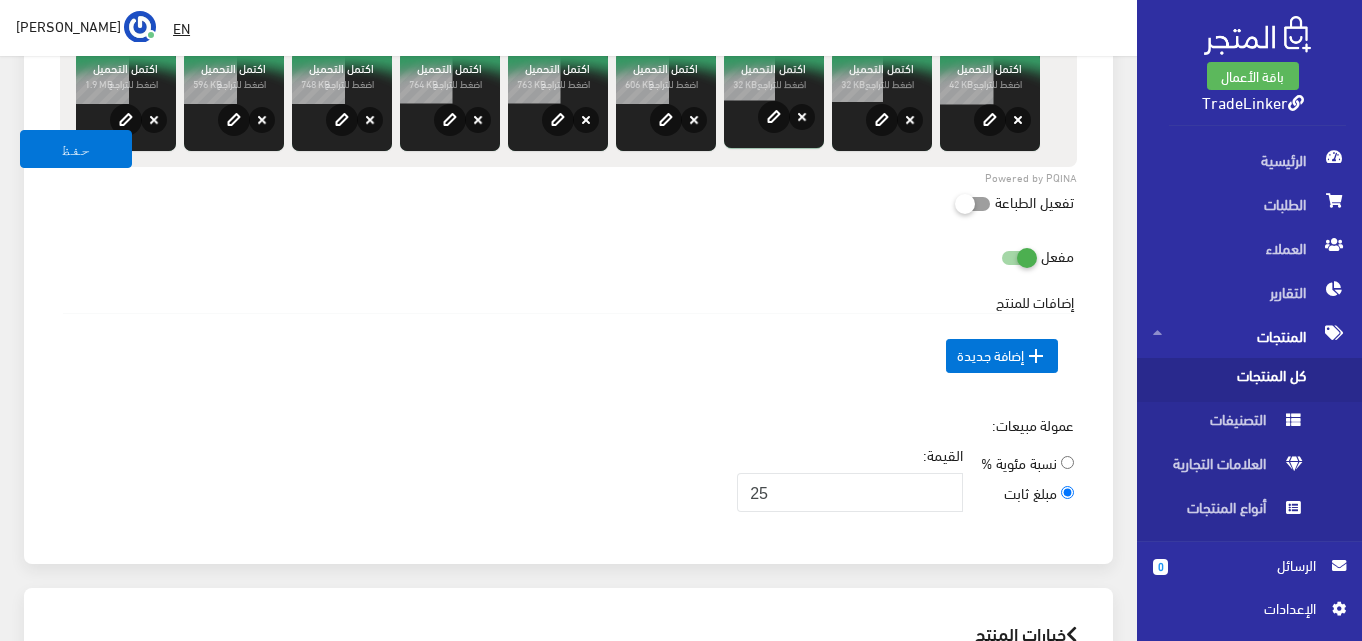 scroll, scrollTop: 1000, scrollLeft: 0, axis: vertical 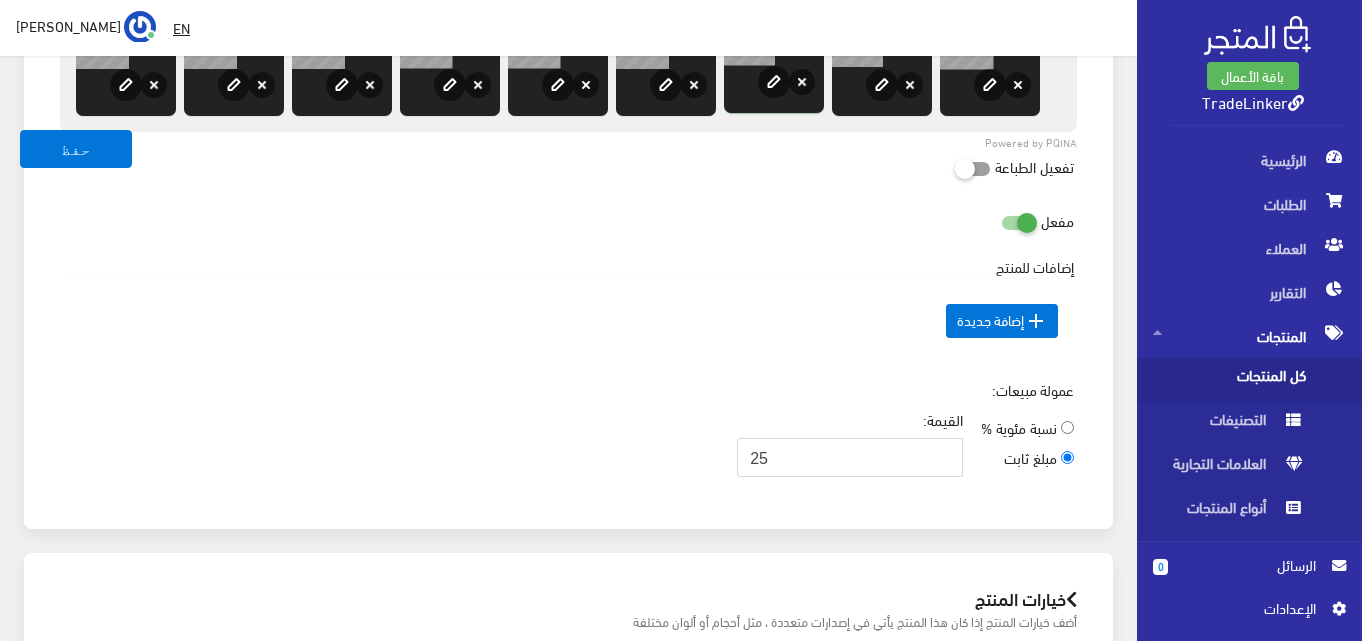 click on "25" at bounding box center [850, 457] 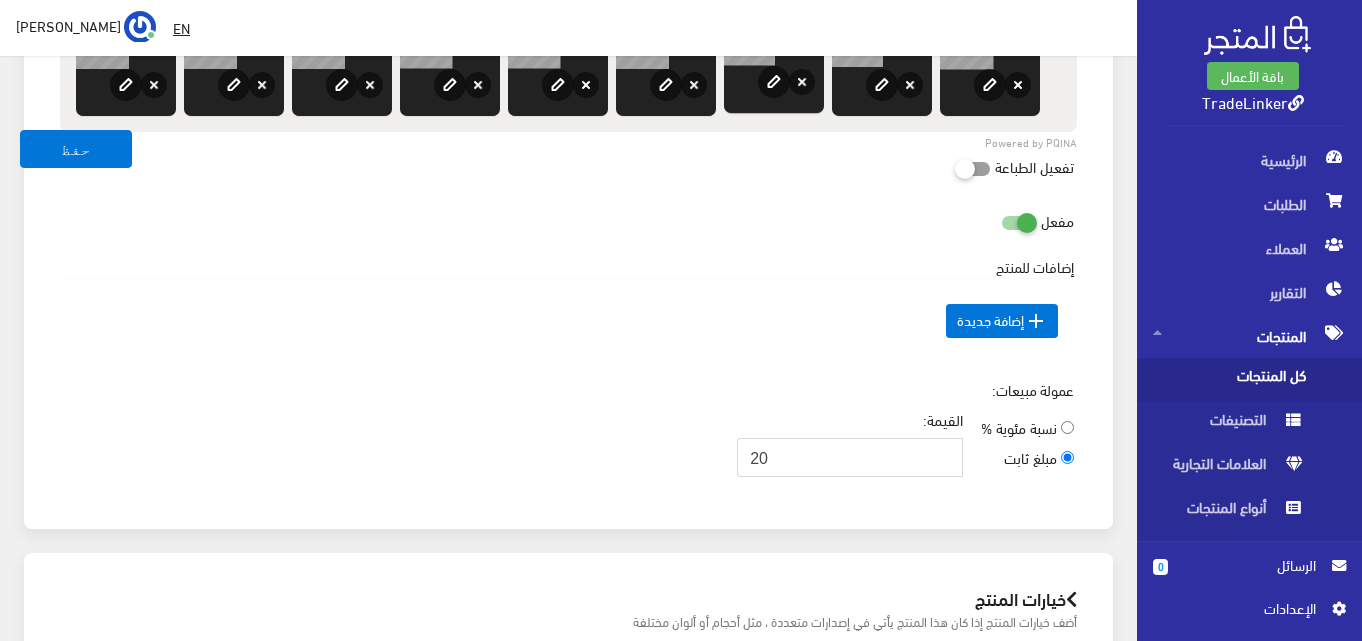 type on "20" 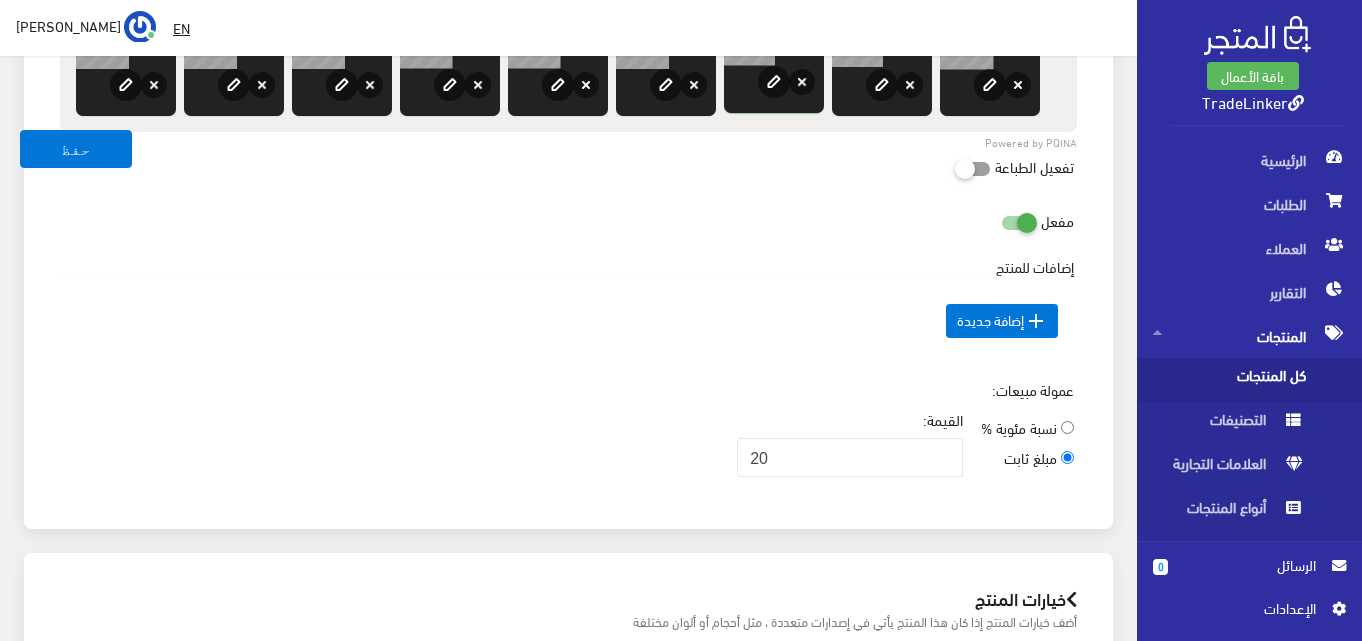 click on " إضافة جديدة" at bounding box center (568, 320) 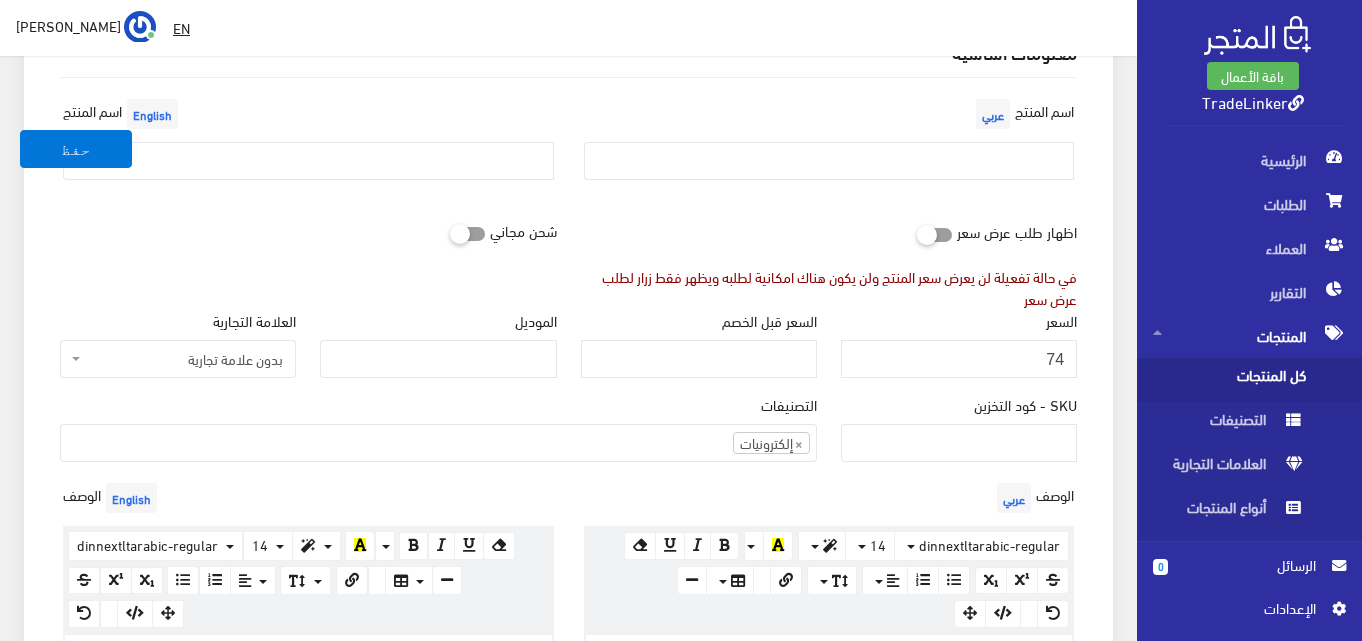 scroll, scrollTop: 200, scrollLeft: 0, axis: vertical 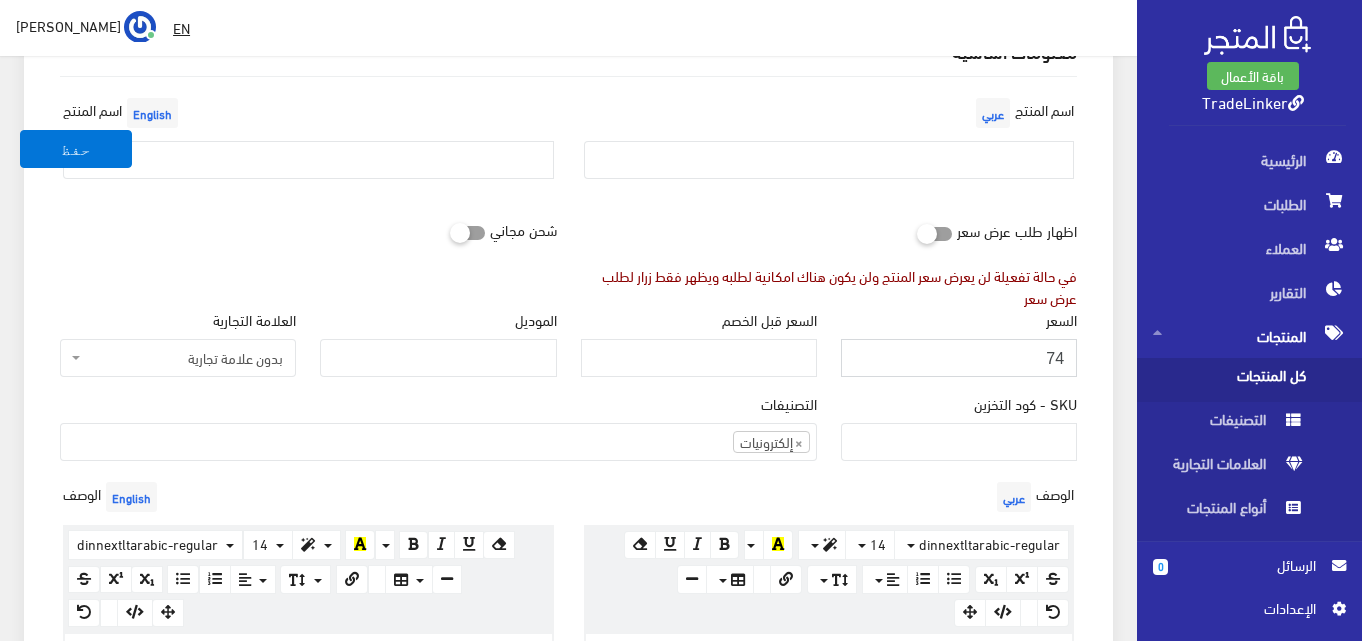 drag, startPoint x: 1055, startPoint y: 357, endPoint x: 1101, endPoint y: 361, distance: 46.173584 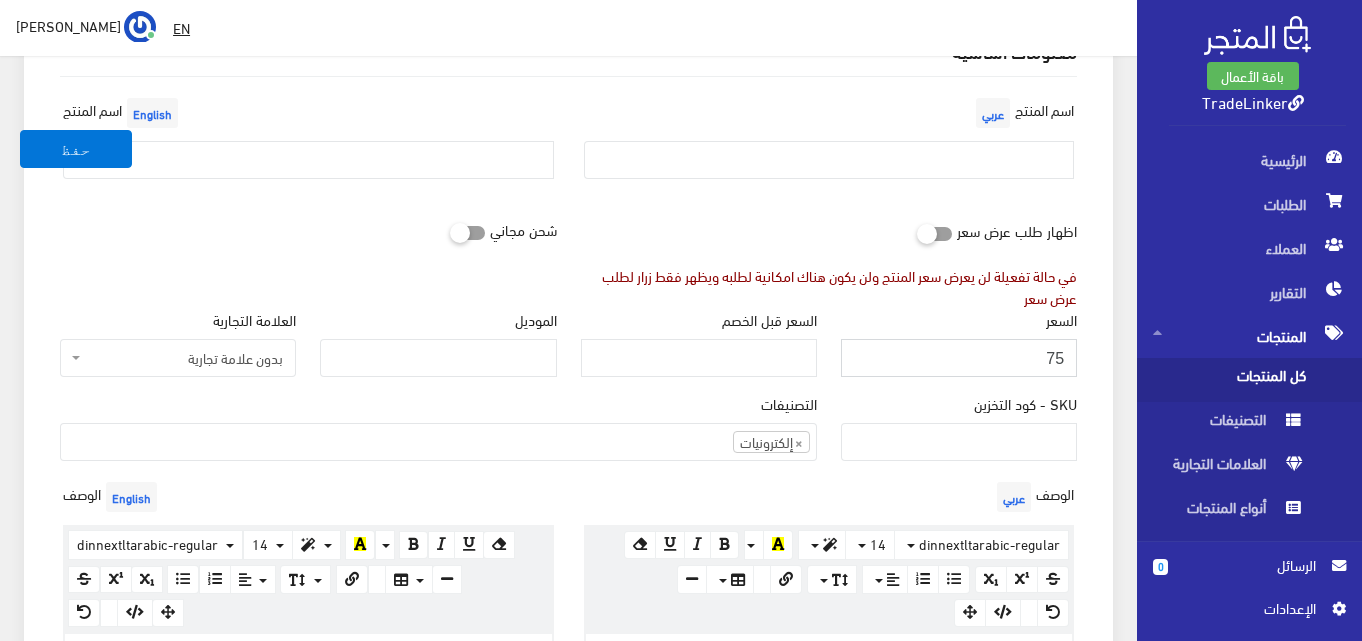 type on "75" 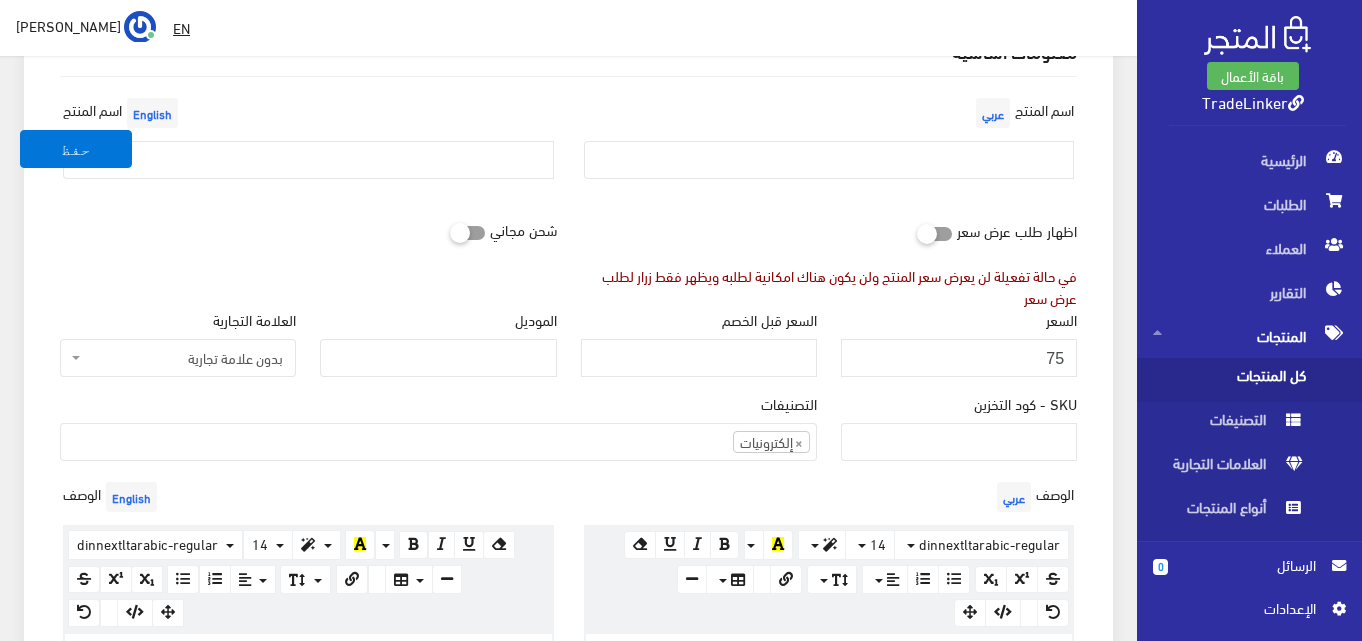 click on "معلومات أساسية
اسم المنتج  عربي
اسم المنتج  English
اظهار طلب عرض سعر
شحن مجاني" at bounding box center (568, 667) 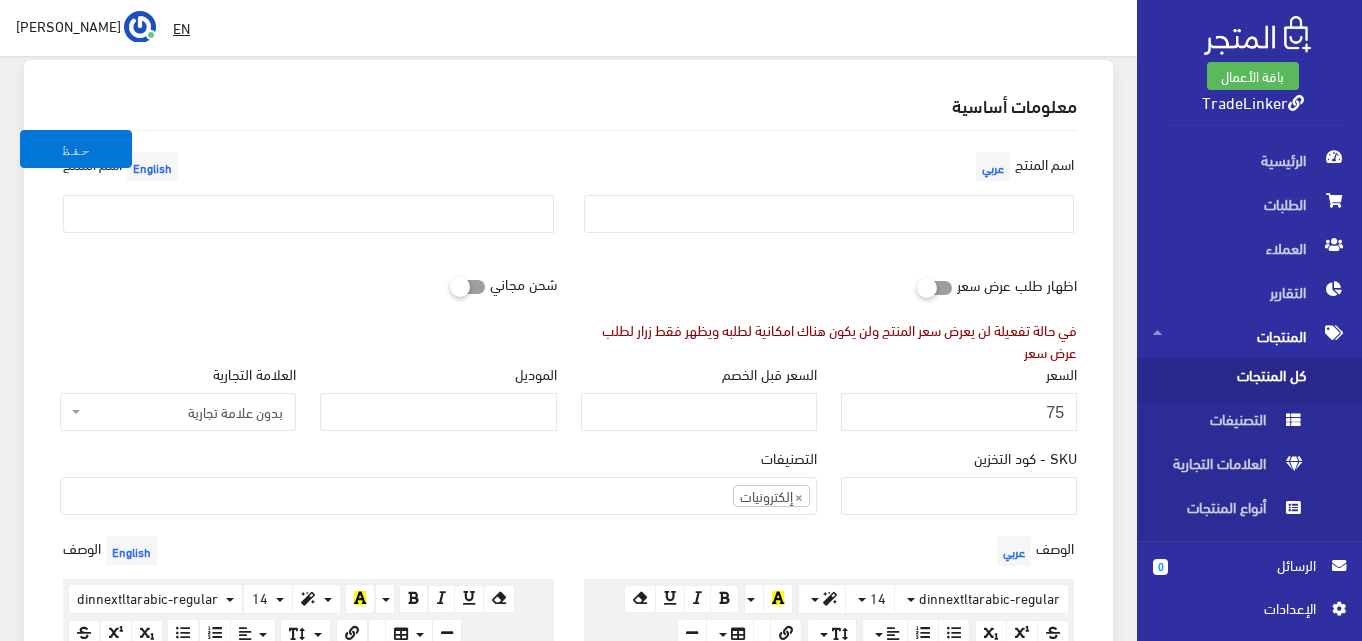 scroll, scrollTop: 100, scrollLeft: 0, axis: vertical 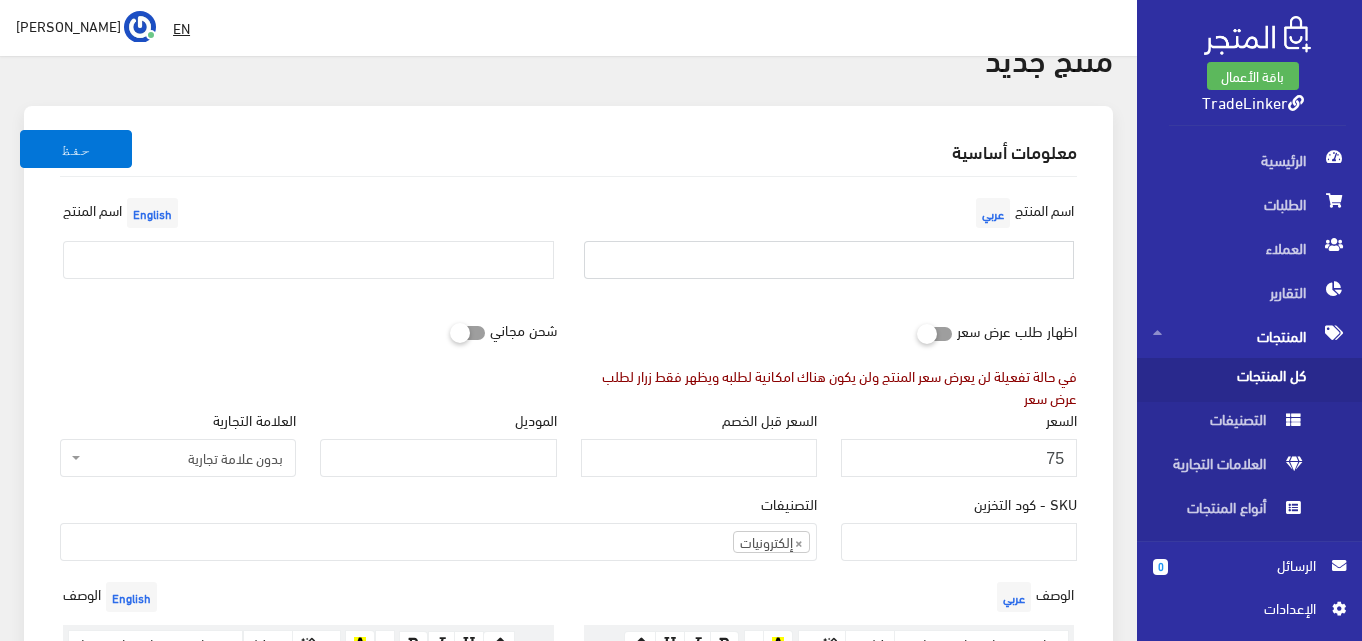click at bounding box center (829, 260) 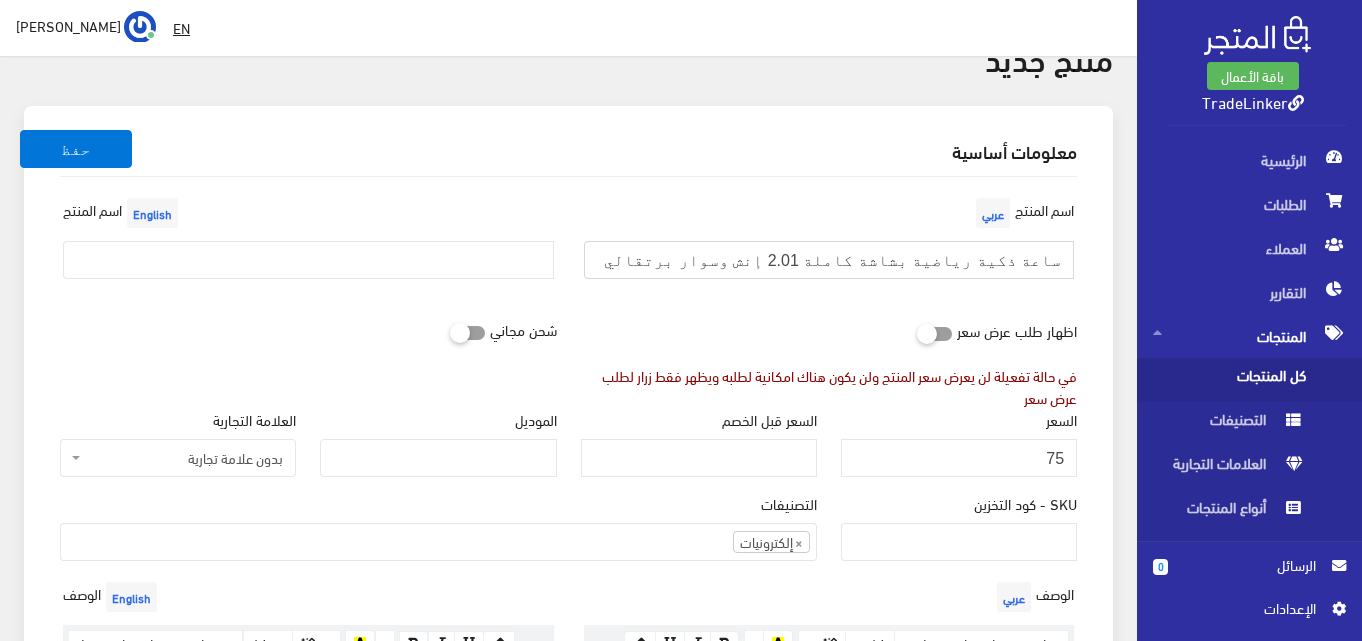 type on "ساعة ذكية رياضية بشاشة كاملة 2.01 إنش وسوار برتقالي أنيق" 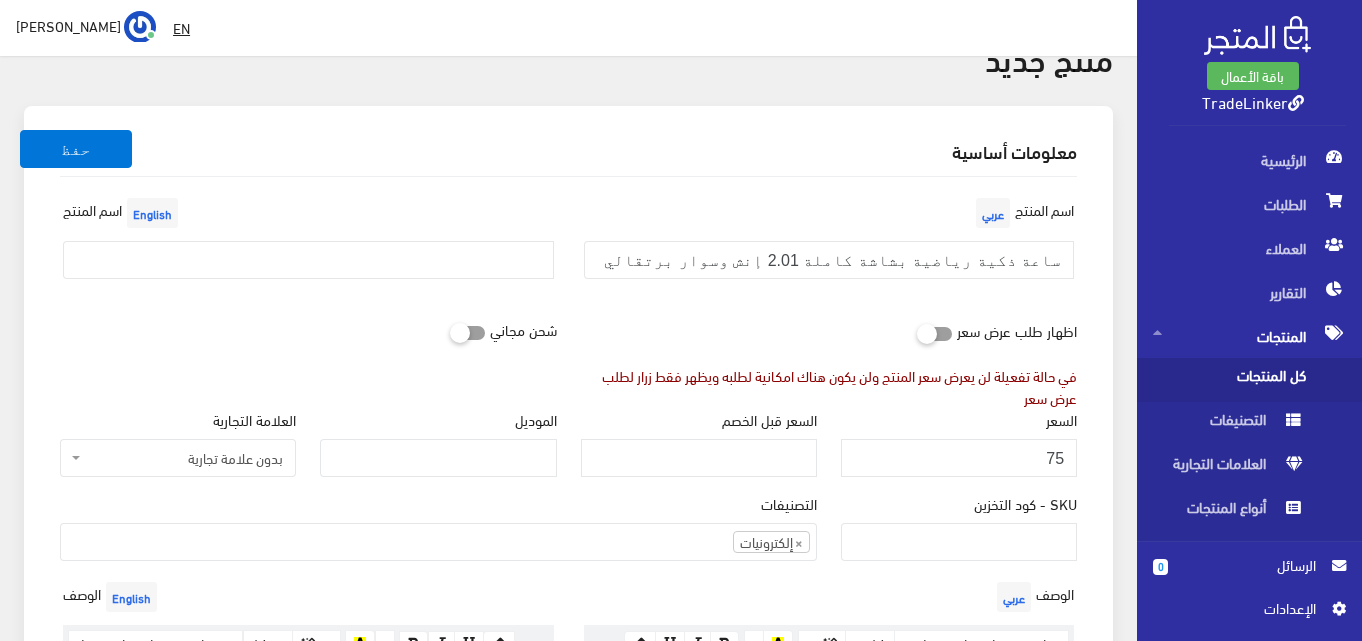 click on "اسم المنتج  English" at bounding box center [308, 244] 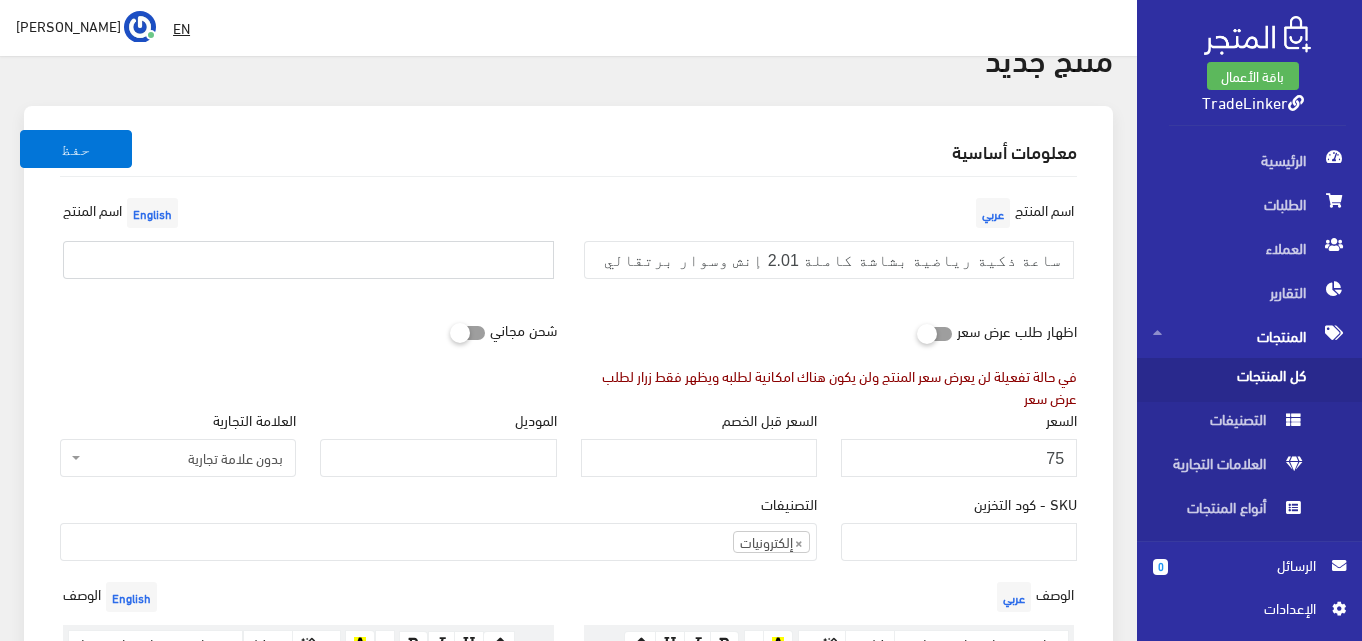 paste on "ساعة ذكية رياضية بشاشة كاملة 2.01 إنش وسوار برتقالي أنيق" 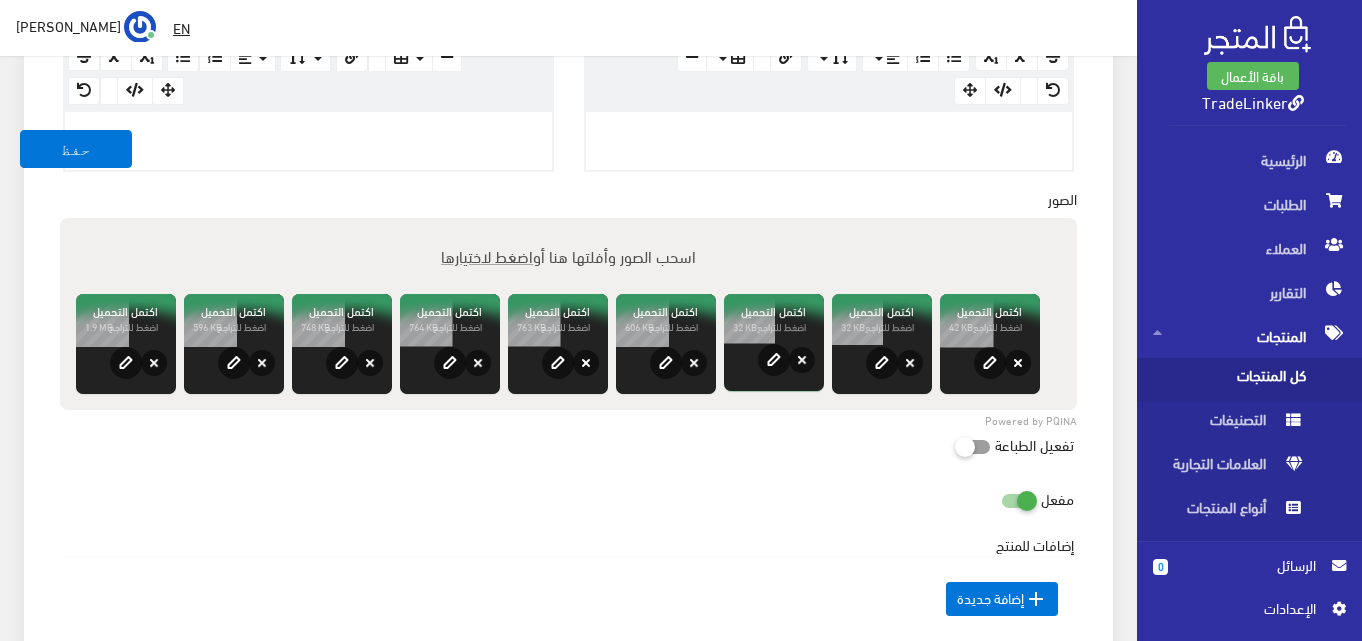 scroll, scrollTop: 700, scrollLeft: 0, axis: vertical 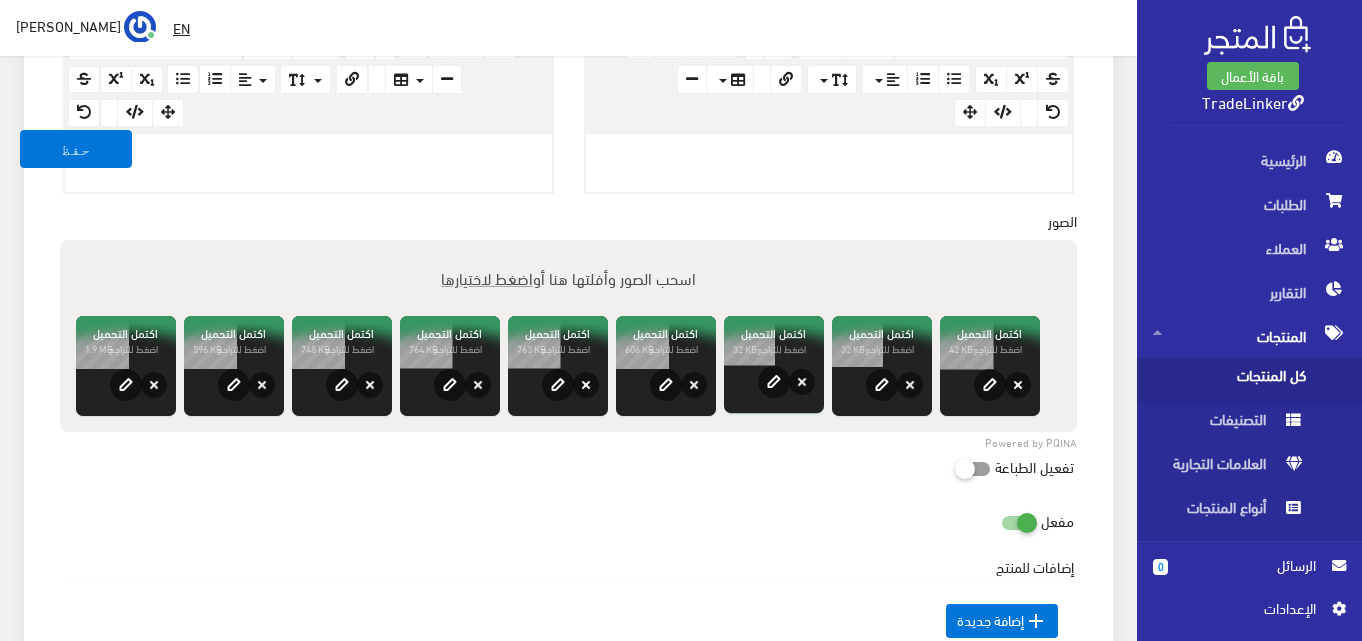 type on "ساعة ذكية رياضية بشاشة كاملة 2.01 إنش وسوار برتقالي أنيق" 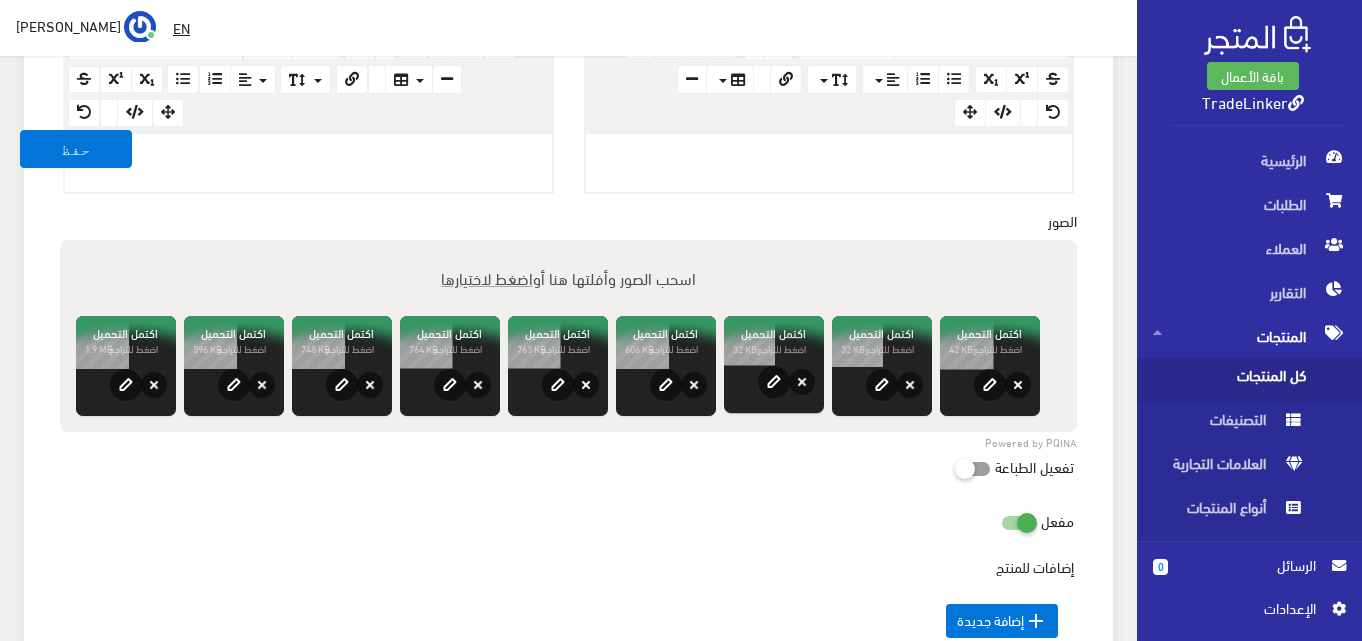 click at bounding box center (829, 163) 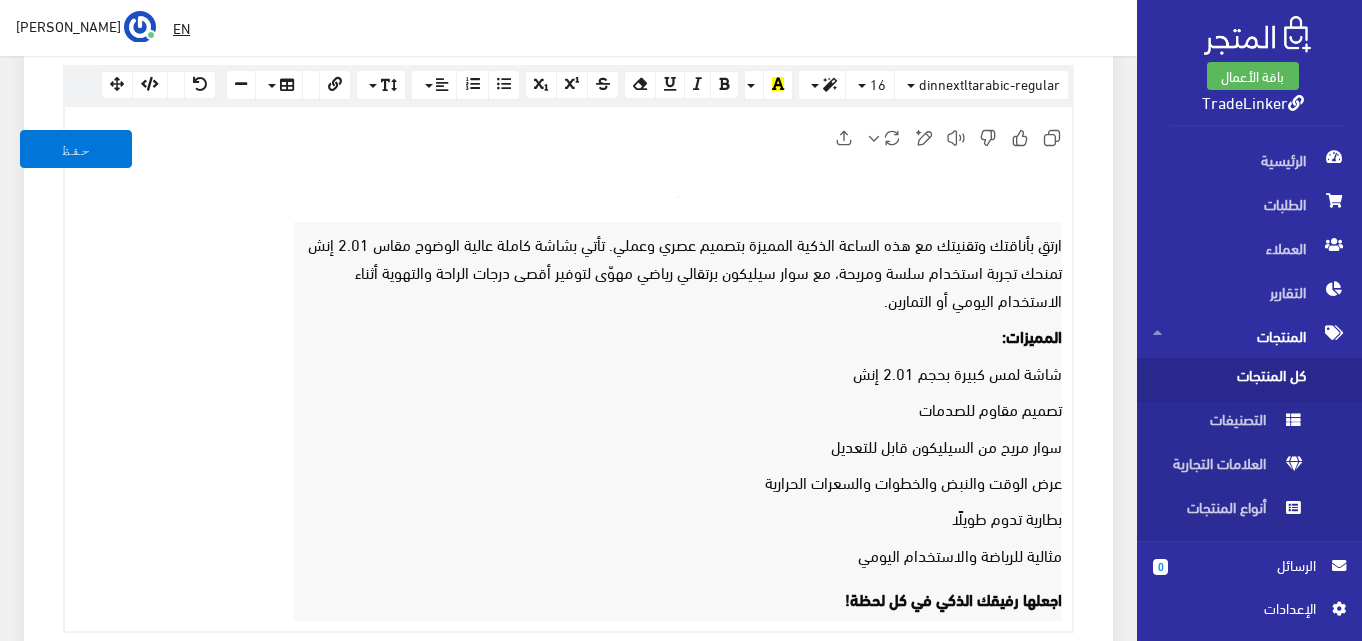 scroll, scrollTop: 834, scrollLeft: 0, axis: vertical 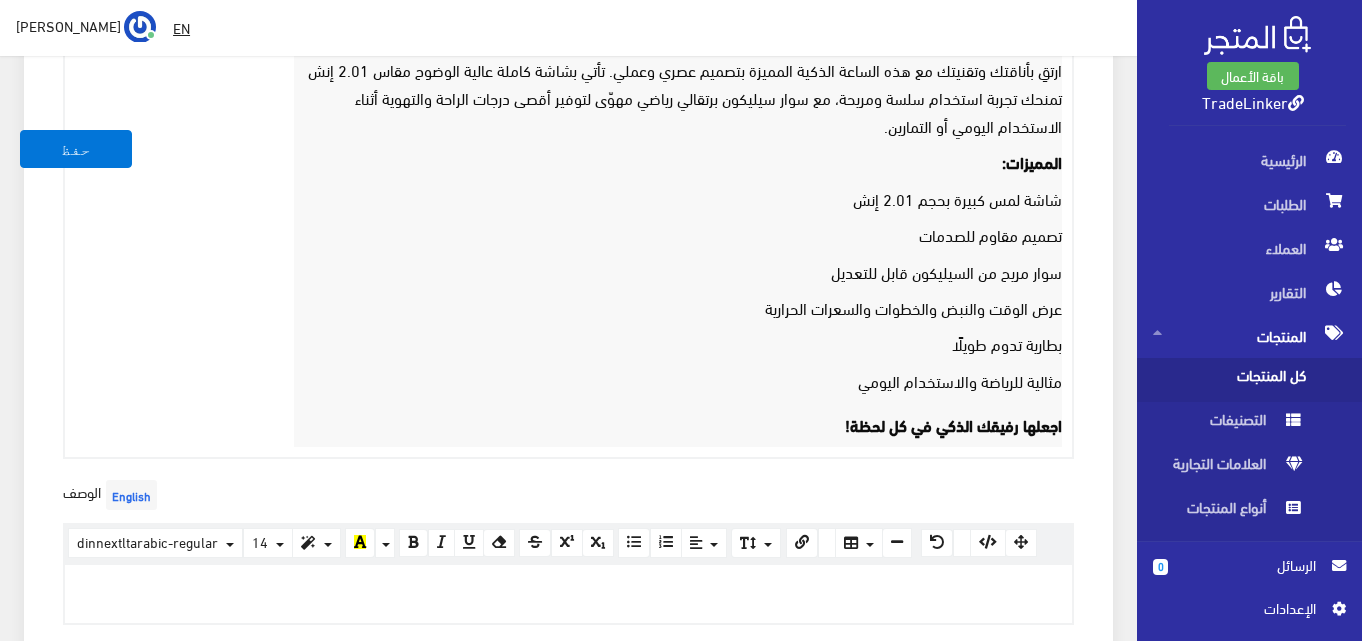 click on "اجعلها رفيقك الذكي في كل لحظة!" at bounding box center (678, 425) 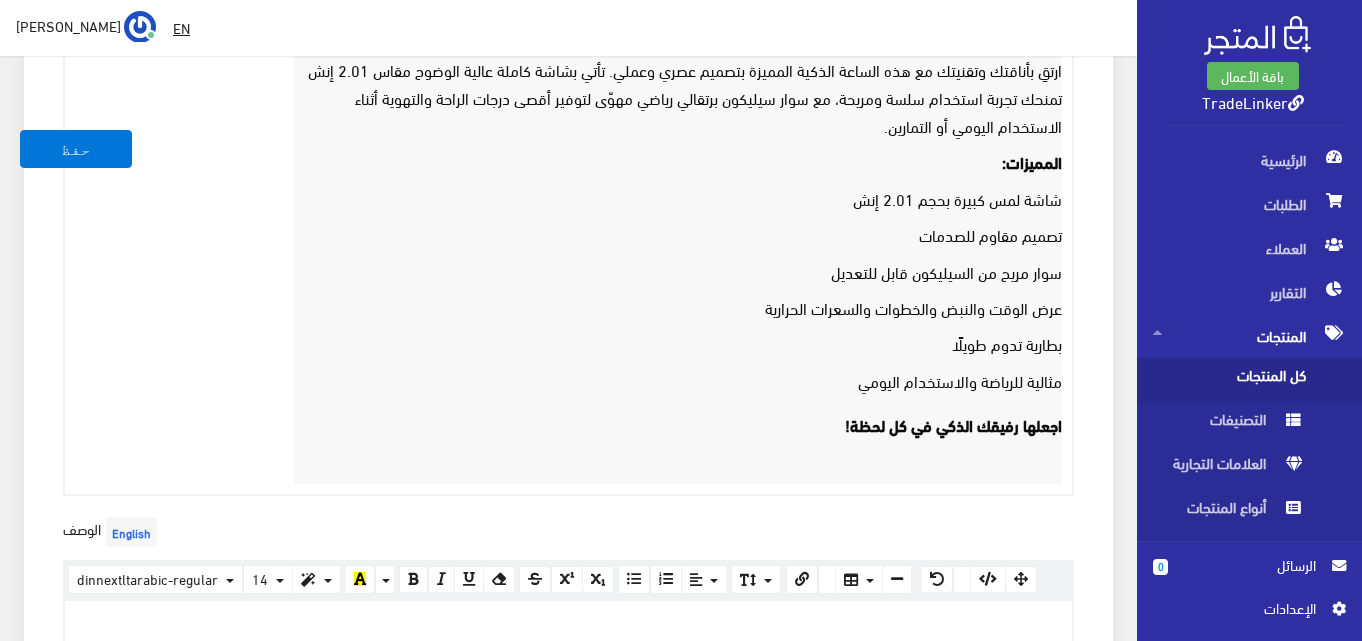 scroll, scrollTop: 900, scrollLeft: 0, axis: vertical 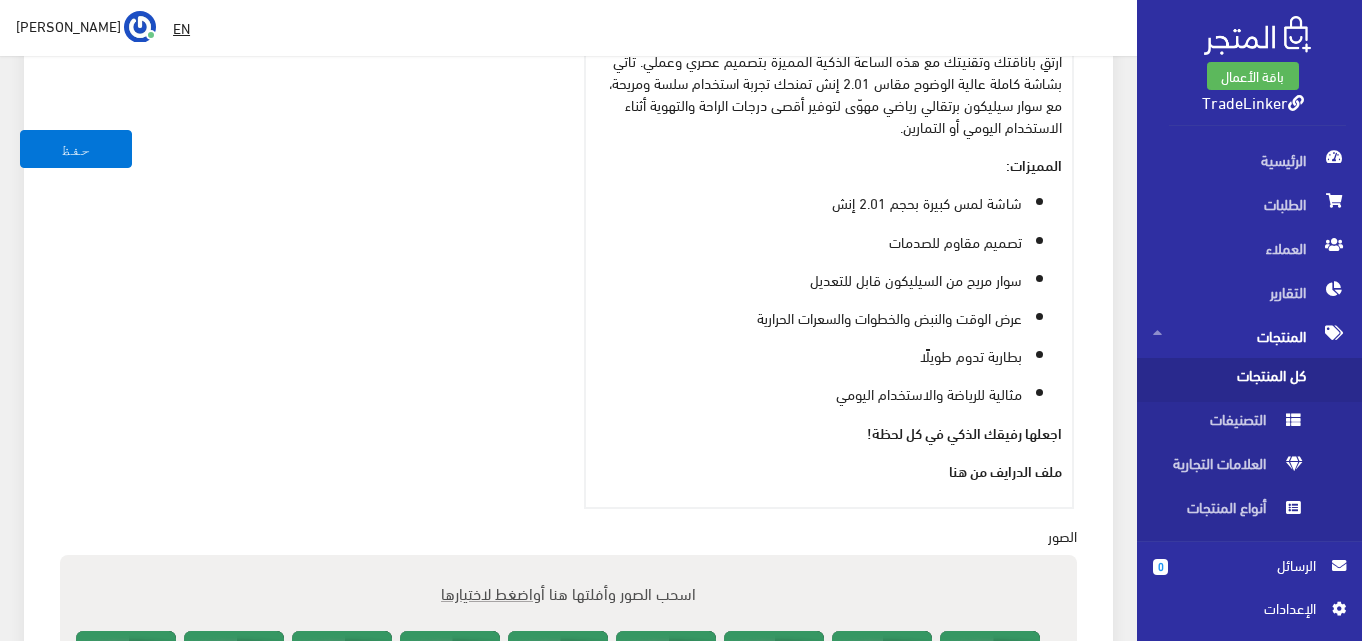 drag, startPoint x: 924, startPoint y: 483, endPoint x: 1072, endPoint y: 468, distance: 148.7582 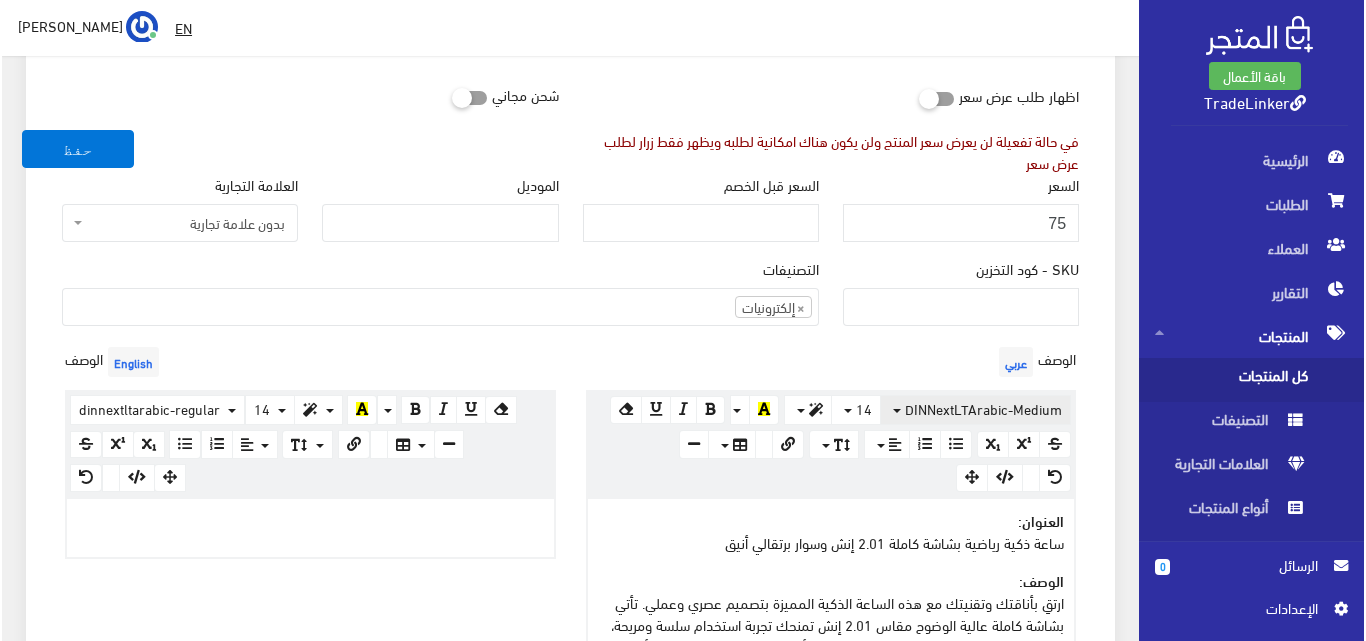 scroll, scrollTop: 377, scrollLeft: 0, axis: vertical 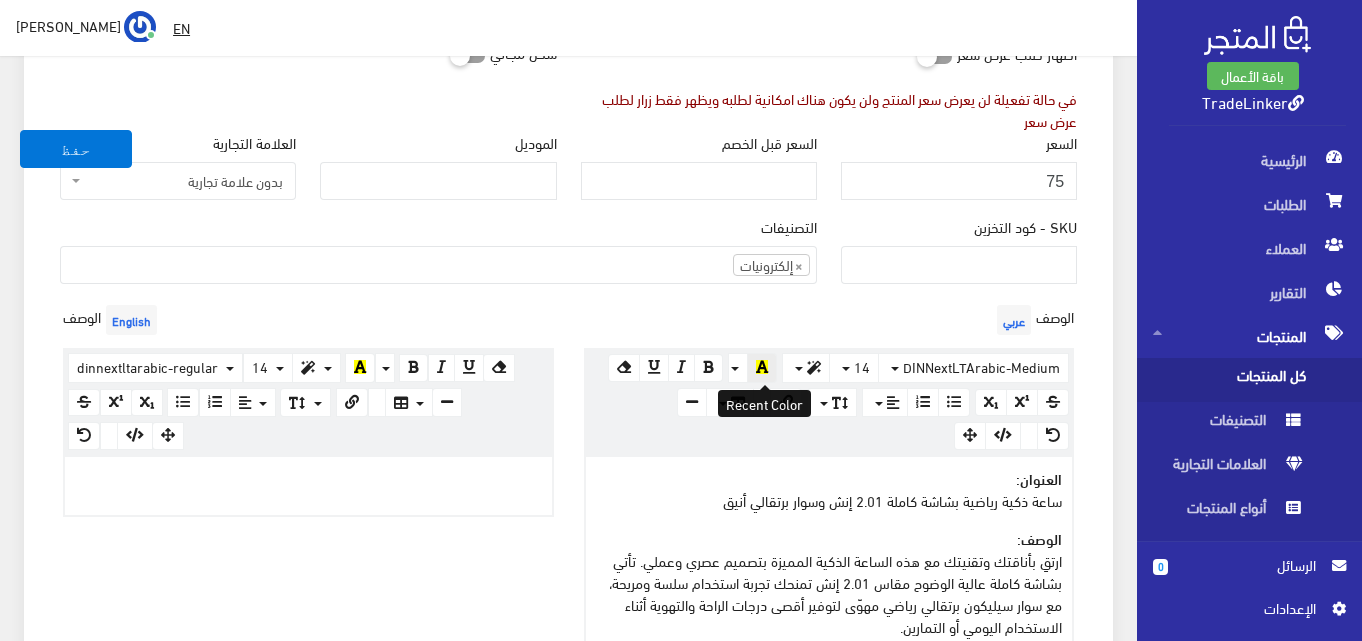 click at bounding box center [762, 367] 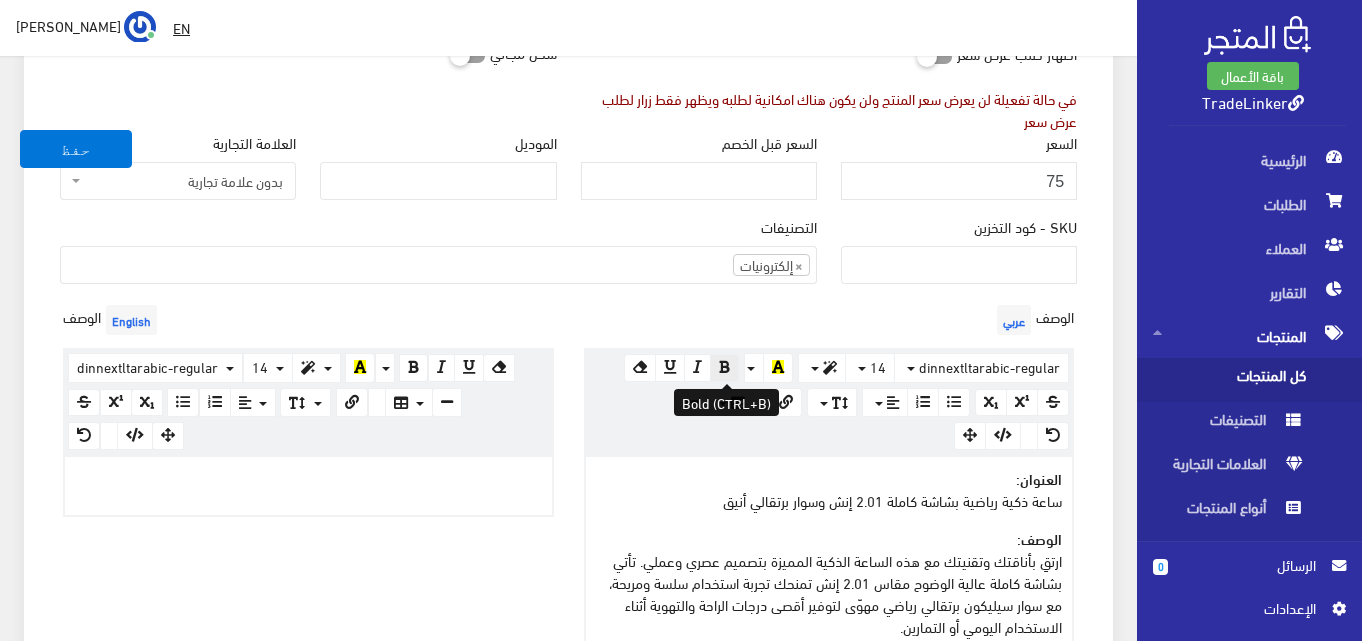 click at bounding box center (724, 367) 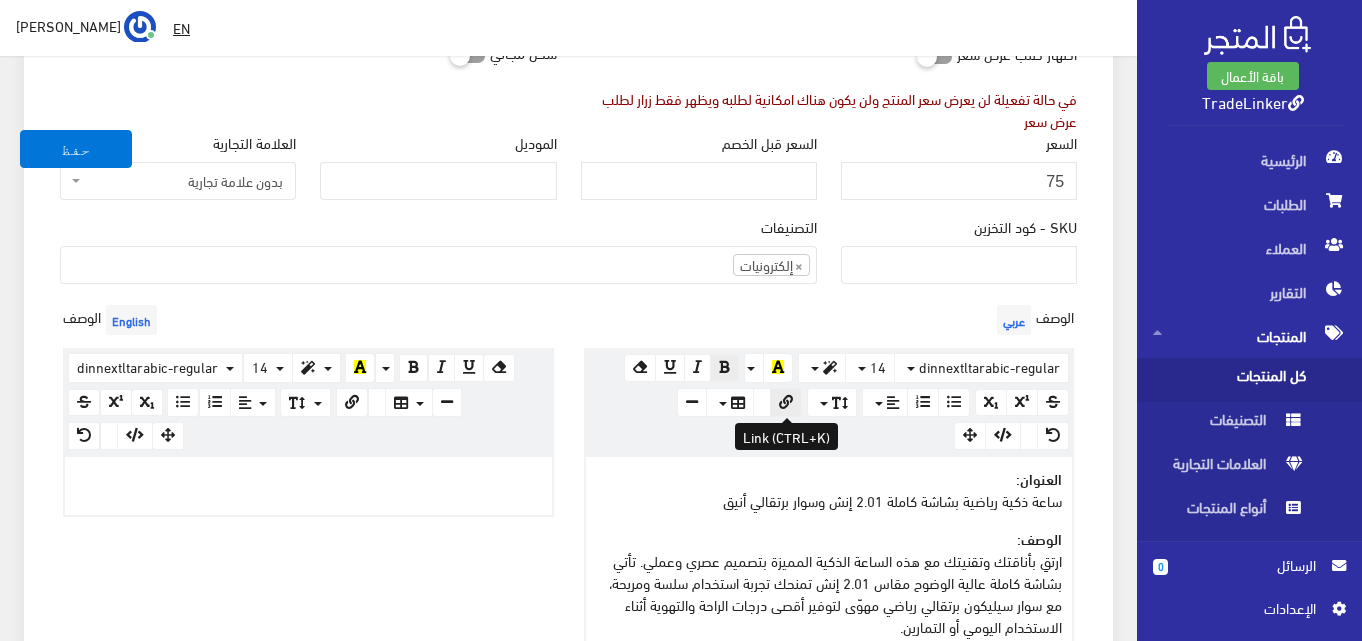 click at bounding box center [786, 403] 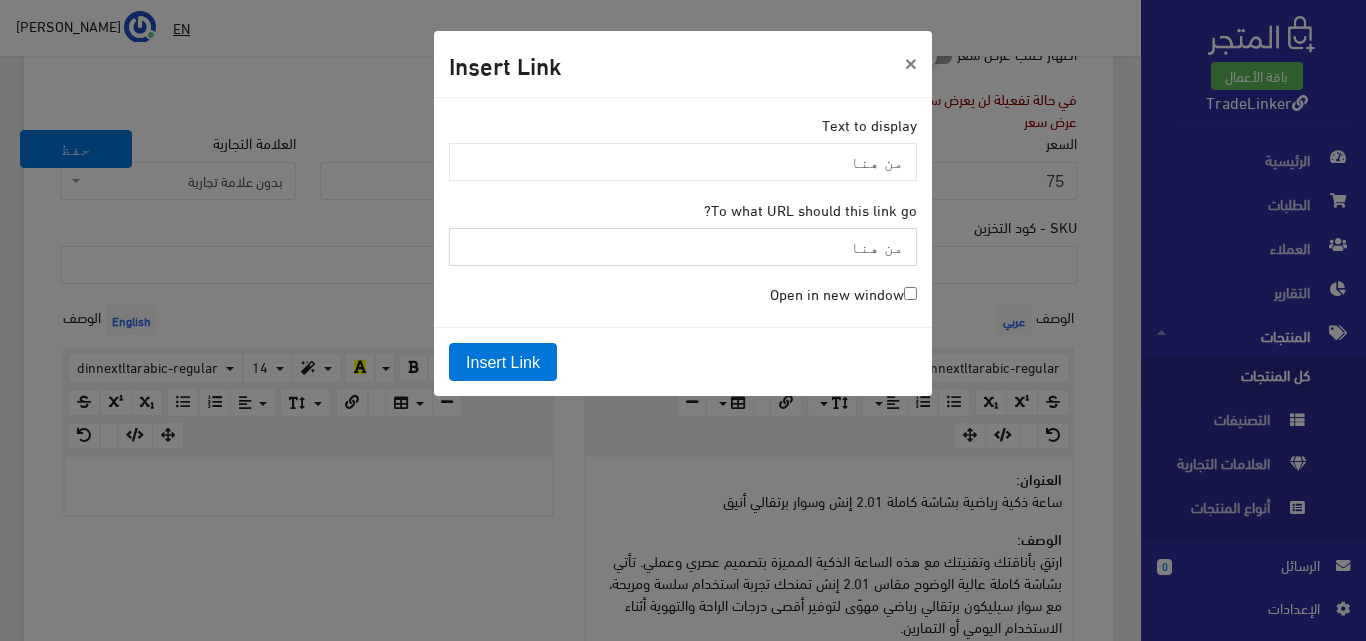 paste on "https://drive.google.com/drive/folders/18jPwL1Zy3OeI2lHJ-f7u5Y0LZYi9HzZK?usp=drive_link" 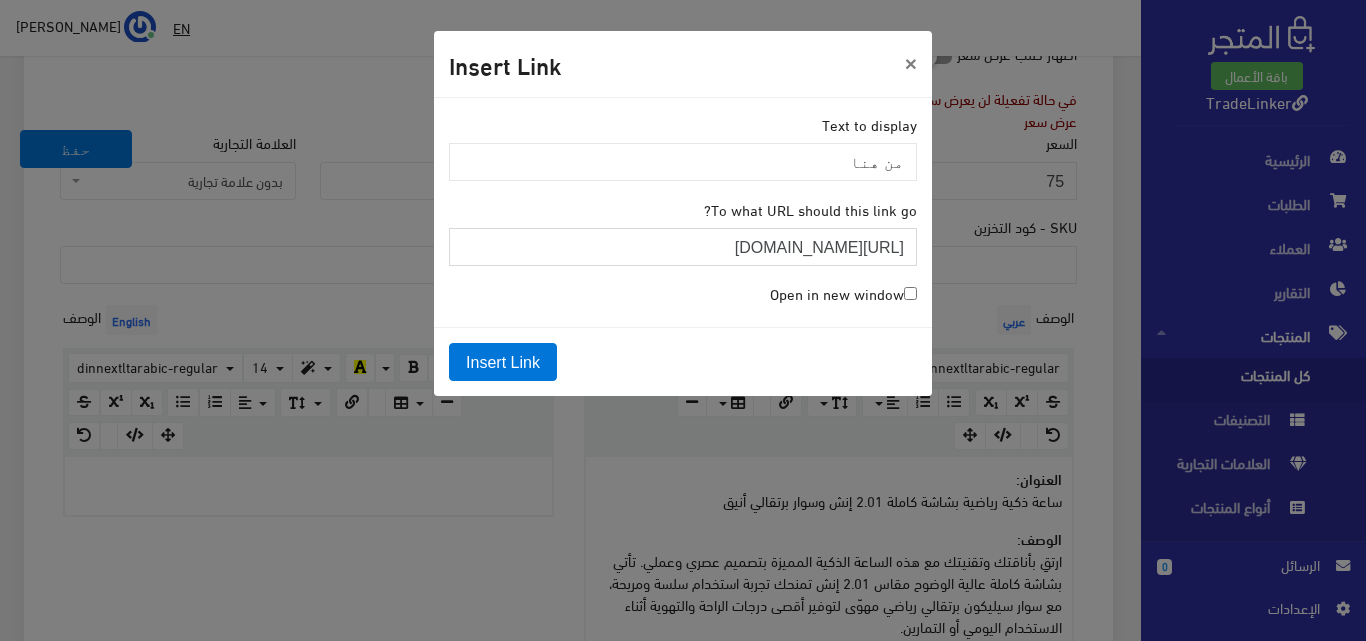 scroll, scrollTop: 0, scrollLeft: -213, axis: horizontal 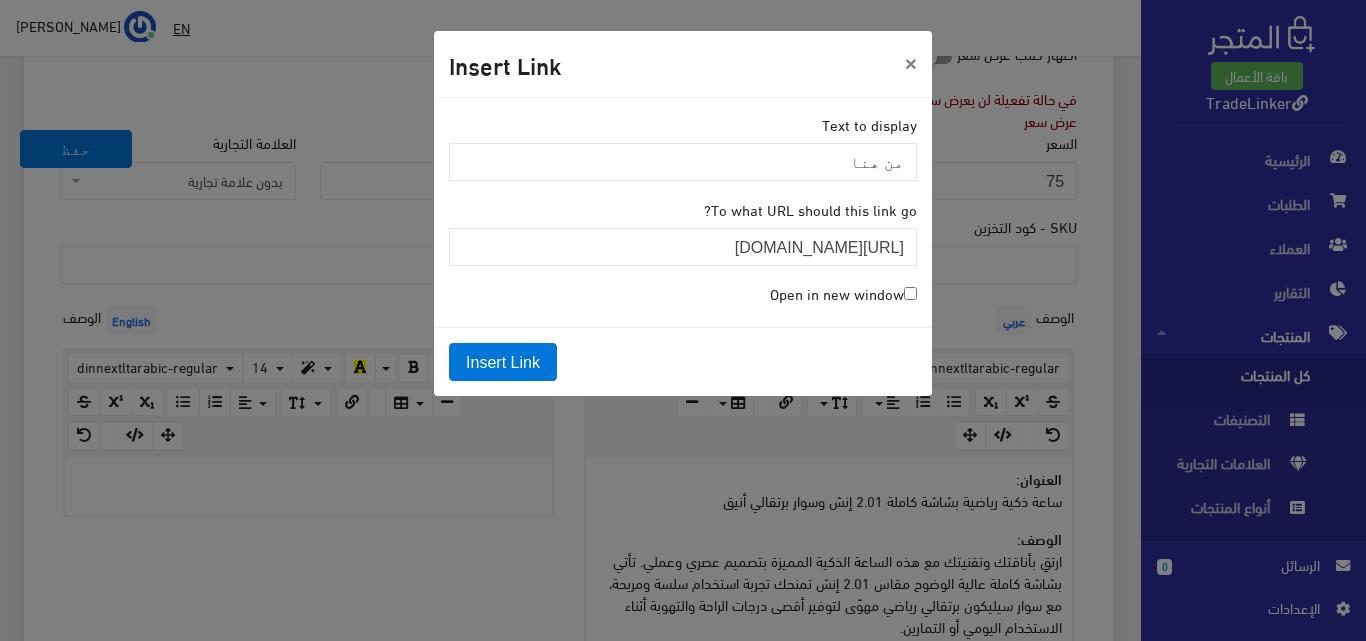 click on "Open in new window" at bounding box center (910, 293) 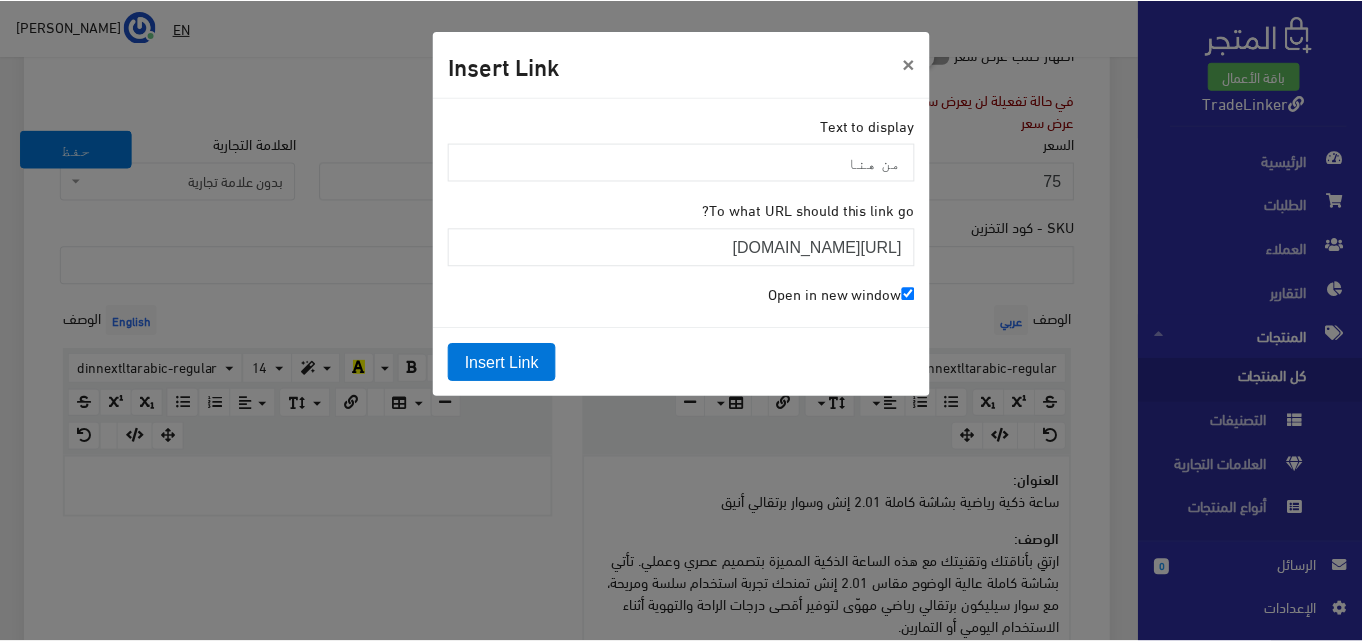 scroll, scrollTop: 0, scrollLeft: 0, axis: both 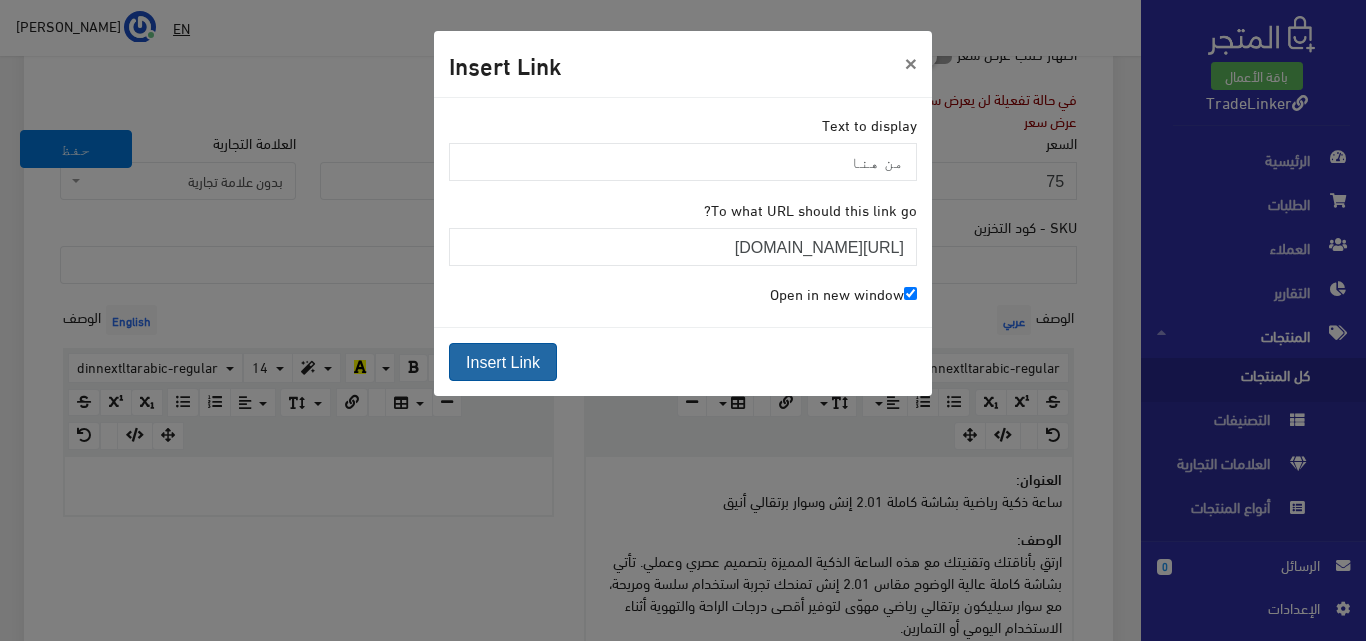 click on "Insert Link" at bounding box center [503, 362] 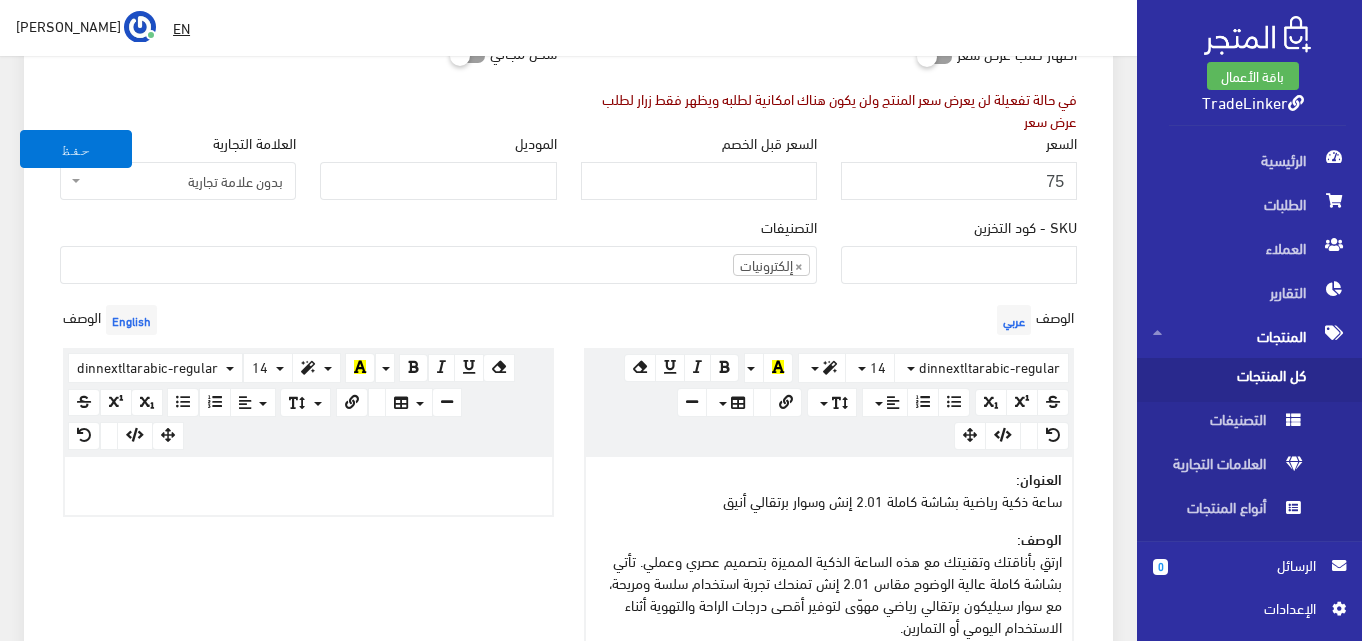 click on "الوصف  عربي
× Insert Image Select from files Image URL Insert Image × Insert Link Text to display من هنا To what URL should this link go? https://drive.google.com/drive/folders/18jPwL1Zy3OeI2lHJ-f7u5Y0LZYi9HzZK?usp=drive_link  Open in new window Insert Link Close Keyboard shortcuts Action Ctrl + Z Undo Ctrl + Shift + Z Redo Ctrl + ] Indent Ctrl + [ Outdent Ctrl + ENTER Insert Horizontal Rule Text formatting Ctrl + B Bold Ctrl + I Italic Ctrl + U Underline Ctrl + \ Remove Font Style Document Style Ctrl + NUM0 Normal Ctrl + NUM1 Header 1 Ctrl + NUM2 Header 2 Ctrl + NUM3 Header 3 Ctrl + NUM4 Header 4 Ctrl + NUM5 Header 5 Ctrl + NUM6 Header 6 Paragraph formatting Ctrl + Shift + L Align left Ctrl + Shift + E Align center Ctrl + Shift + R Align right Ctrl + Shift + J Justify full Ctrl + Shift + NUM7 Ordered list Ctrl + Shift + NUM8 Unordered list Summernote 0.6.16  ·  Project  ·  Issues dinnextltarabic-regular    Arial  Arial Black  Comic Sans MS  Courier New 14" at bounding box center (829, 654) 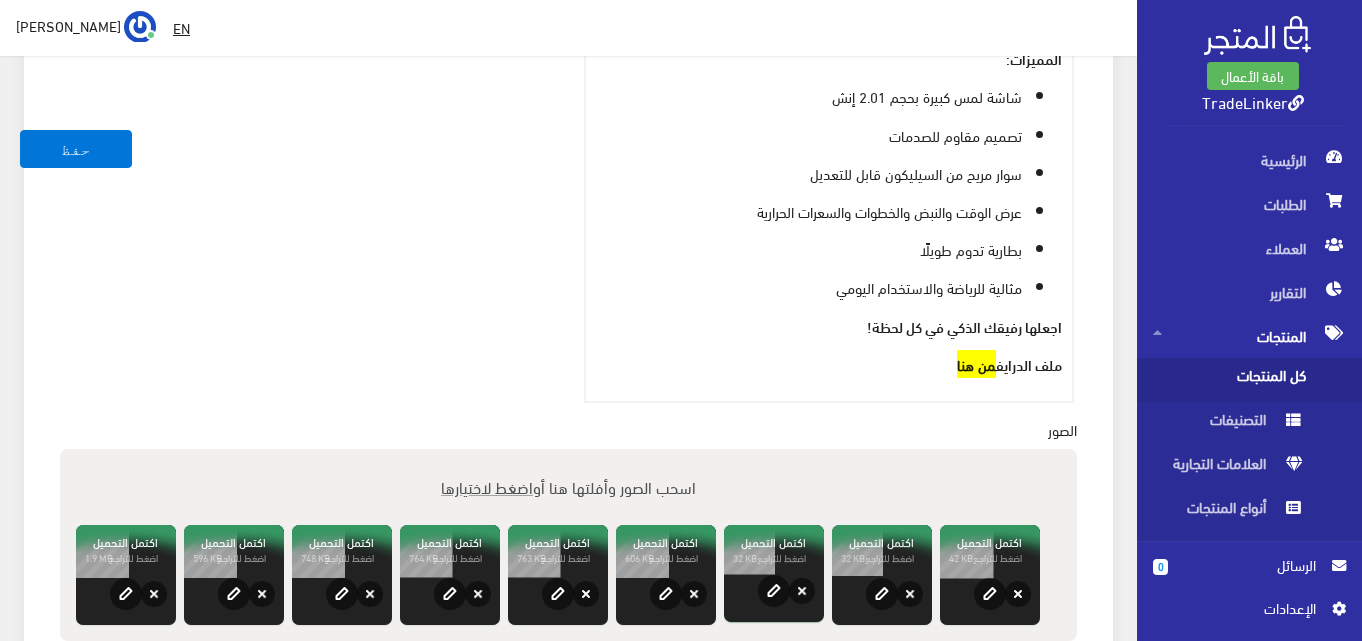 scroll, scrollTop: 1277, scrollLeft: 0, axis: vertical 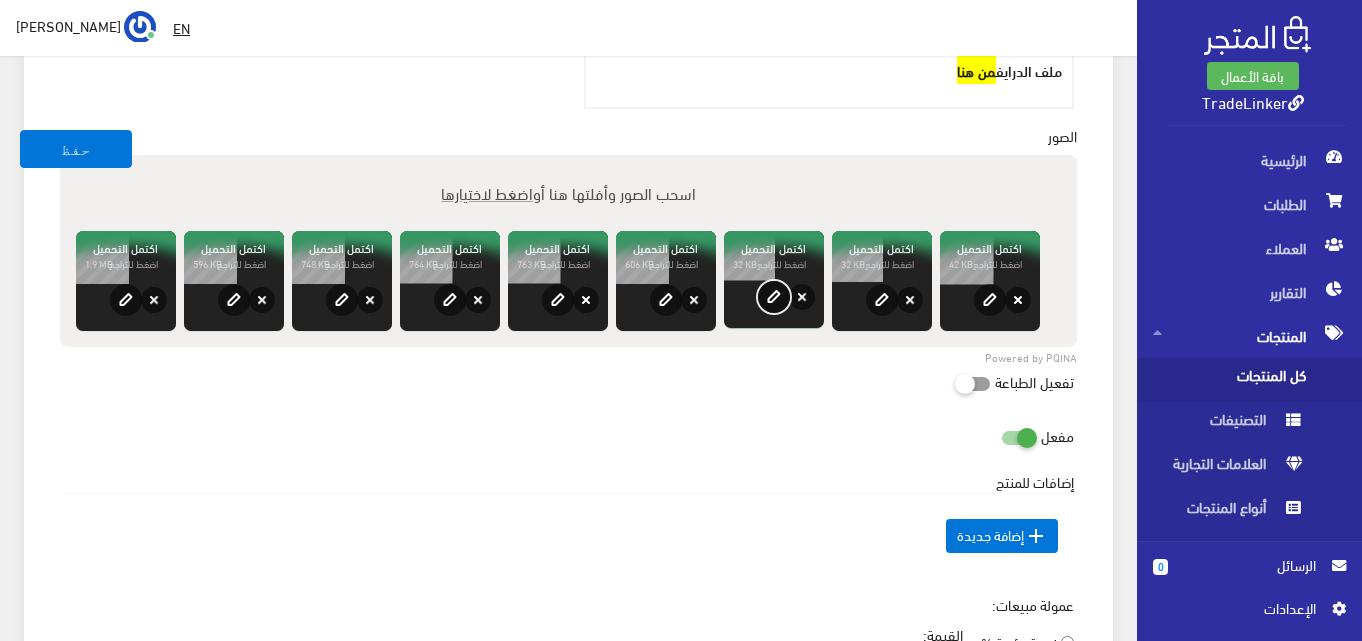 drag, startPoint x: 970, startPoint y: 260, endPoint x: 771, endPoint y: 275, distance: 199.56453 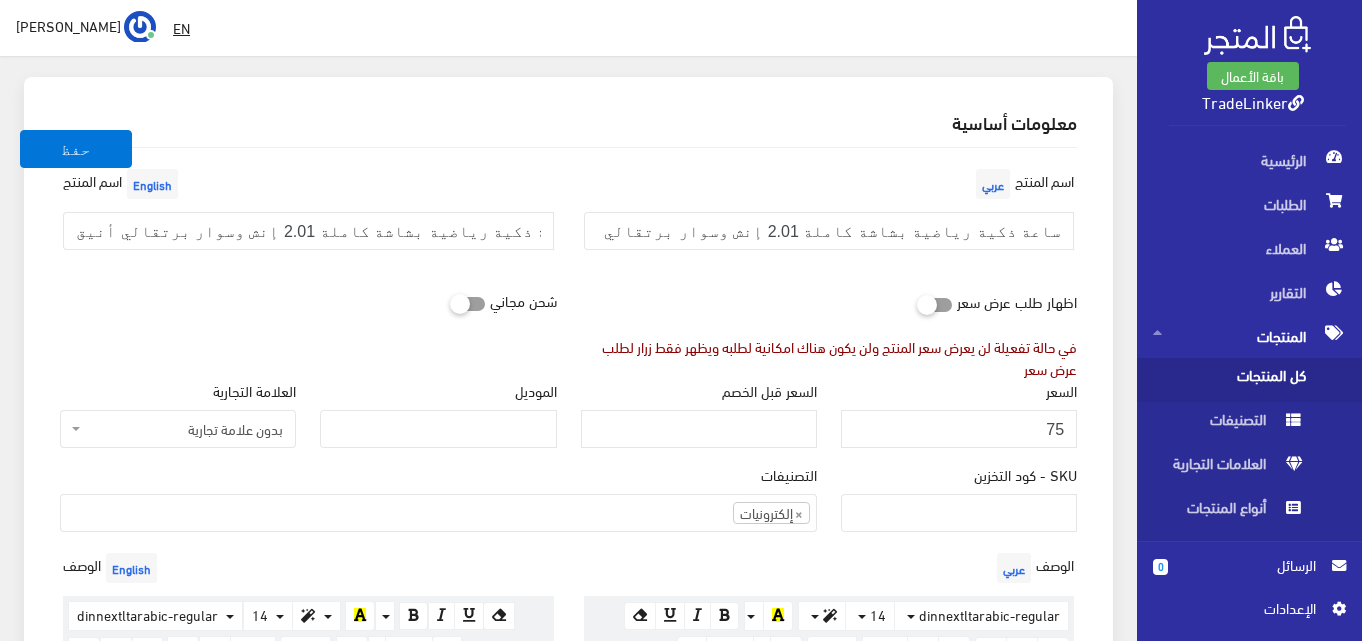scroll, scrollTop: 177, scrollLeft: 0, axis: vertical 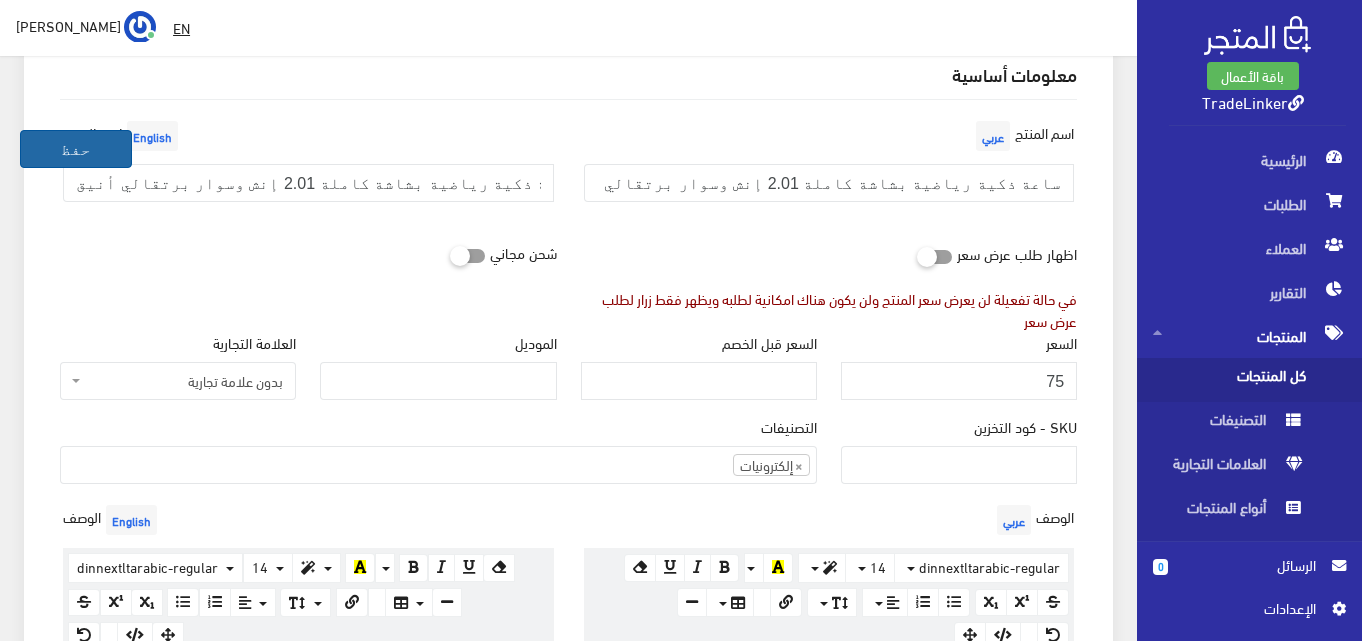 click on "حفظ" at bounding box center (76, 149) 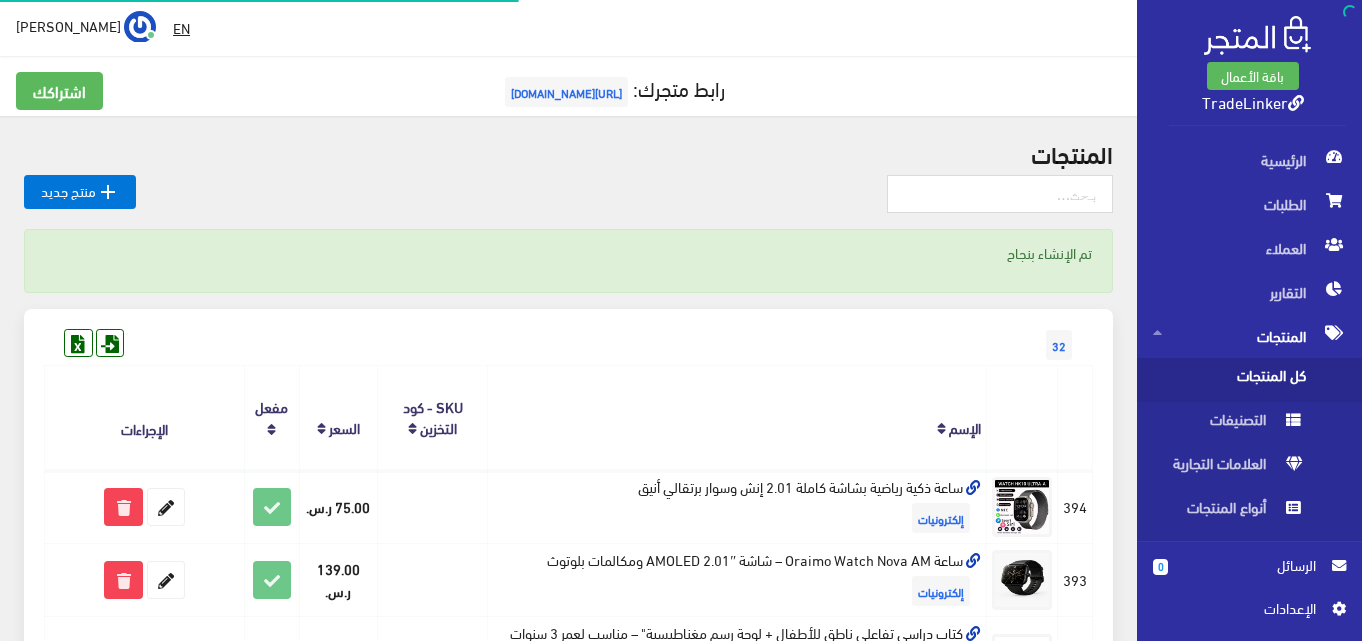 scroll, scrollTop: 0, scrollLeft: 0, axis: both 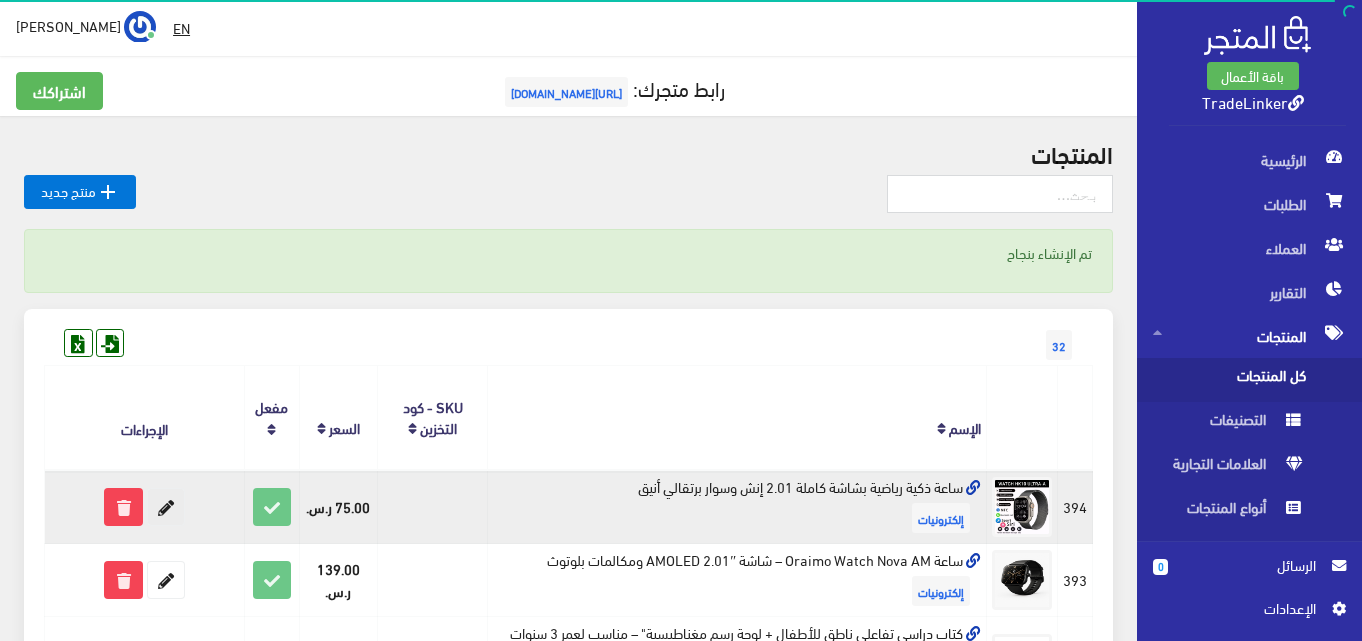 click at bounding box center (166, 507) 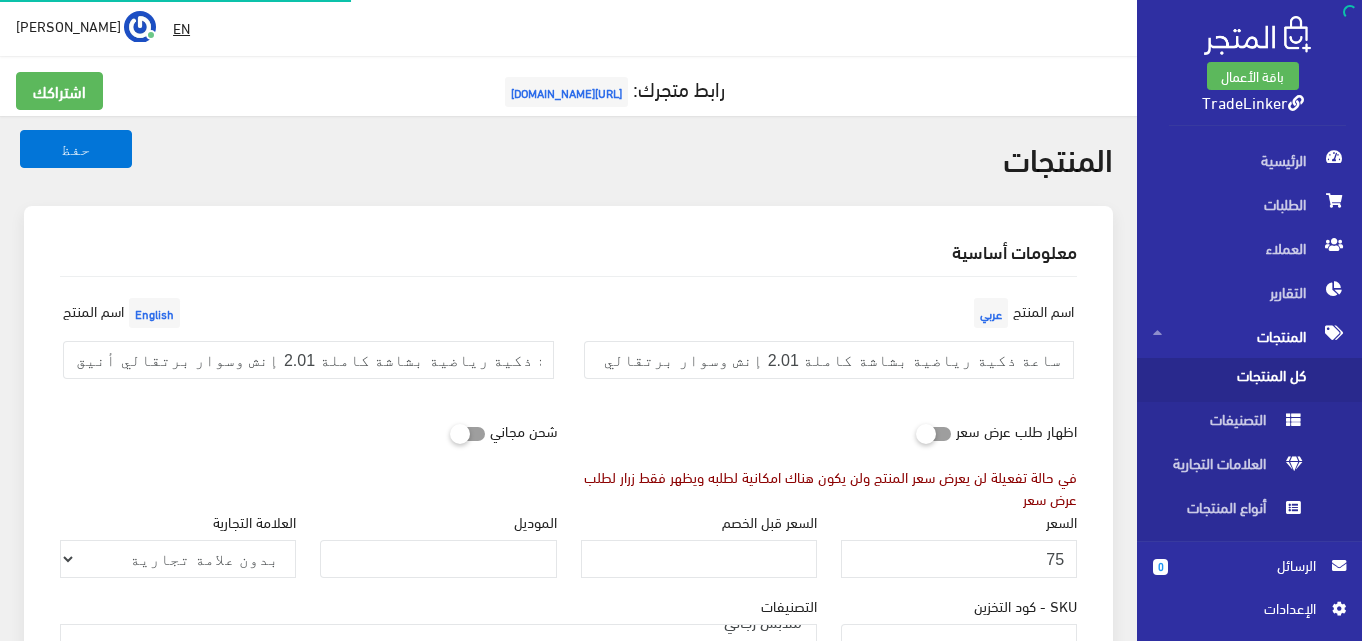 select 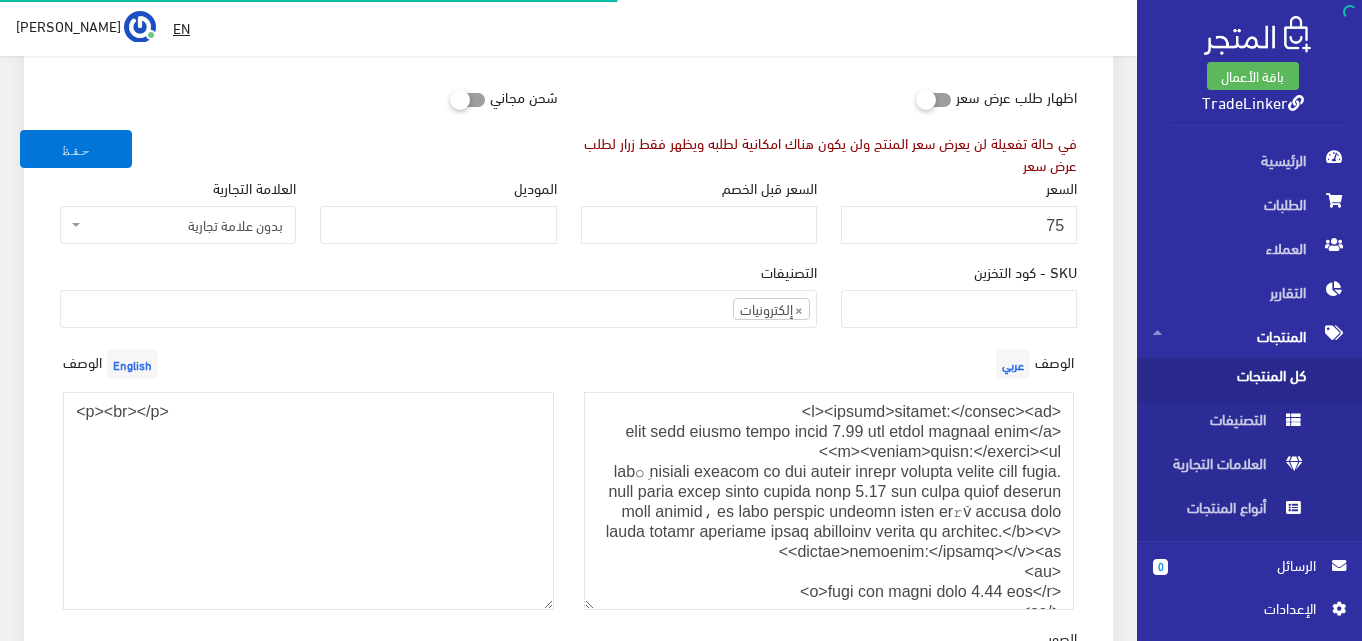 scroll, scrollTop: 400, scrollLeft: 0, axis: vertical 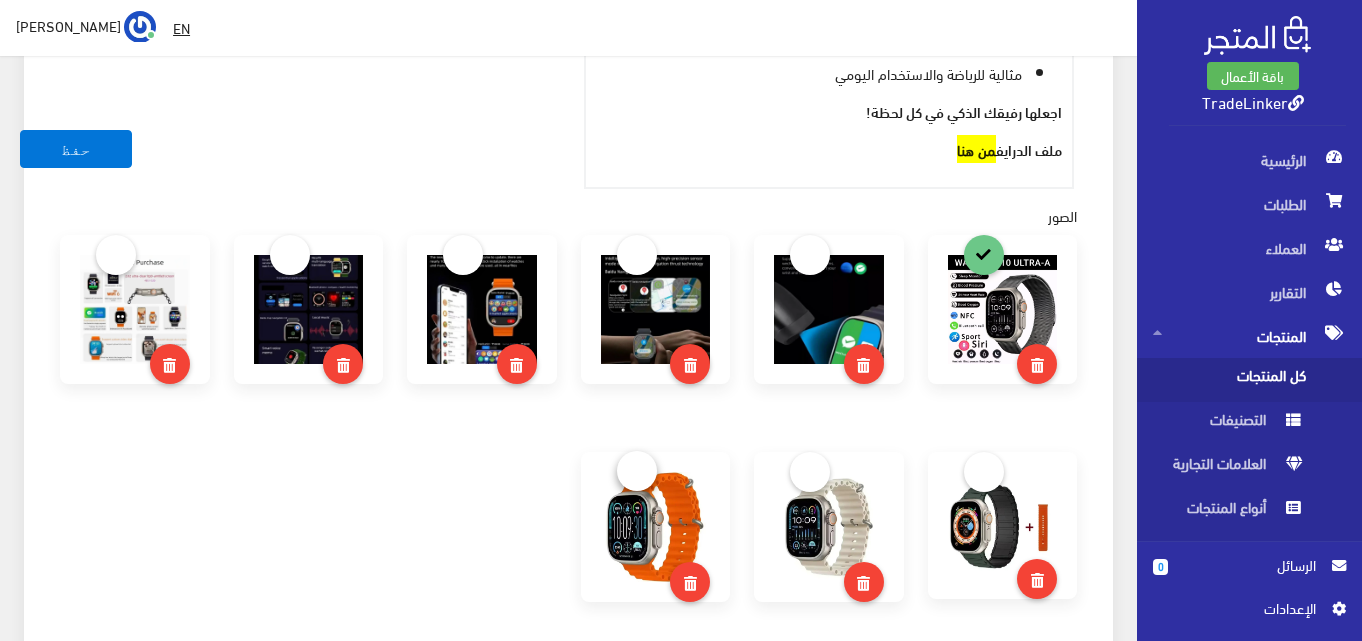 click at bounding box center (637, 471) 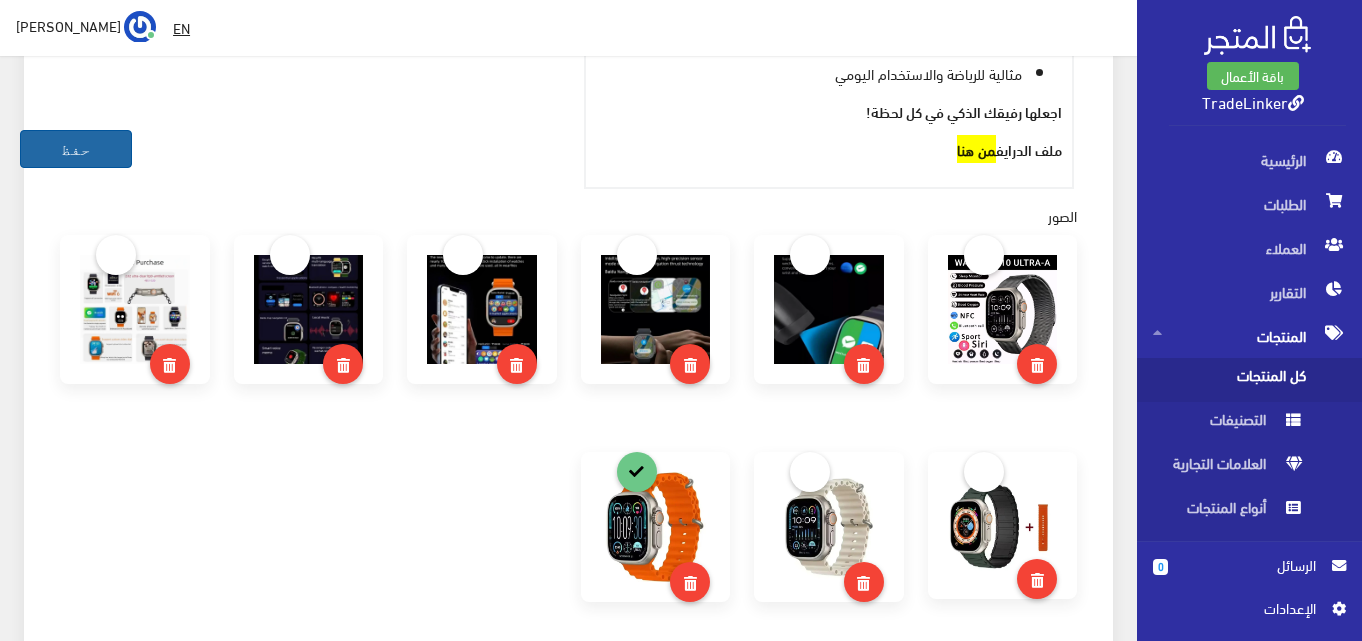 click on "حفظ" at bounding box center [76, 149] 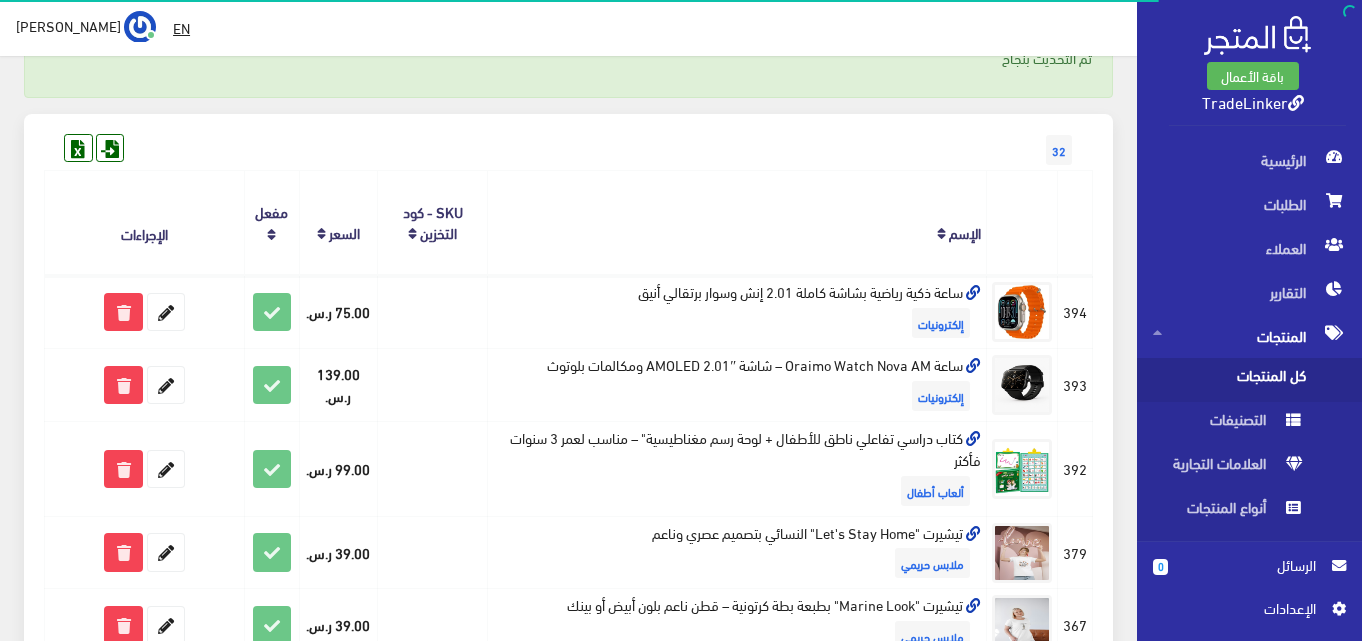 scroll, scrollTop: 200, scrollLeft: 0, axis: vertical 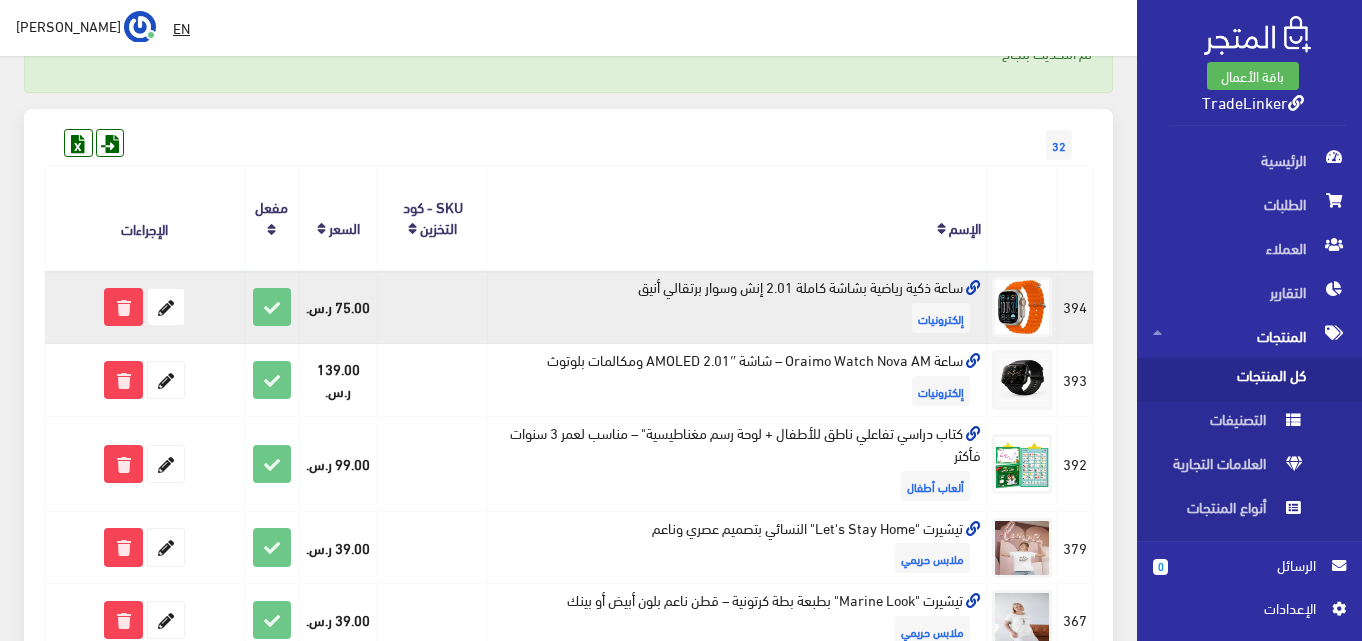 click at bounding box center (973, 288) 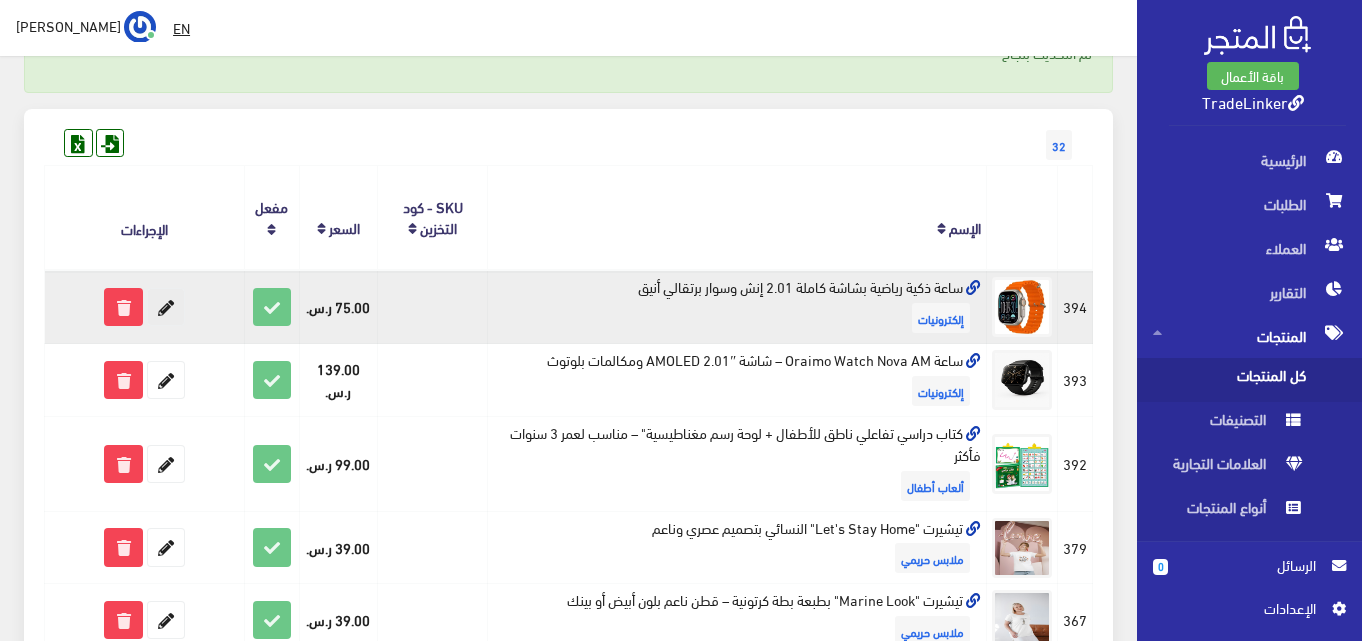 click at bounding box center (166, 307) 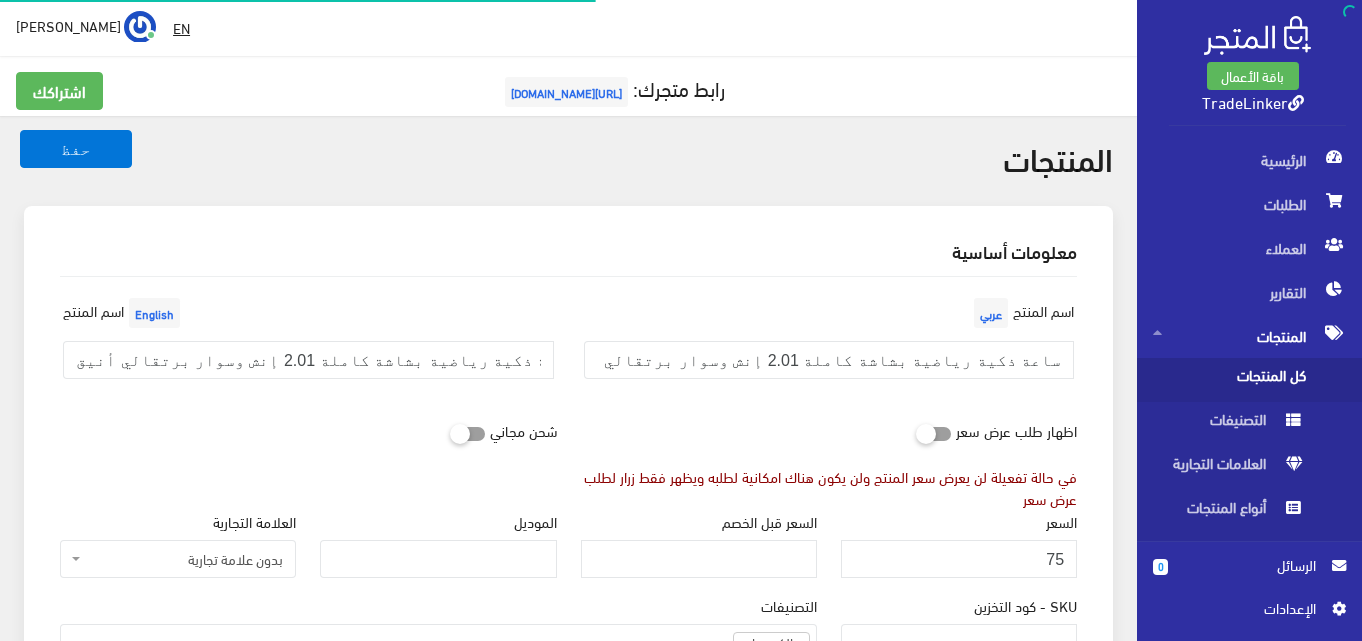 select 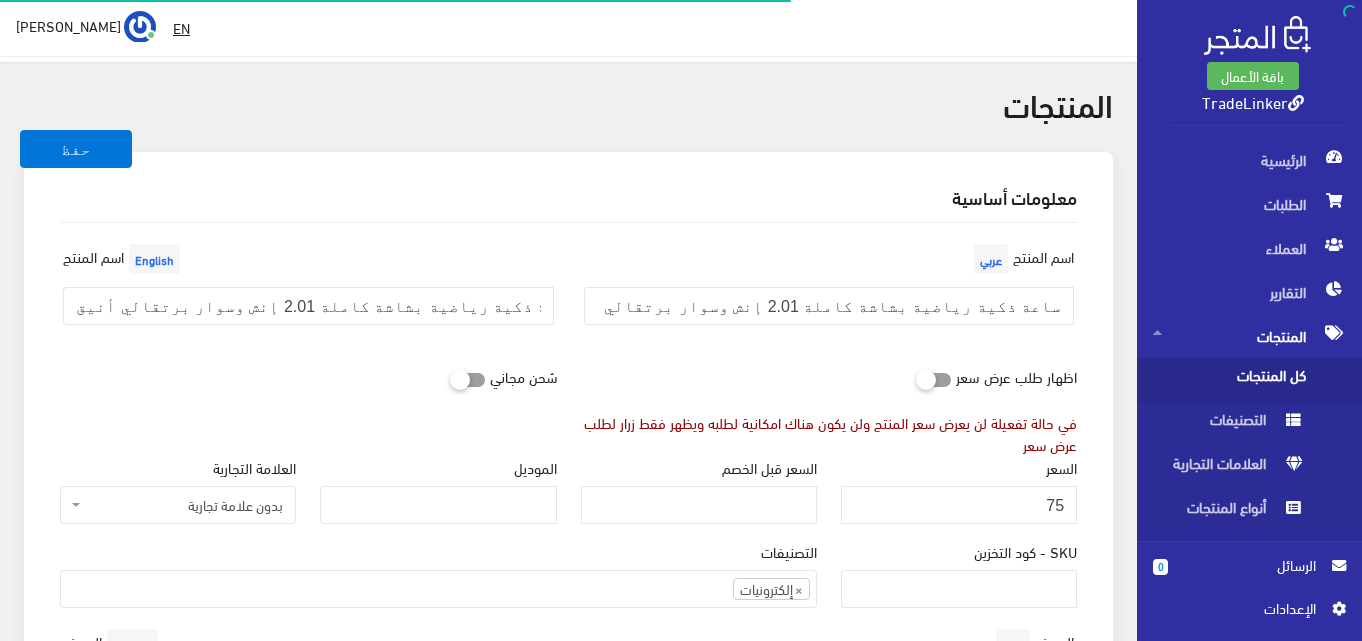 scroll, scrollTop: 631, scrollLeft: 0, axis: vertical 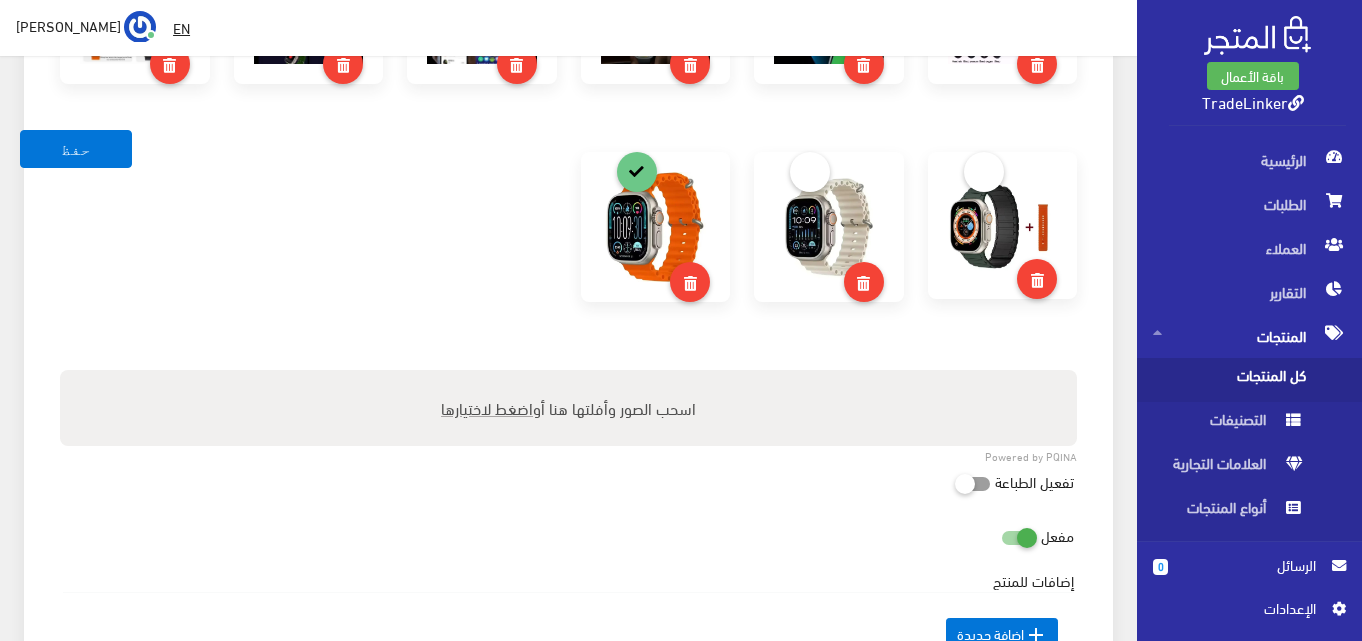 click on "اضغط لاختيارها" at bounding box center [487, 407] 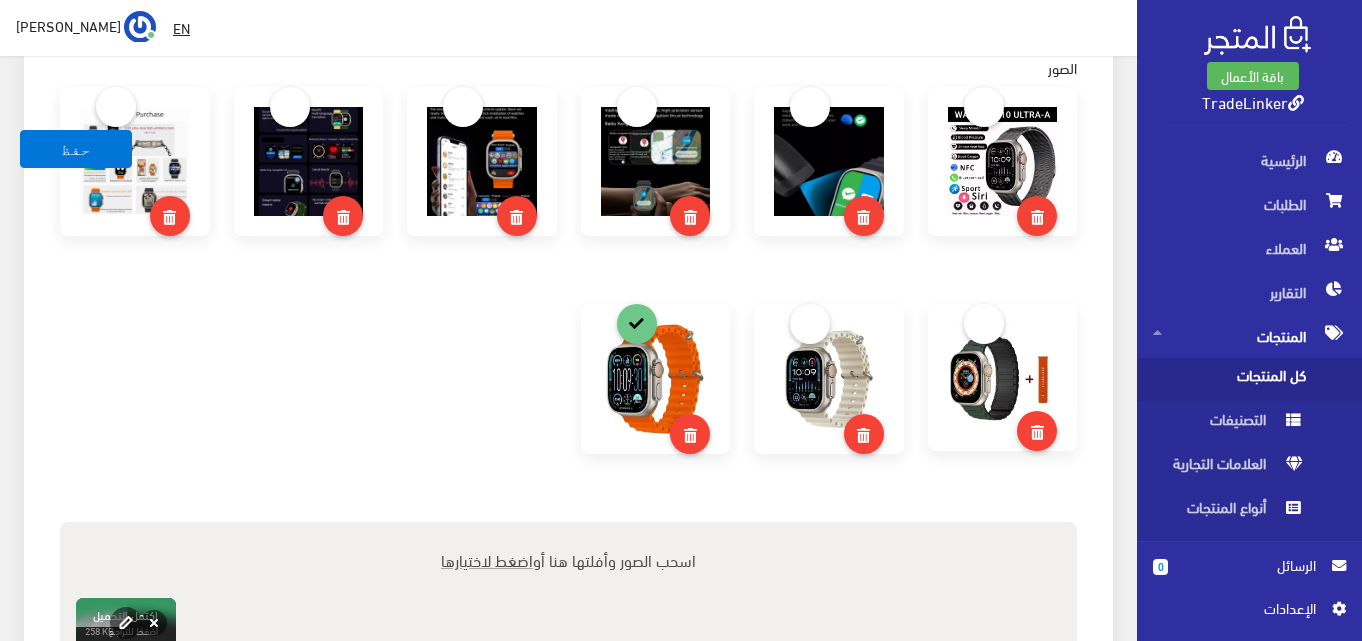 scroll, scrollTop: 1300, scrollLeft: 0, axis: vertical 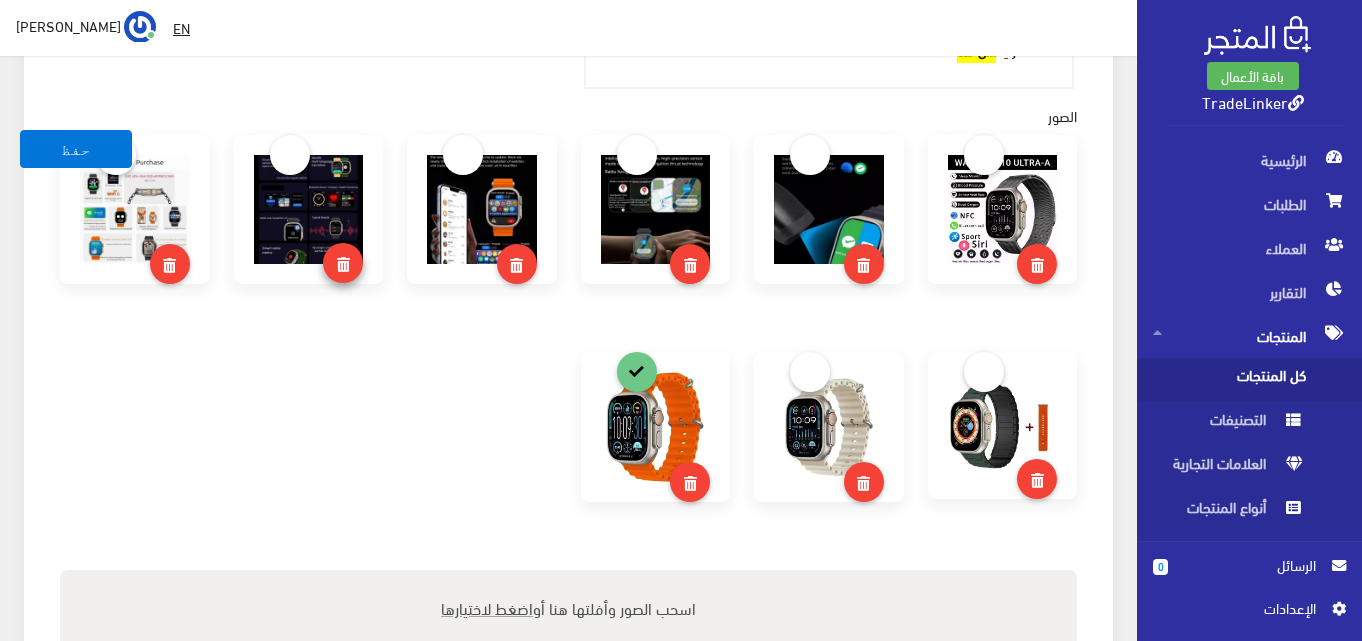 click at bounding box center [343, 265] 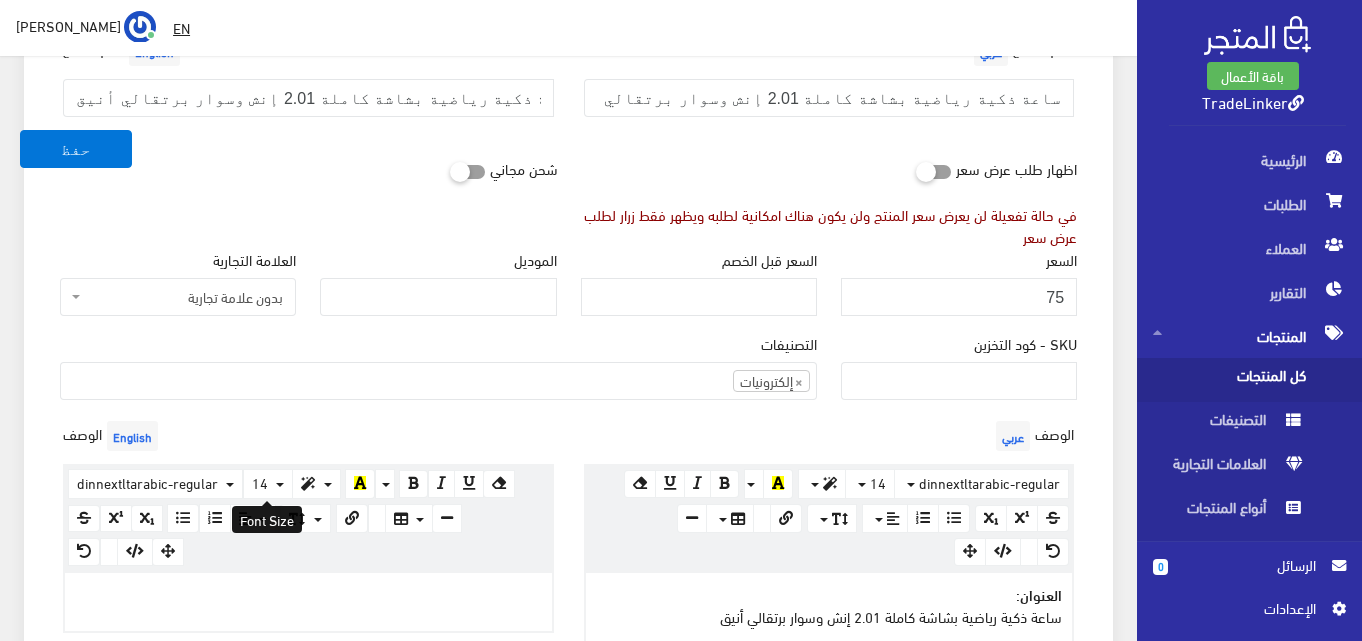 scroll, scrollTop: 200, scrollLeft: 0, axis: vertical 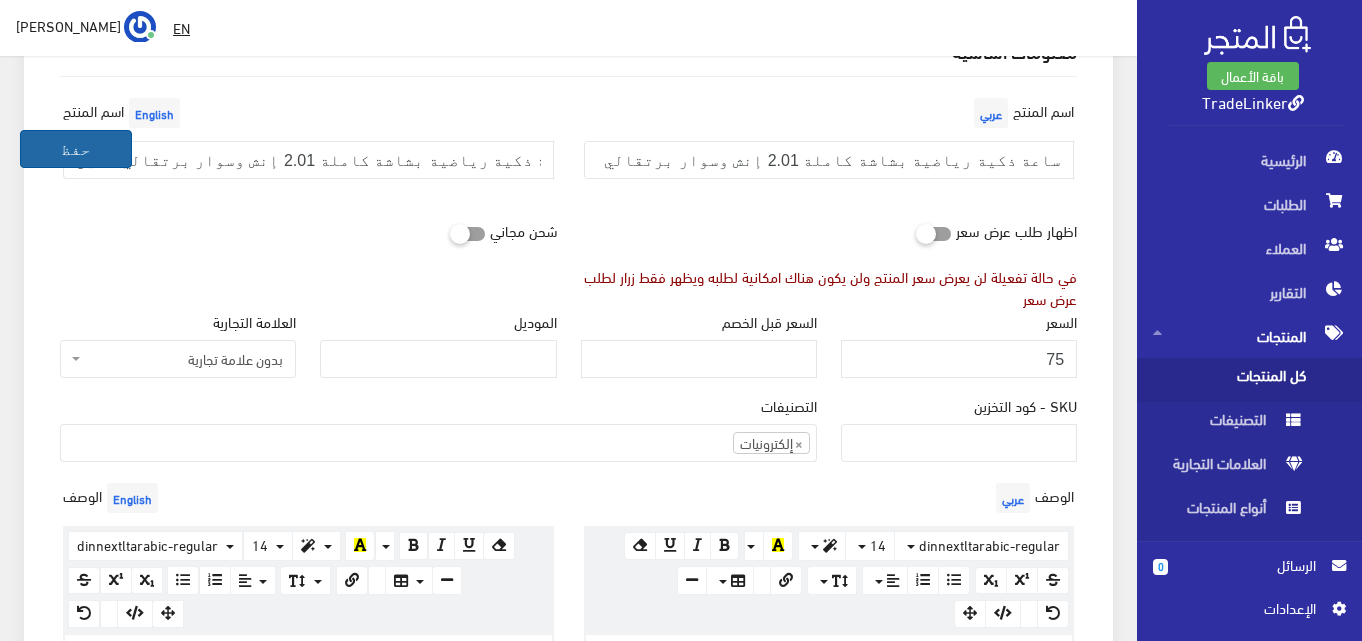 click on "حفظ" at bounding box center [76, 149] 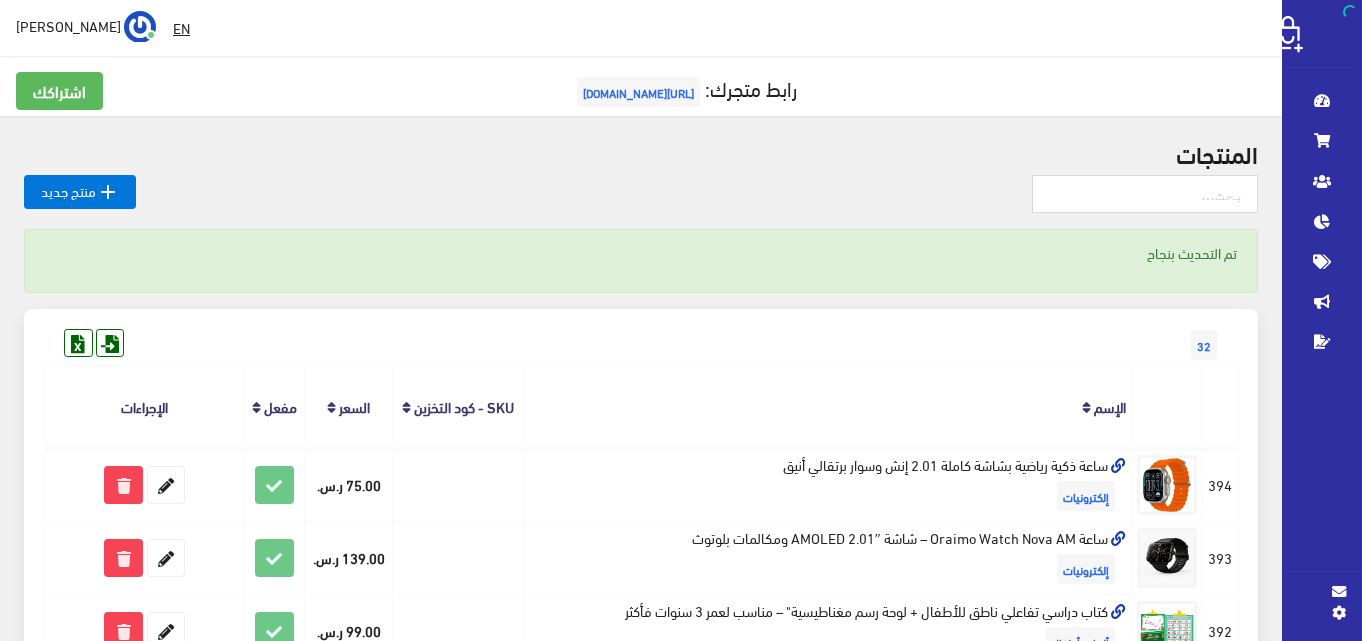 scroll, scrollTop: 0, scrollLeft: 0, axis: both 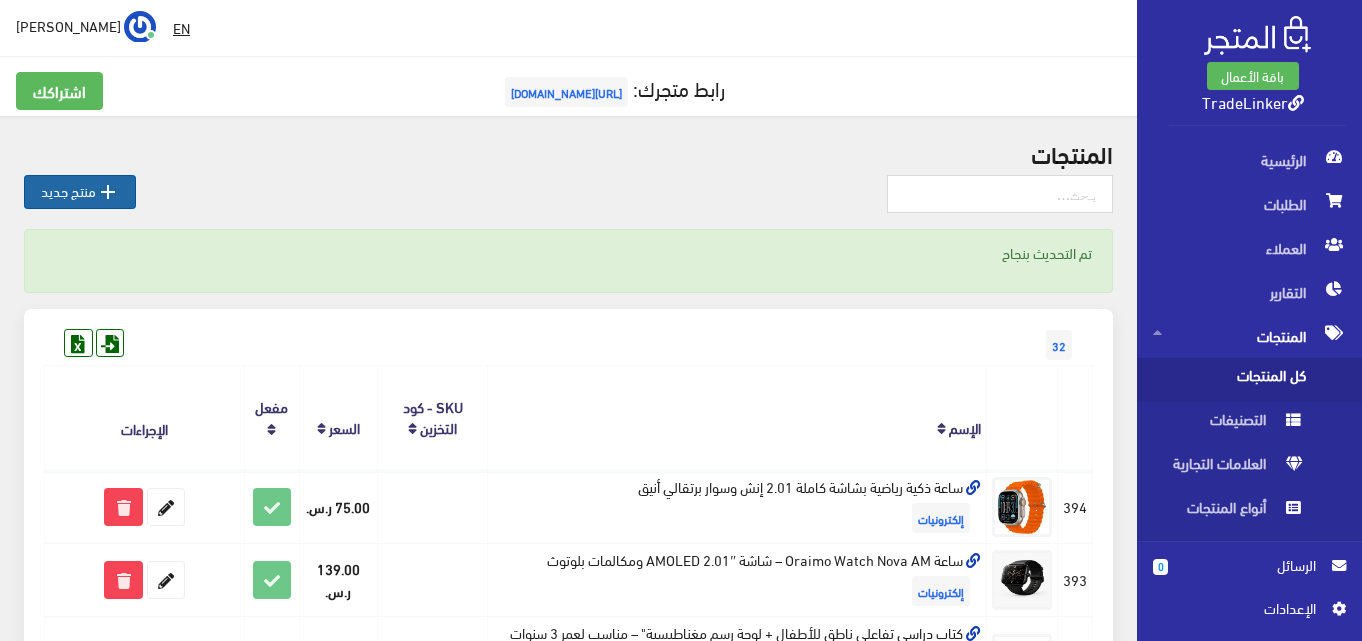 click on "  منتج جديد" at bounding box center [80, 192] 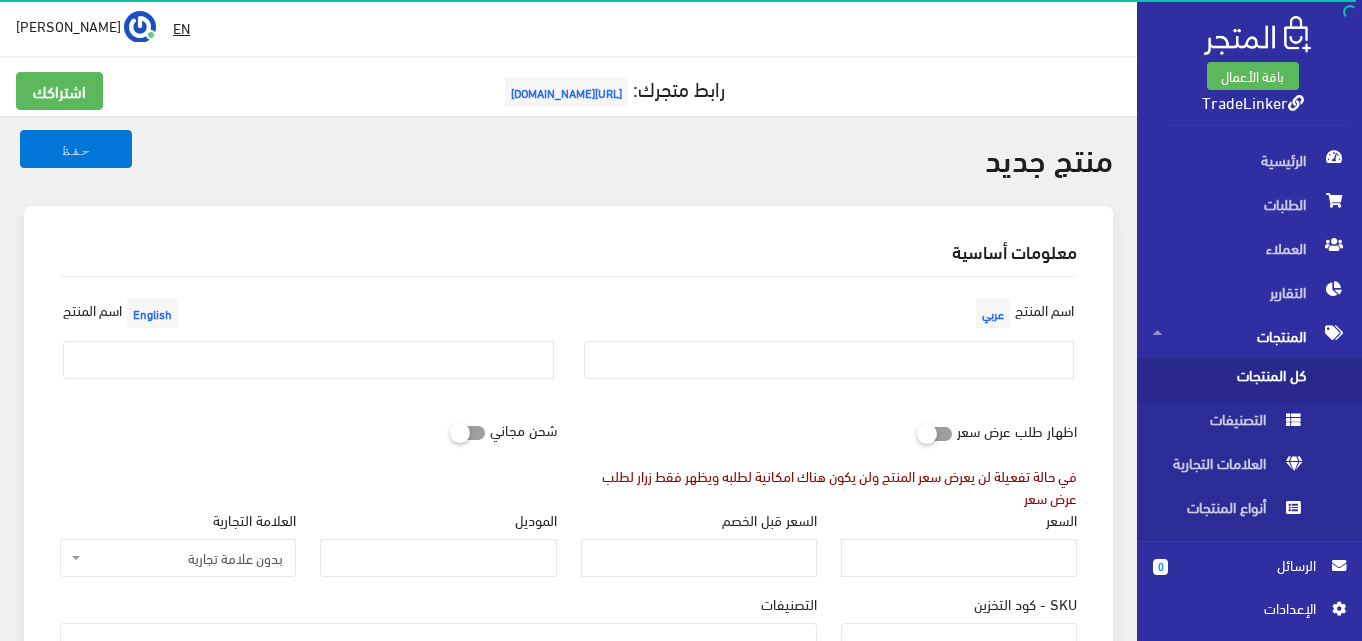 select 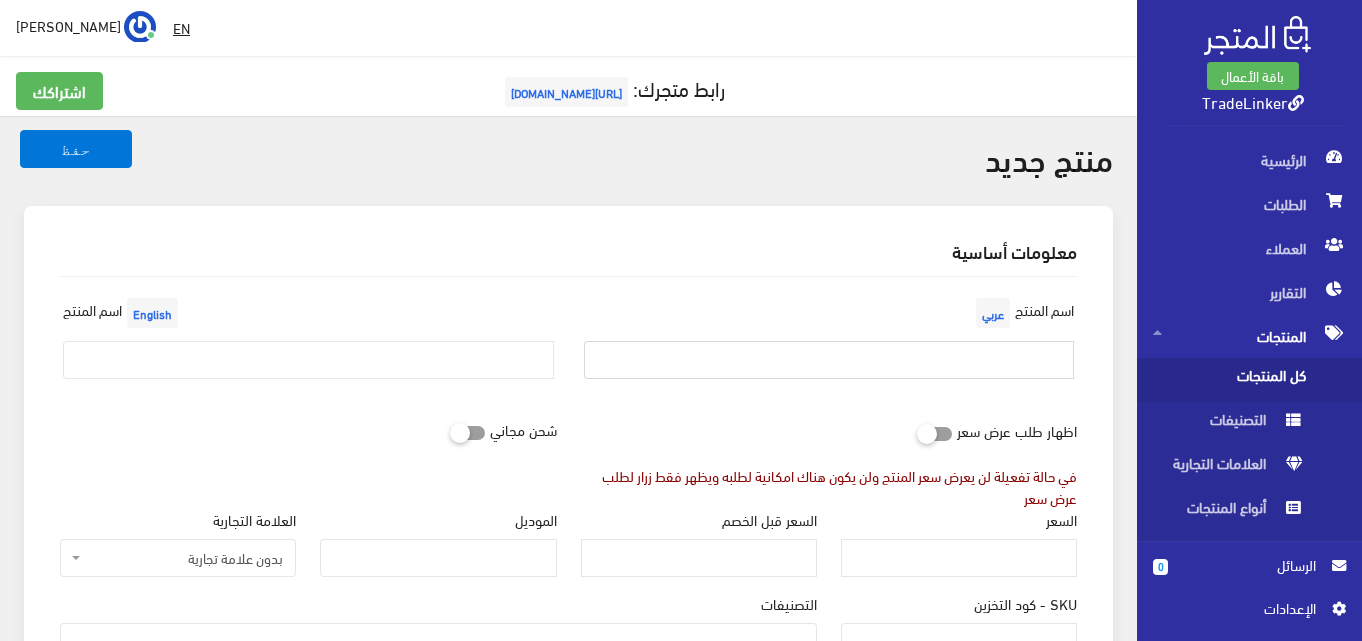 paste on "حافظ على أمان طفلك: ساعة تتبع مزودة بنظام تحديد المواقع (LBS) ومكالمات طوارئ" 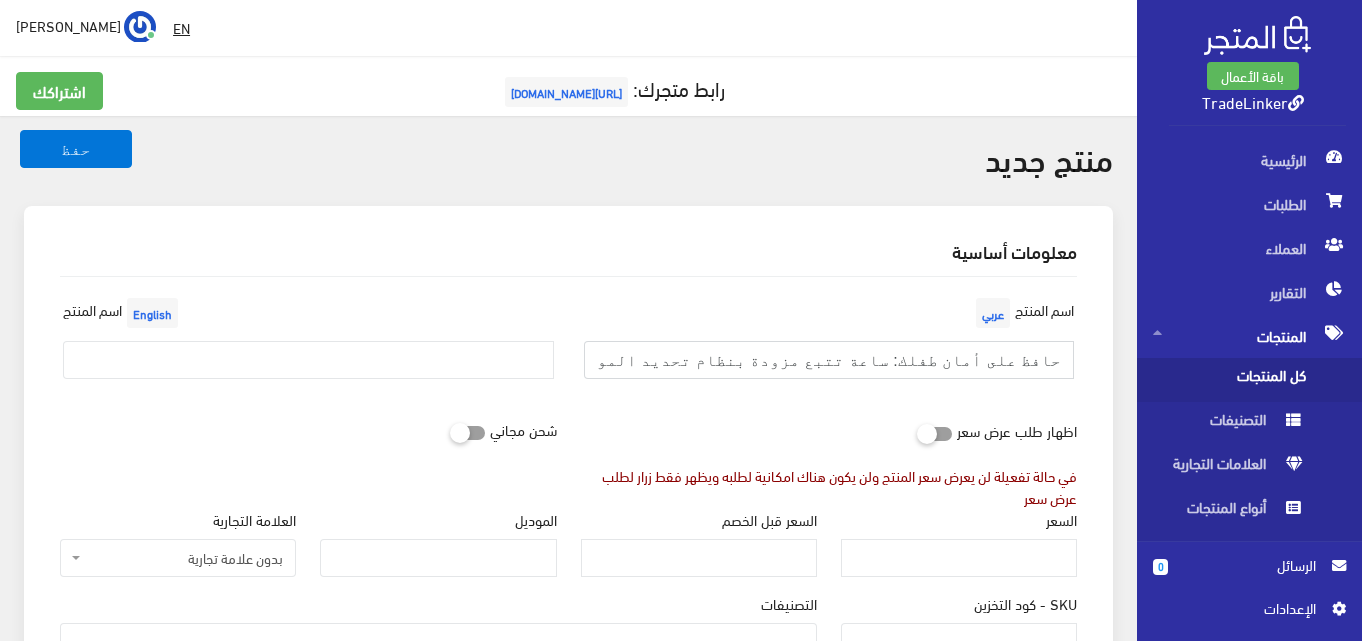 scroll, scrollTop: 0, scrollLeft: -84, axis: horizontal 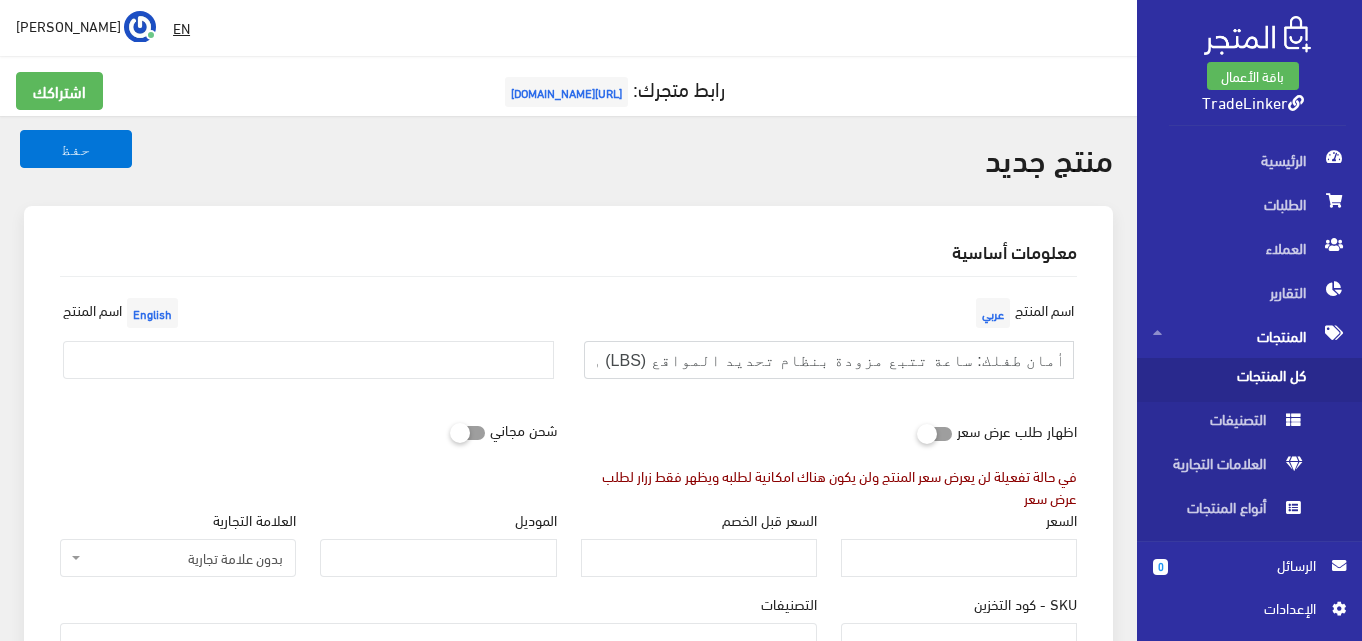 type on "حافظ على أمان طفلك: ساعة تتبع مزودة بنظام تحديد المواقع (LBS) ومكالمات طوارئ" 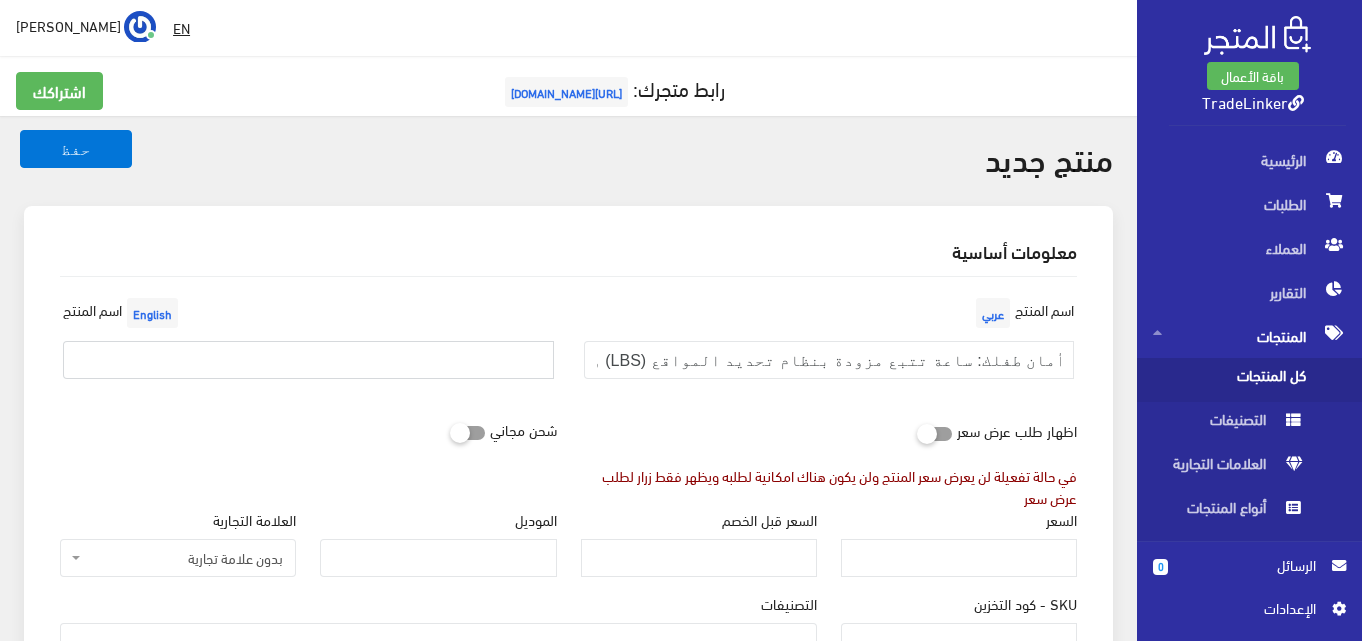 scroll, scrollTop: 0, scrollLeft: 0, axis: both 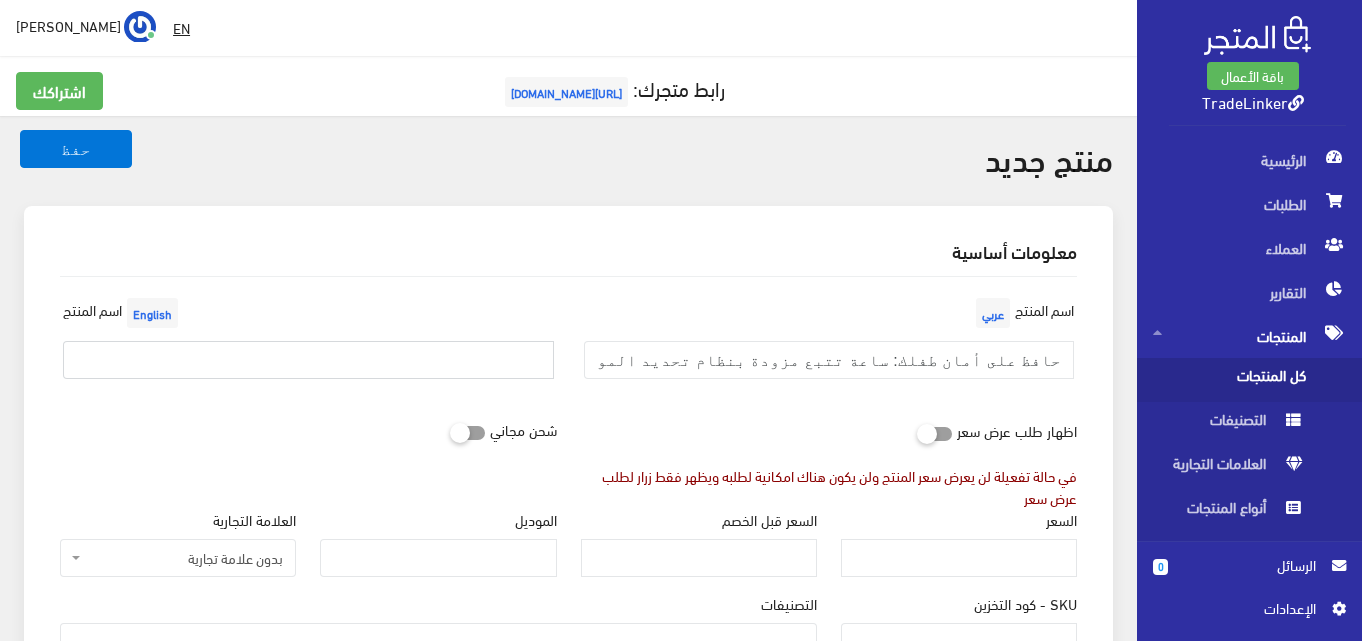 paste on "حافظ على أمان طفلك: ساعة تتبع مزودة بنظام تحديد المواقع (LBS) ومكالمات طوارئ" 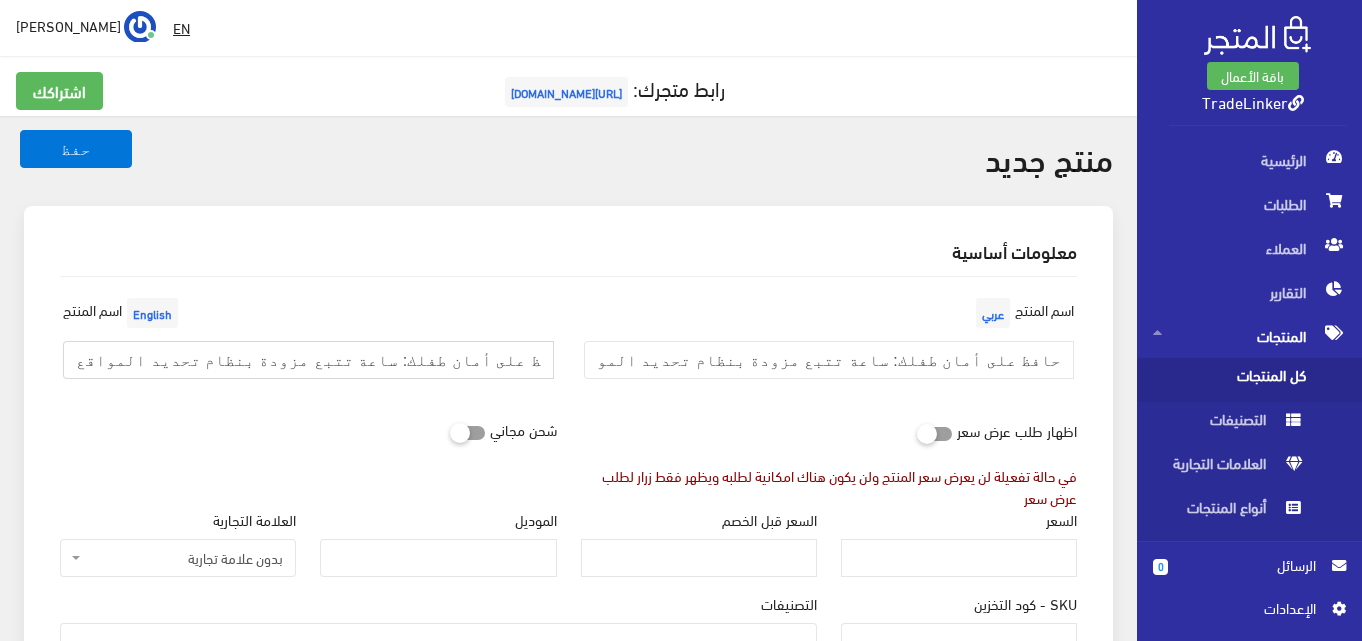 scroll, scrollTop: 0, scrollLeft: 84, axis: horizontal 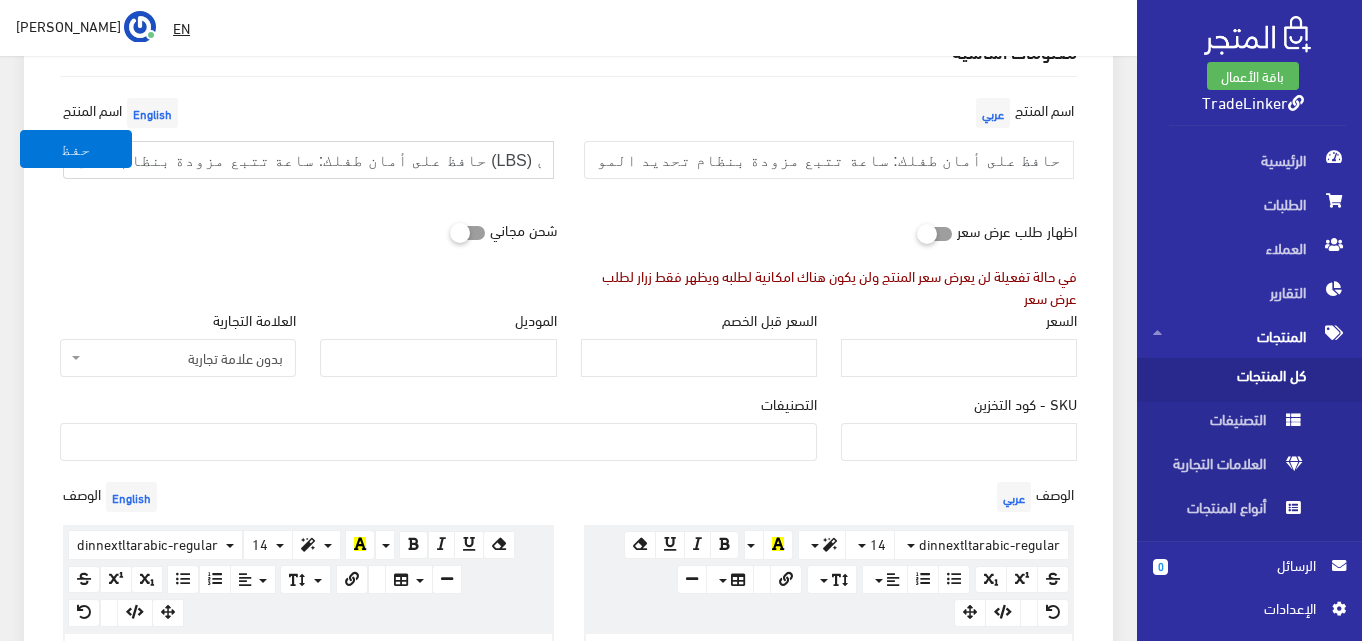 type on "حافظ على أمان طفلك: ساعة تتبع مزودة بنظام تحديد المواقع (LBS) ومكالمات طوارئ" 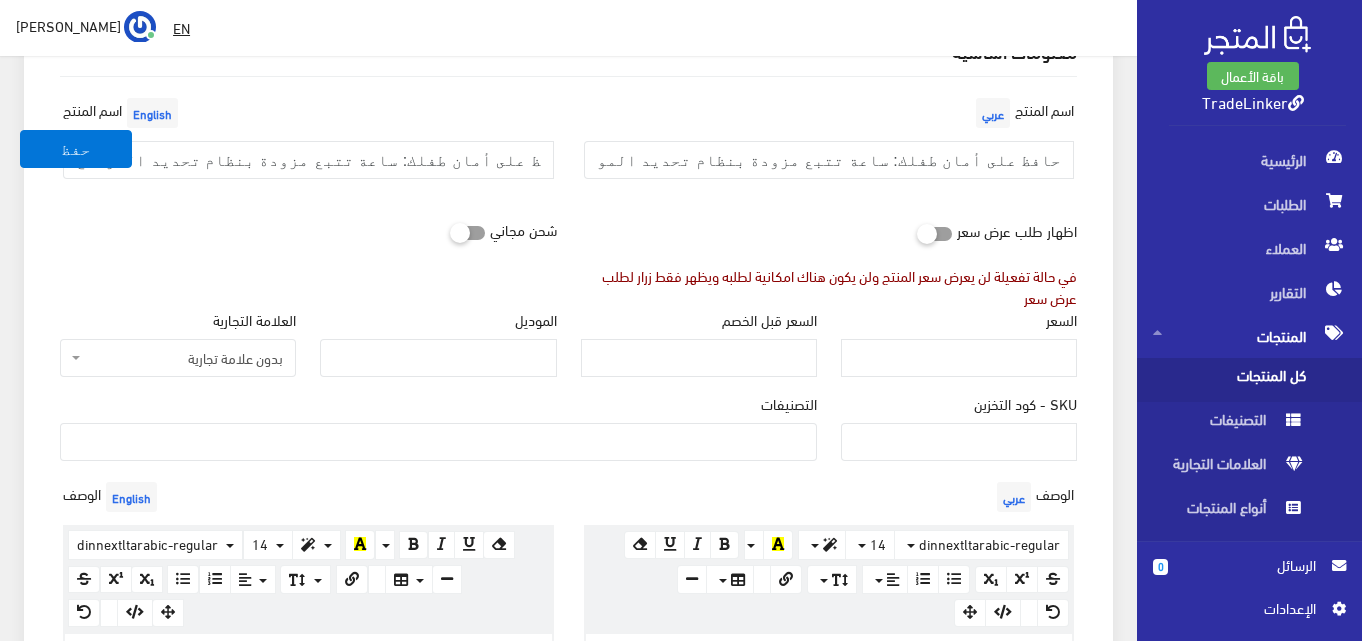 click on "اسم المنتج  عربي
حافظ على أمان طفلك: ساعة تتبع مزودة بنظام تحديد المواقع (LBS) ومكالمات طوارئ" at bounding box center (829, 144) 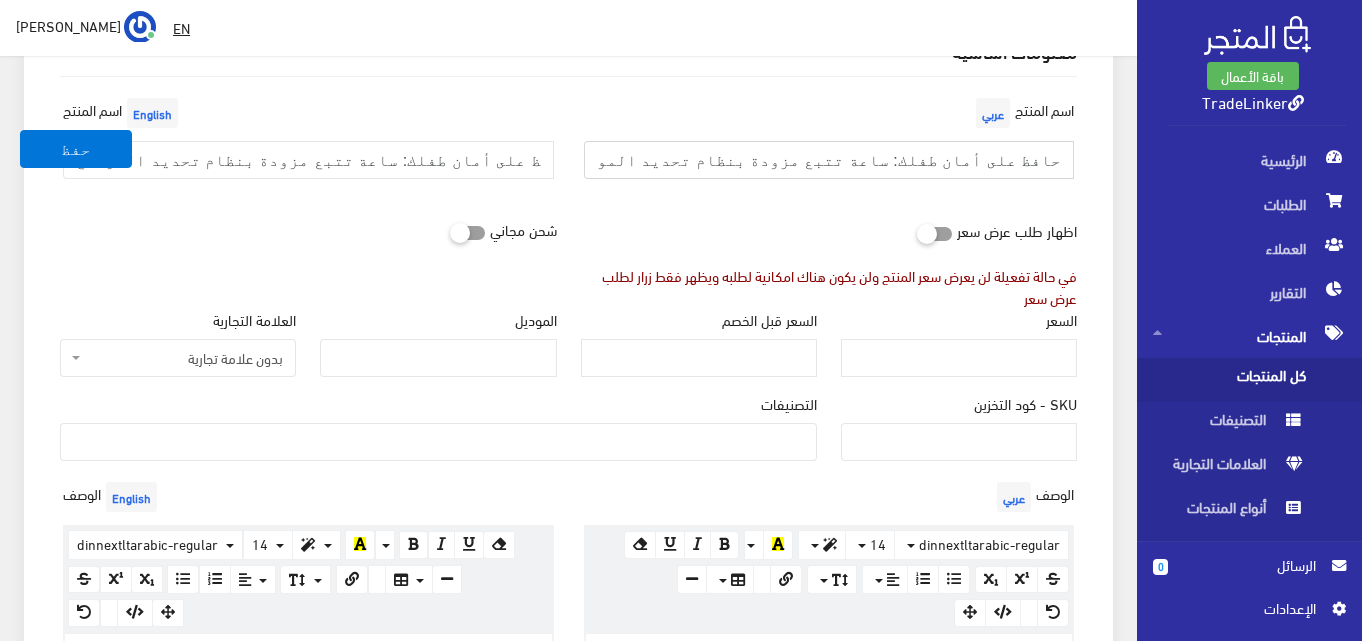 click on "حافظ على أمان طفلك: ساعة تتبع مزودة بنظام تحديد المواقع (LBS) ومكالمات طوارئ" at bounding box center (829, 160) 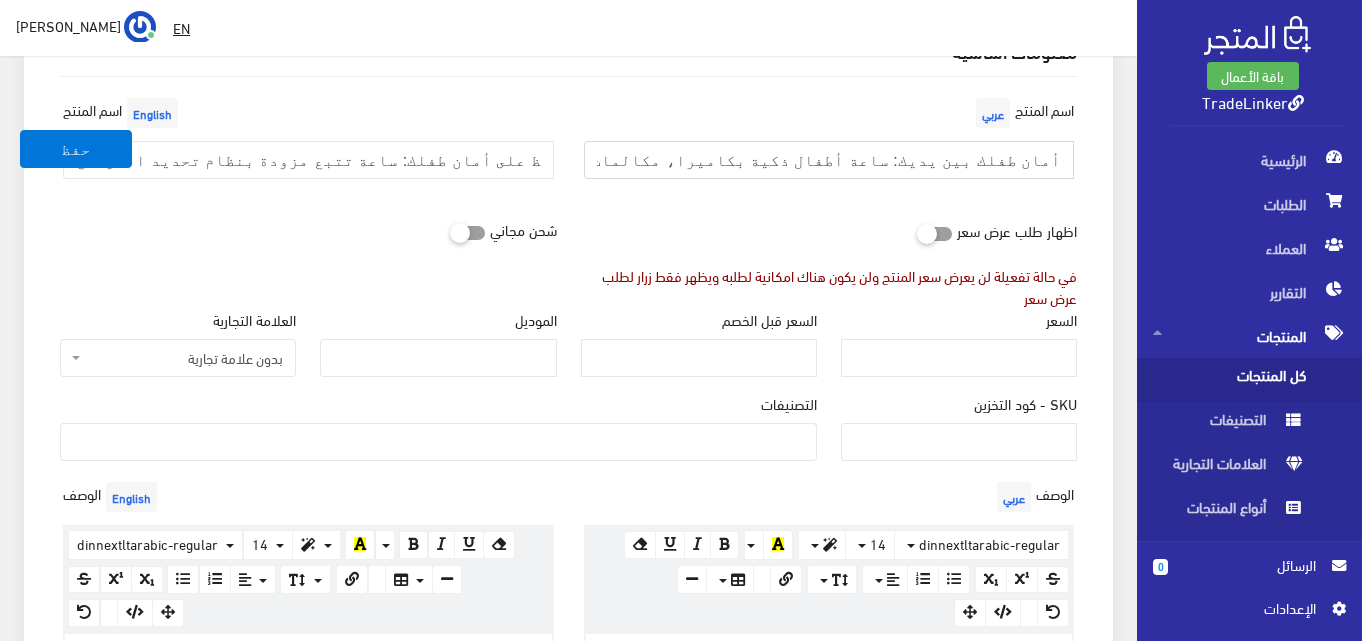 scroll, scrollTop: 0, scrollLeft: -179, axis: horizontal 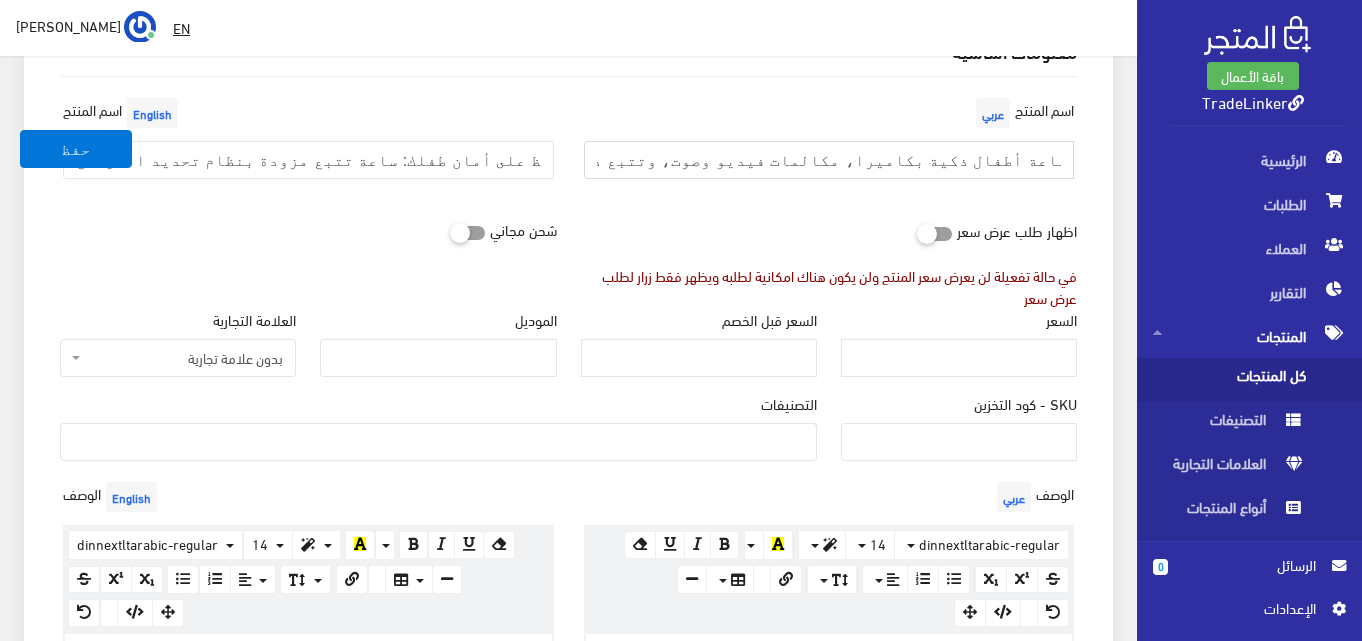 type on "أمان طفلك بين يديك: ساعة أطفال ذكية بكاميرا، مكالمات فيديو وصوت، وتتبع دقيق + ضمان سنتين." 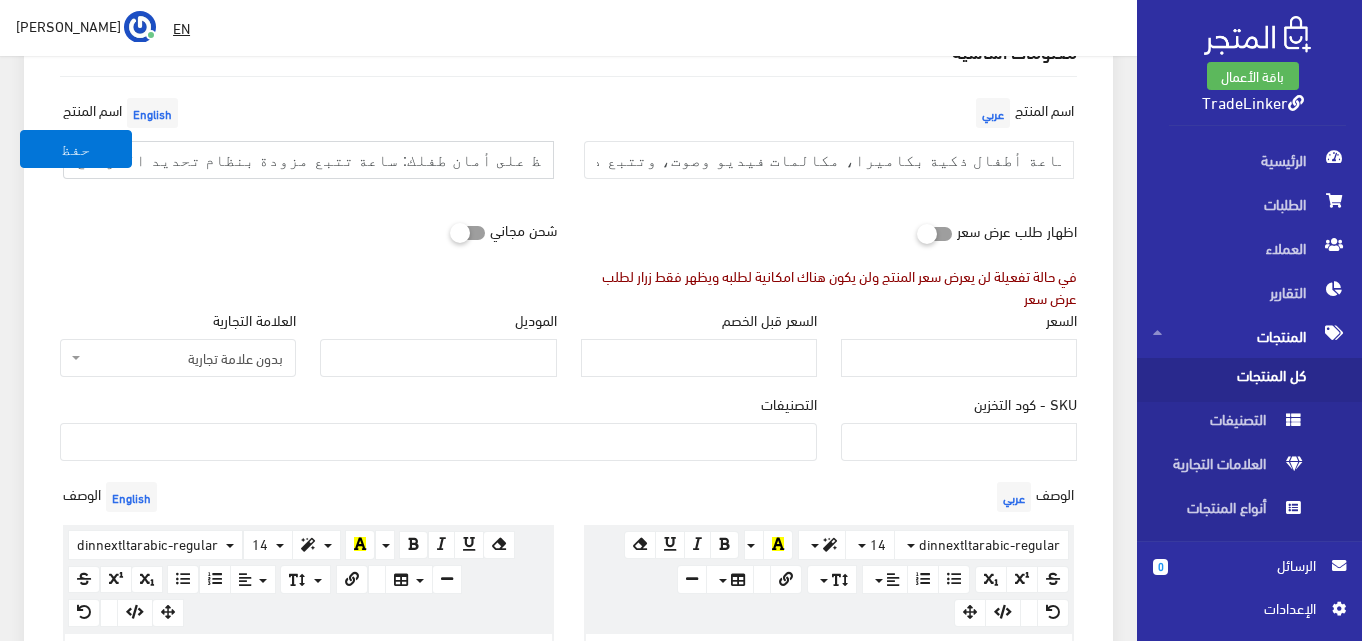 click on "حافظ على أمان طفلك: ساعة تتبع مزودة بنظام تحديد المواقع (LBS) ومكالمات طوارئ" at bounding box center [308, 160] 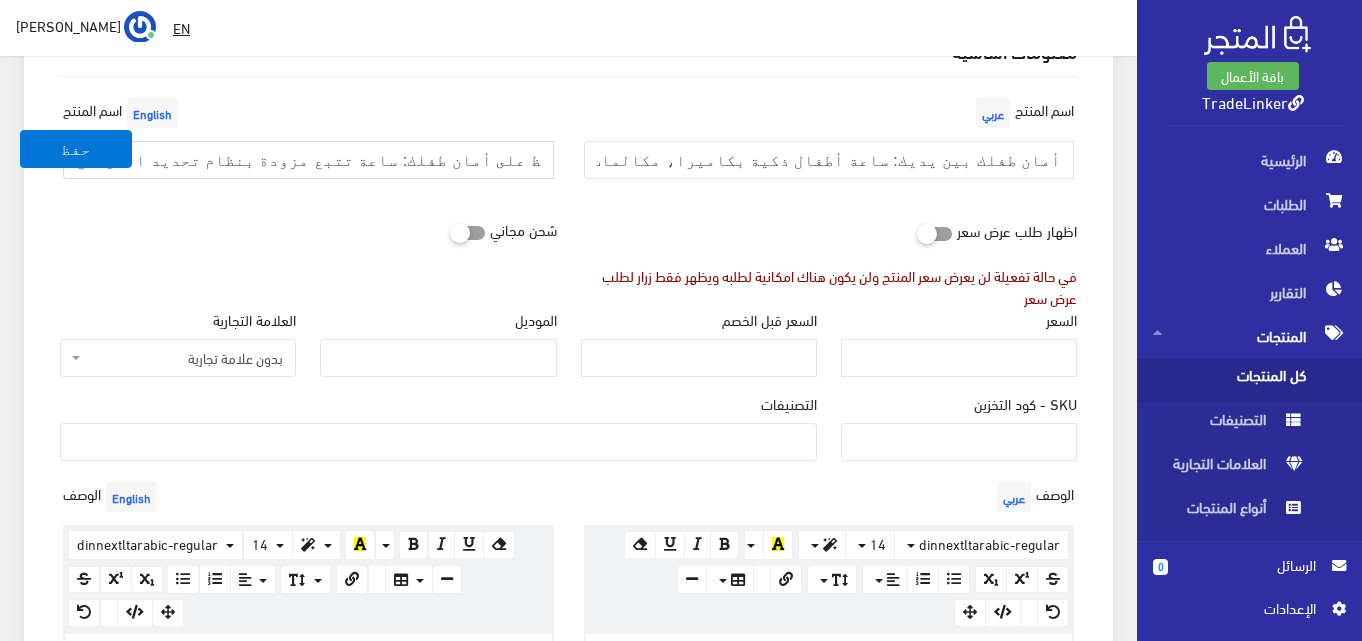 click on "حافظ على أمان طفلك: ساعة تتبع مزودة بنظام تحديد المواقع (LBS) ومكالمات طوارئ" at bounding box center [308, 160] 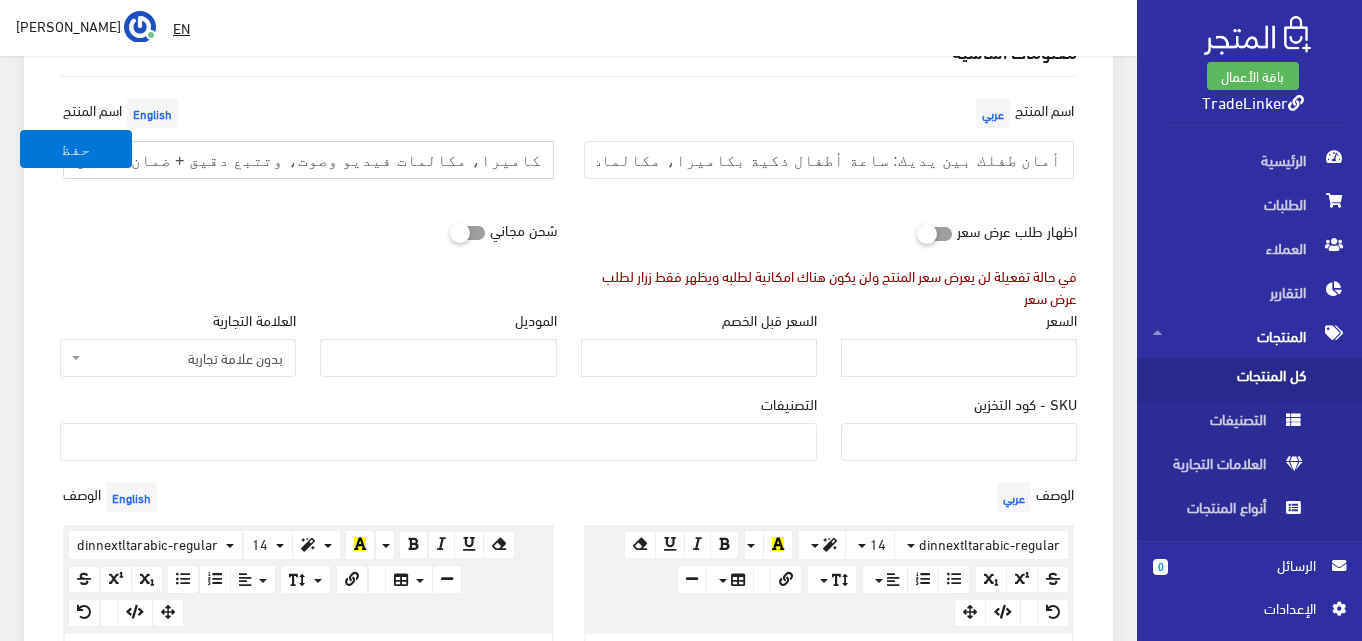 scroll, scrollTop: 0, scrollLeft: 179, axis: horizontal 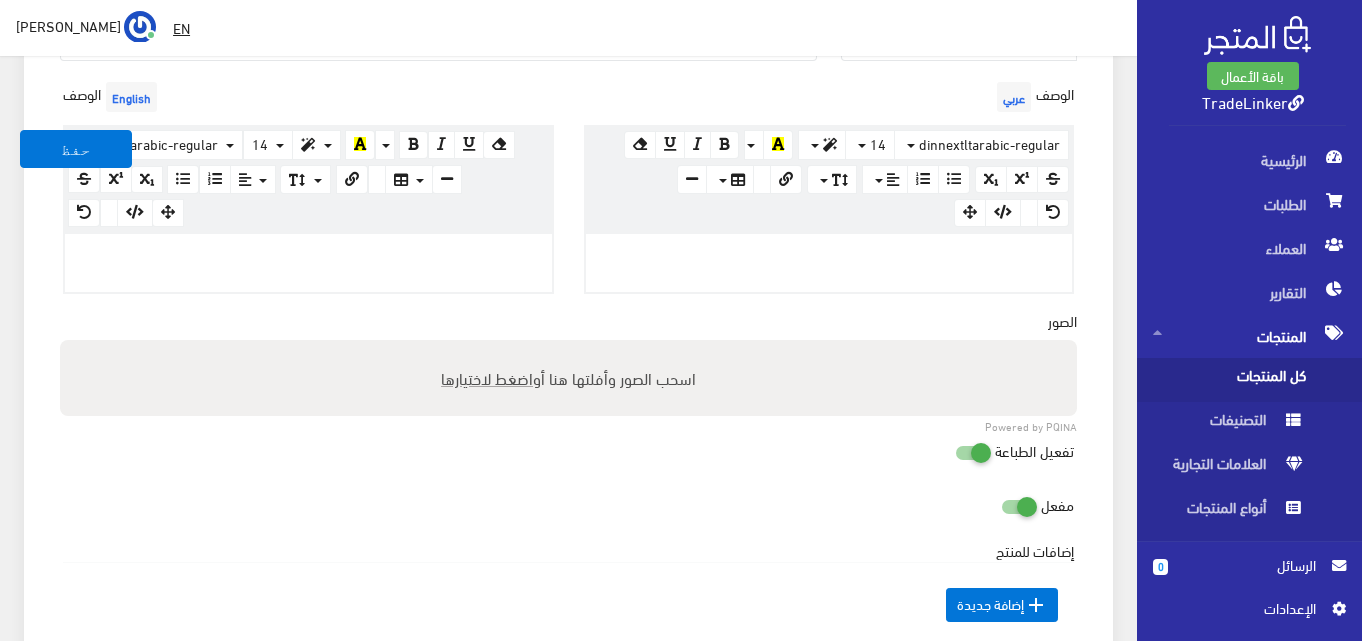 type on "أمان طفلك بين يديك: ساعة أطفال ذكية بكاميرا، مكالمات فيديو وصوت، وتتبع دقيق + ضمان سنتين." 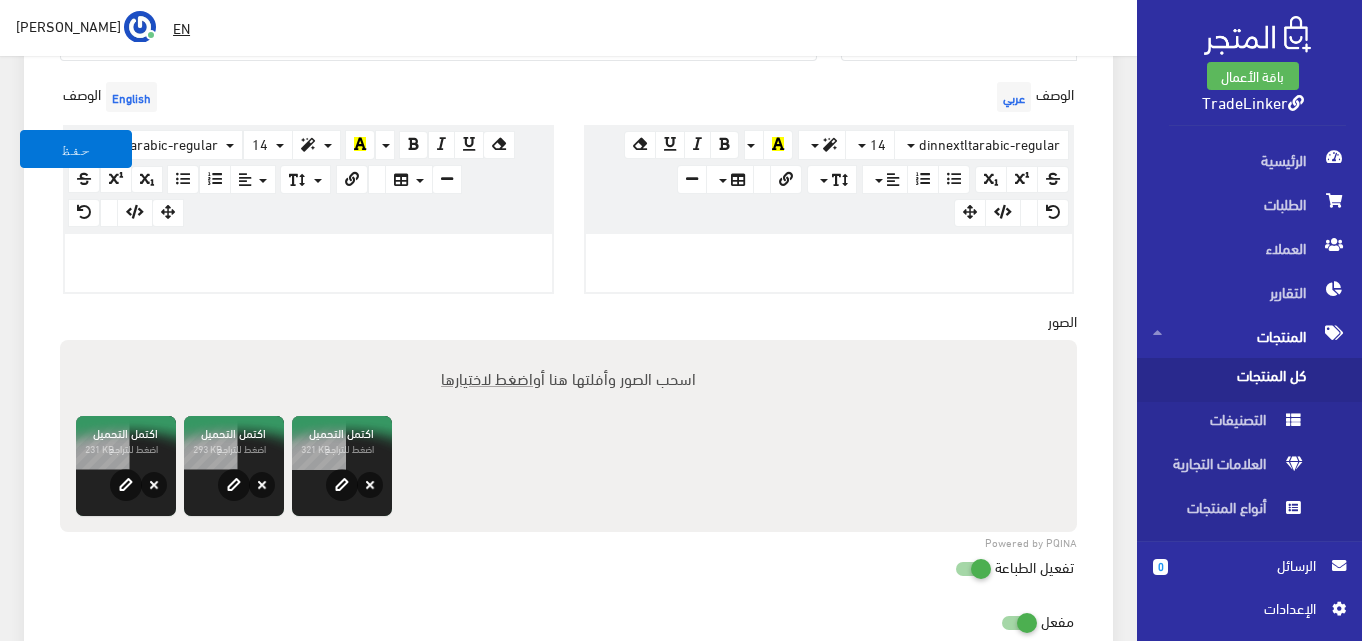 click on "اضغط لاختيارها" at bounding box center (487, 377) 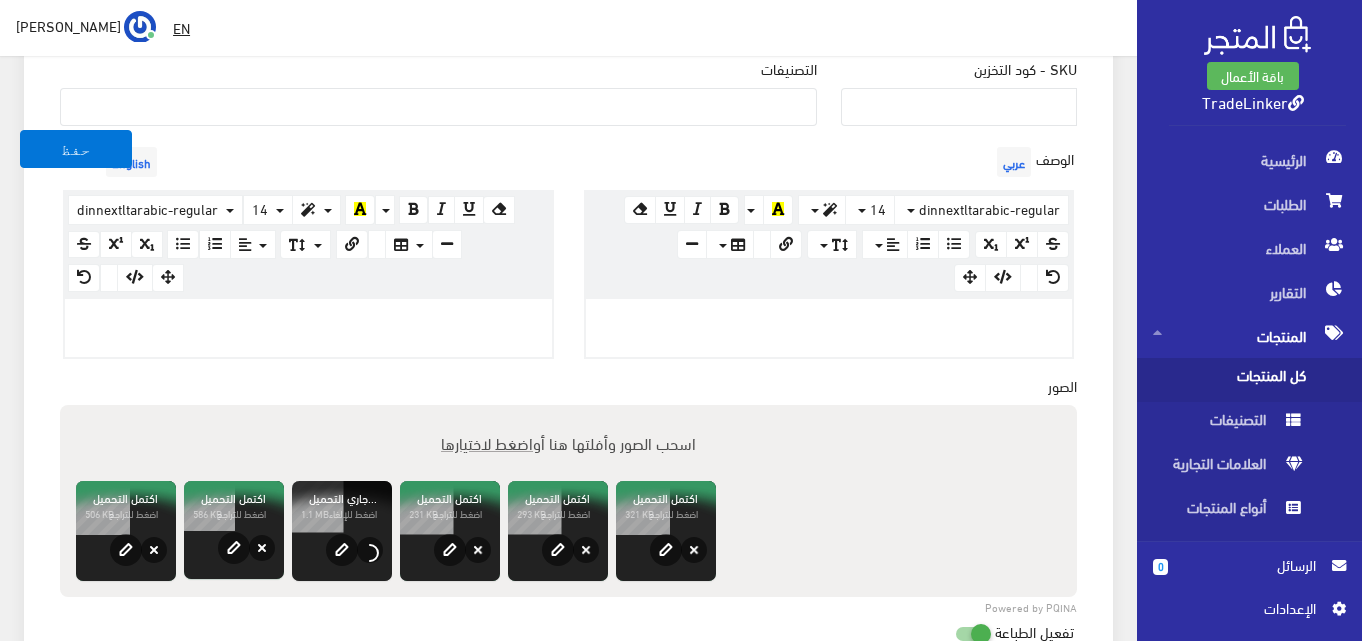 scroll, scrollTop: 500, scrollLeft: 0, axis: vertical 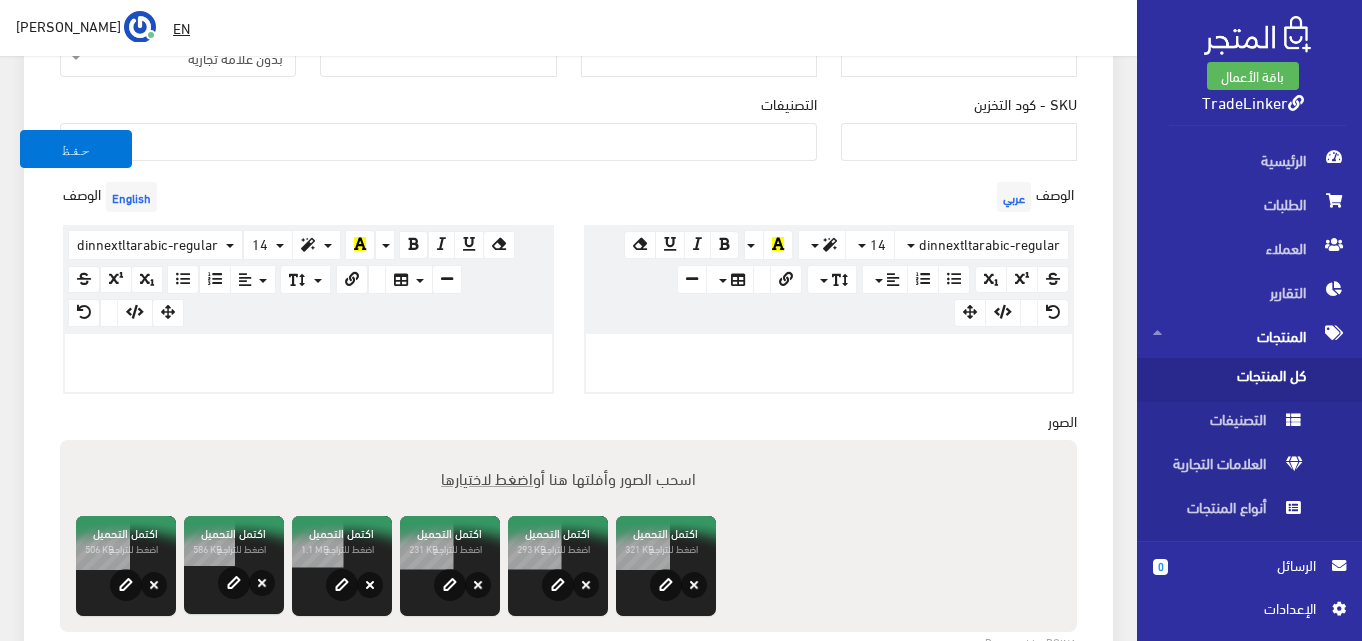 click at bounding box center [829, 355] 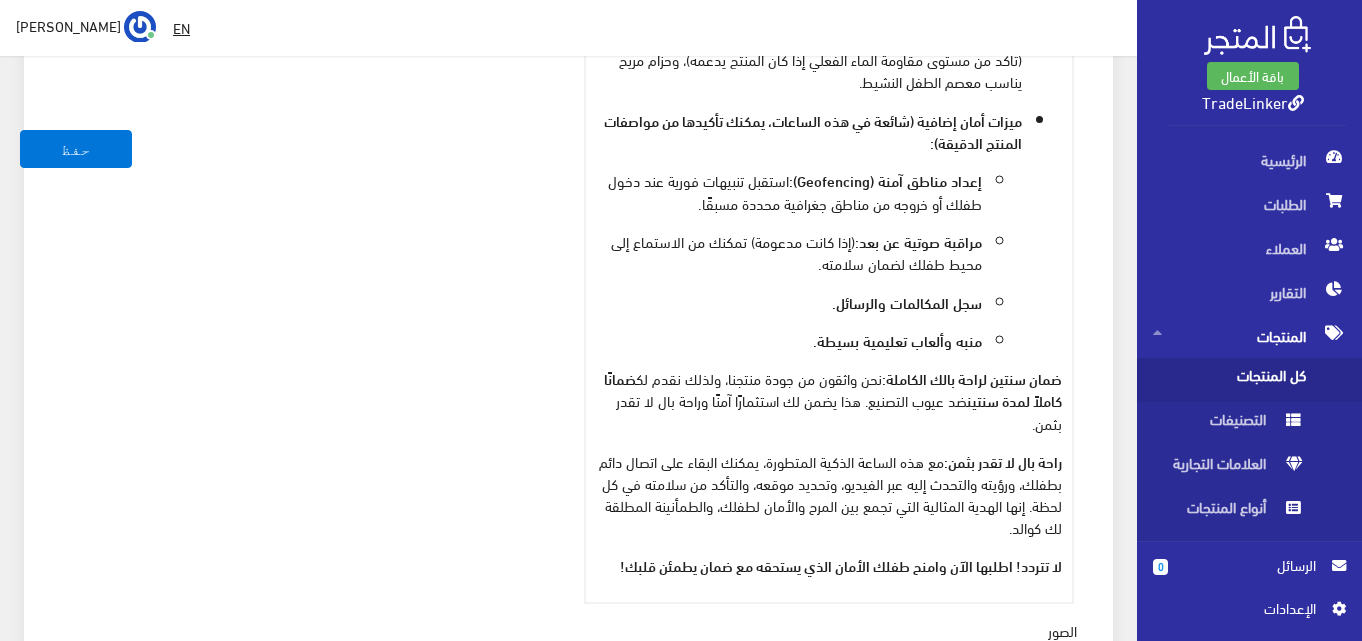 scroll, scrollTop: 1578, scrollLeft: 0, axis: vertical 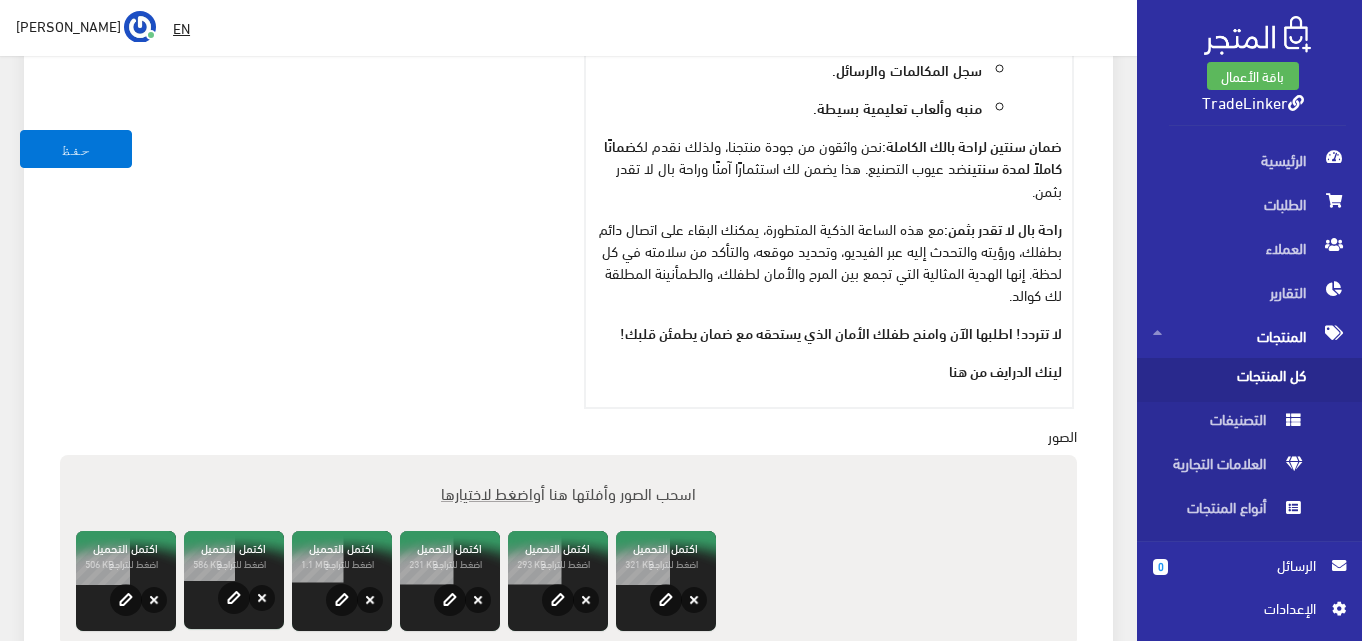 drag, startPoint x: 927, startPoint y: 364, endPoint x: 983, endPoint y: 369, distance: 56.22277 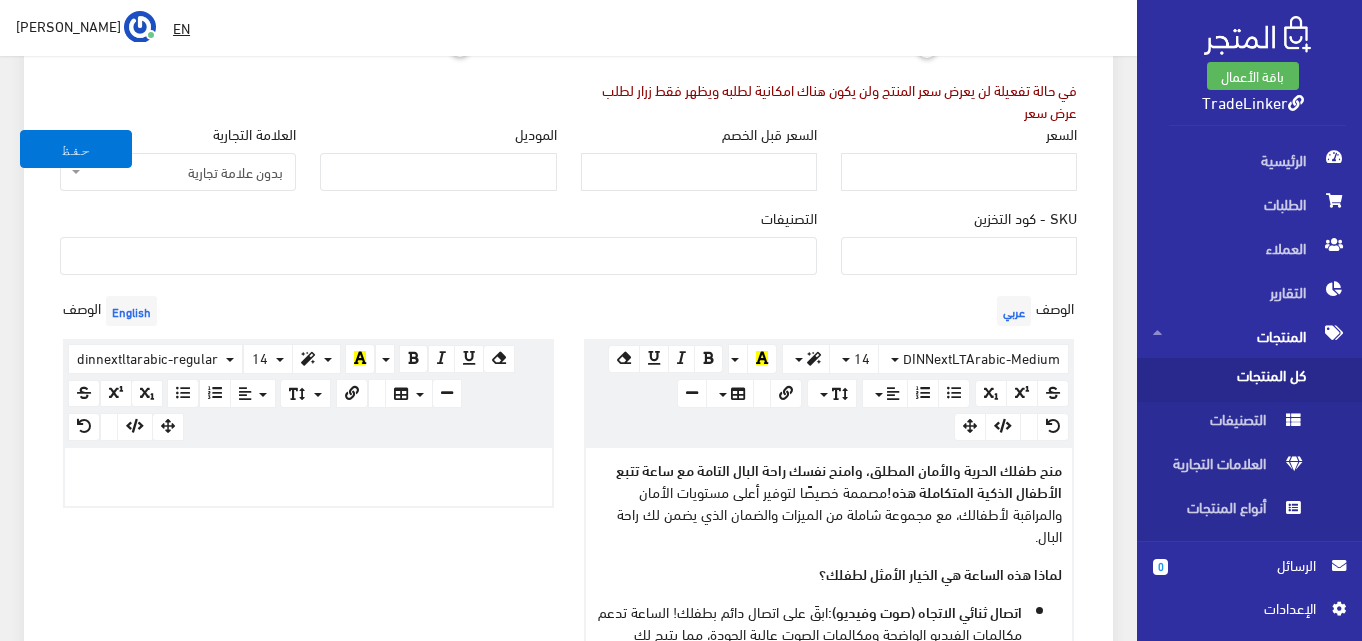 scroll, scrollTop: 378, scrollLeft: 0, axis: vertical 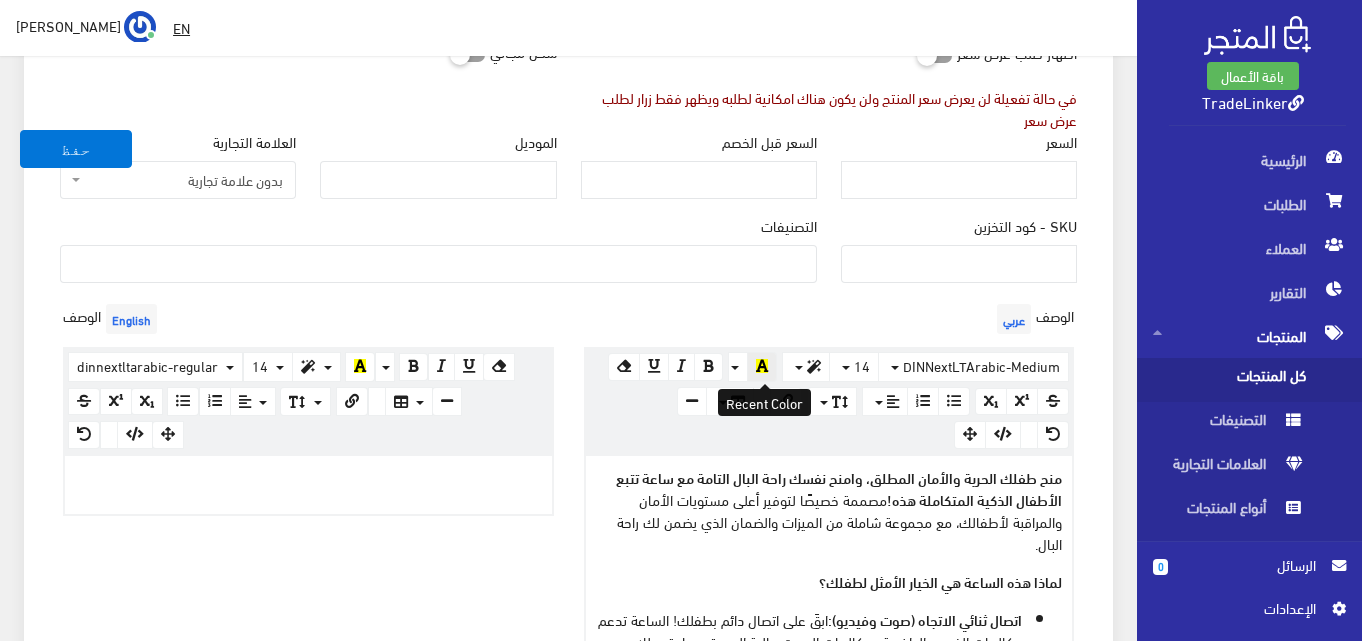 click at bounding box center (762, 366) 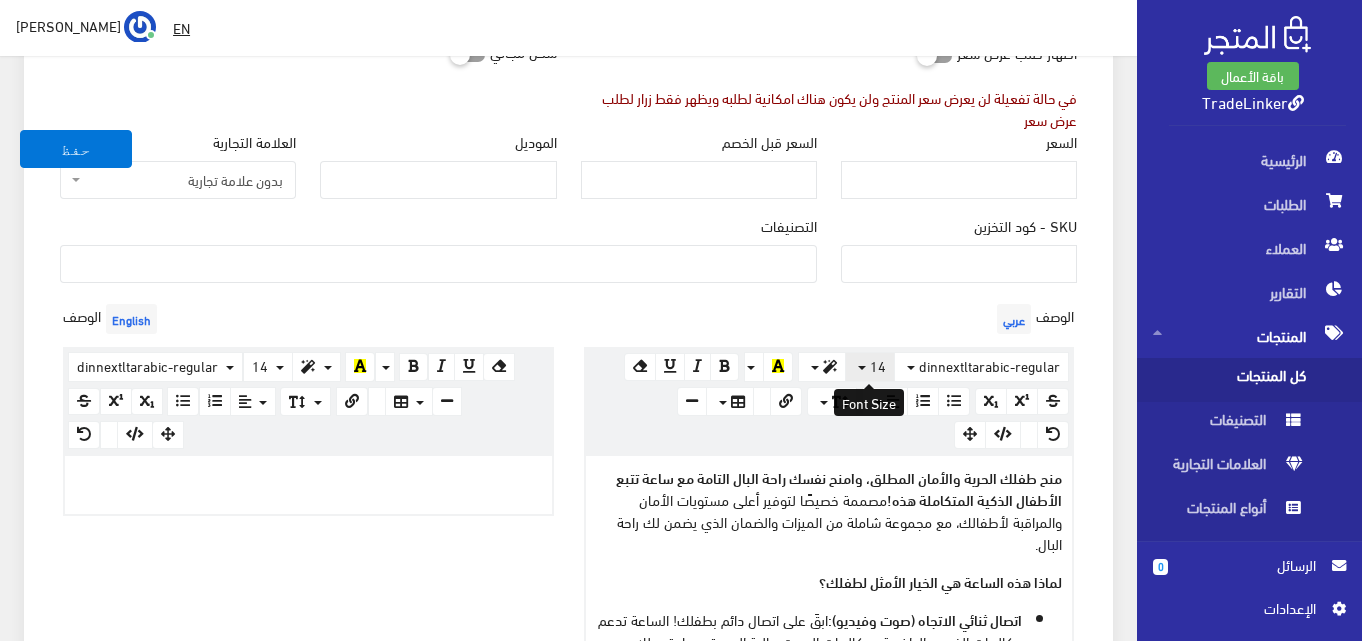 click on "14" at bounding box center (870, 367) 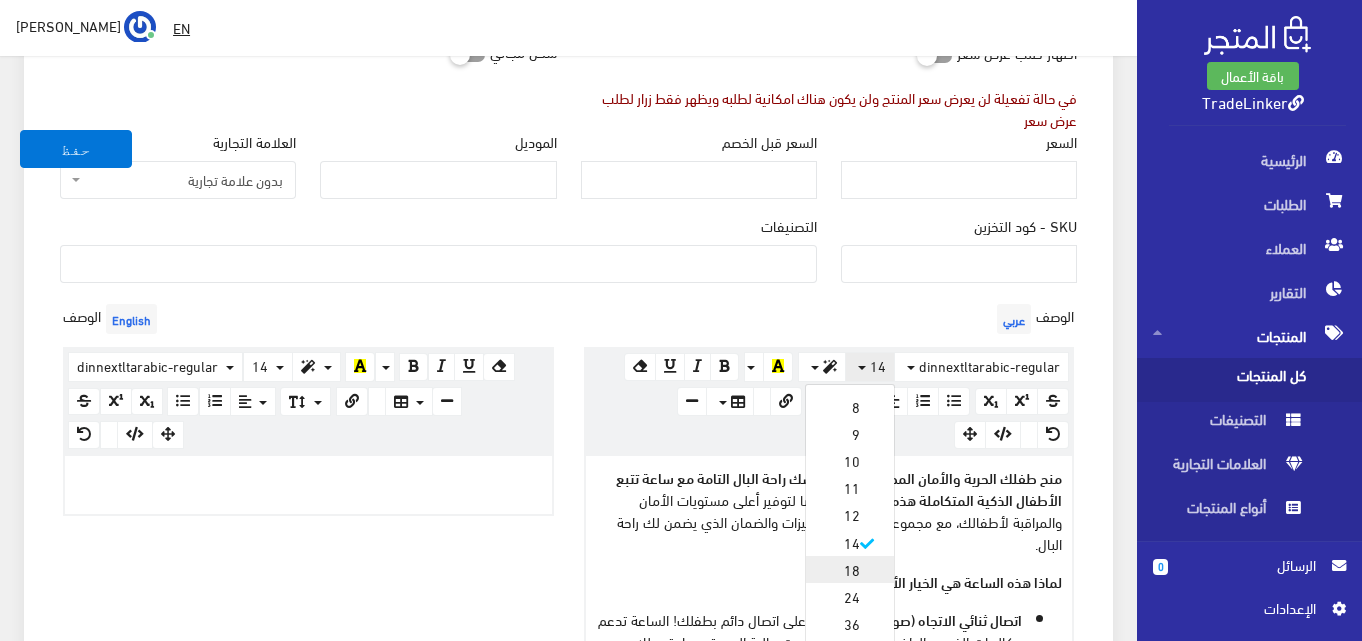 click on "18" at bounding box center [850, 569] 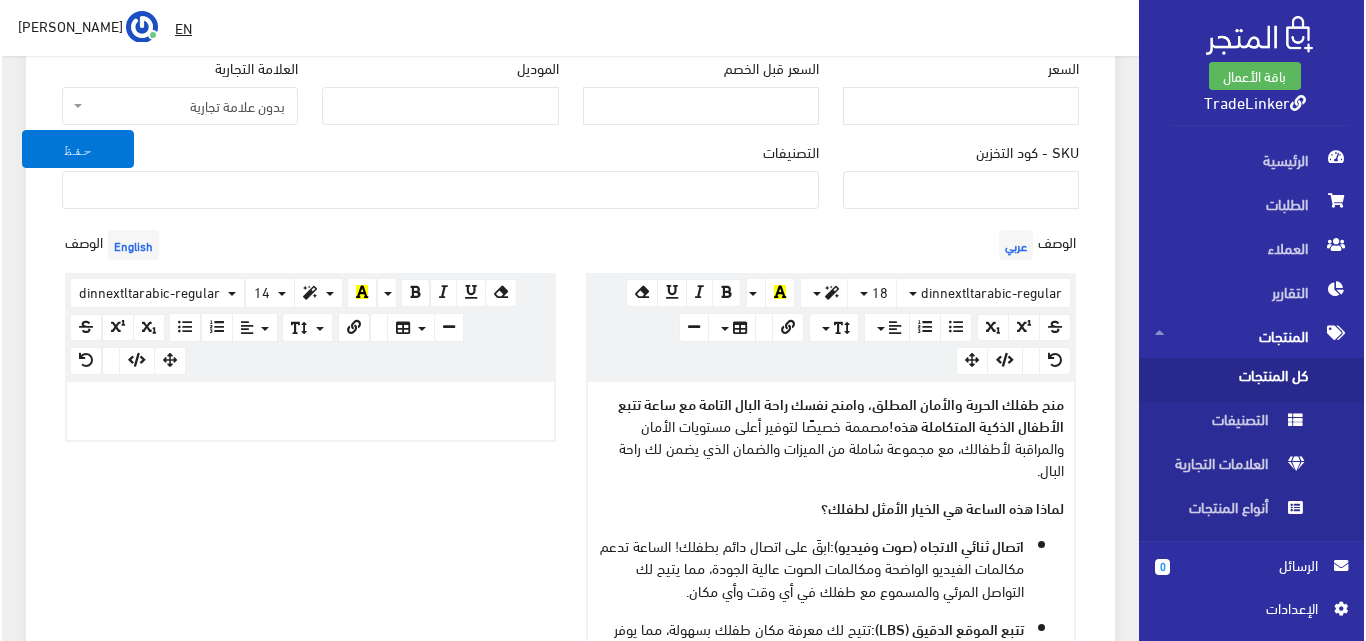 scroll, scrollTop: 478, scrollLeft: 0, axis: vertical 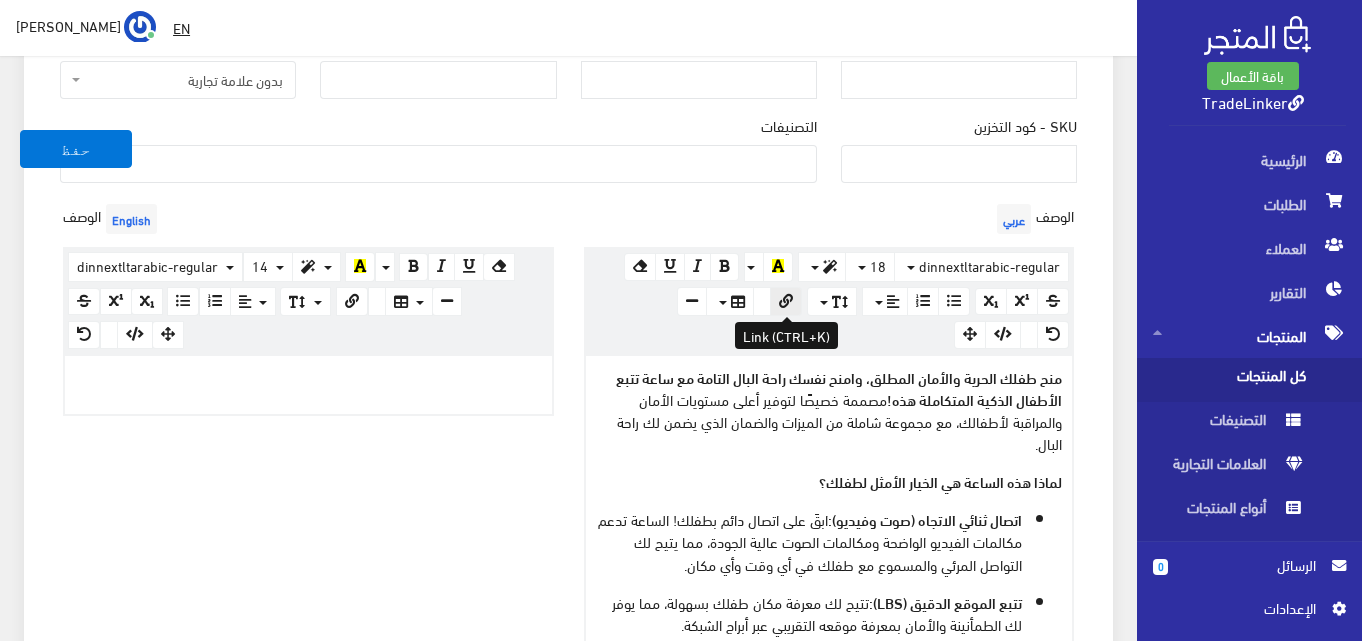 click at bounding box center [786, 301] 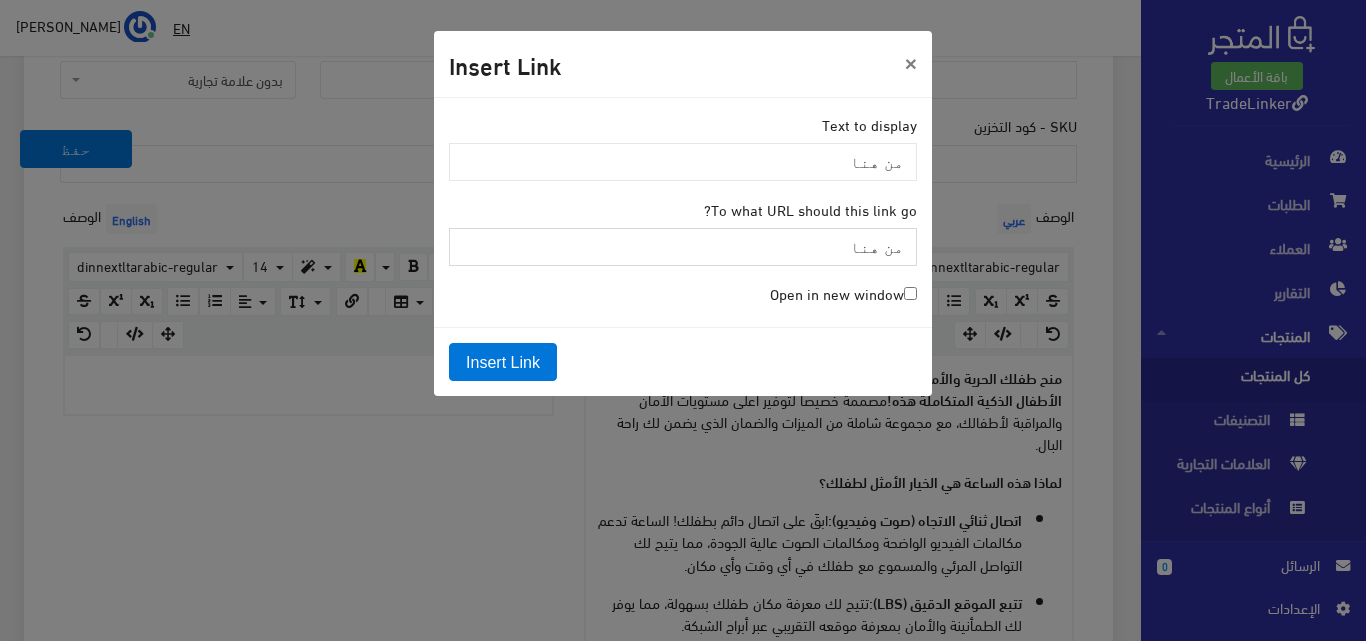 paste on "https://drive.google.com/drive/folders/1udhZXYWBPX3_hXNnt6oHps4D4nJDuIhz?usp=drive_link" 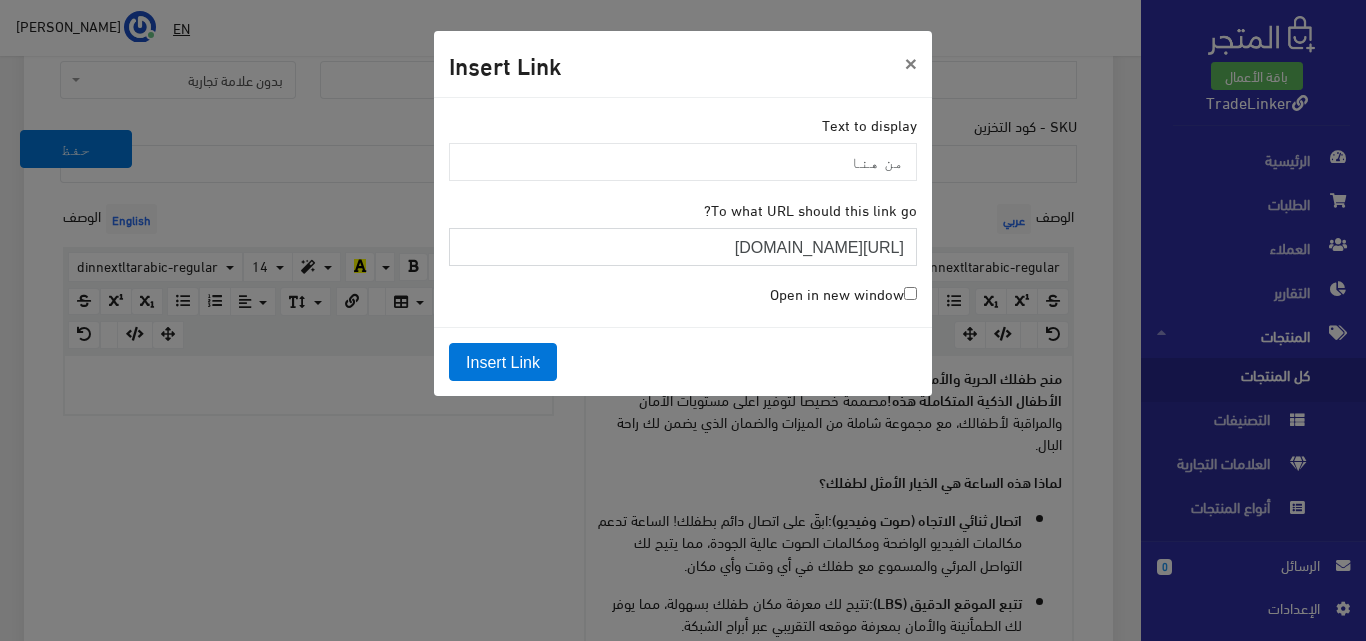 scroll, scrollTop: 0, scrollLeft: -241, axis: horizontal 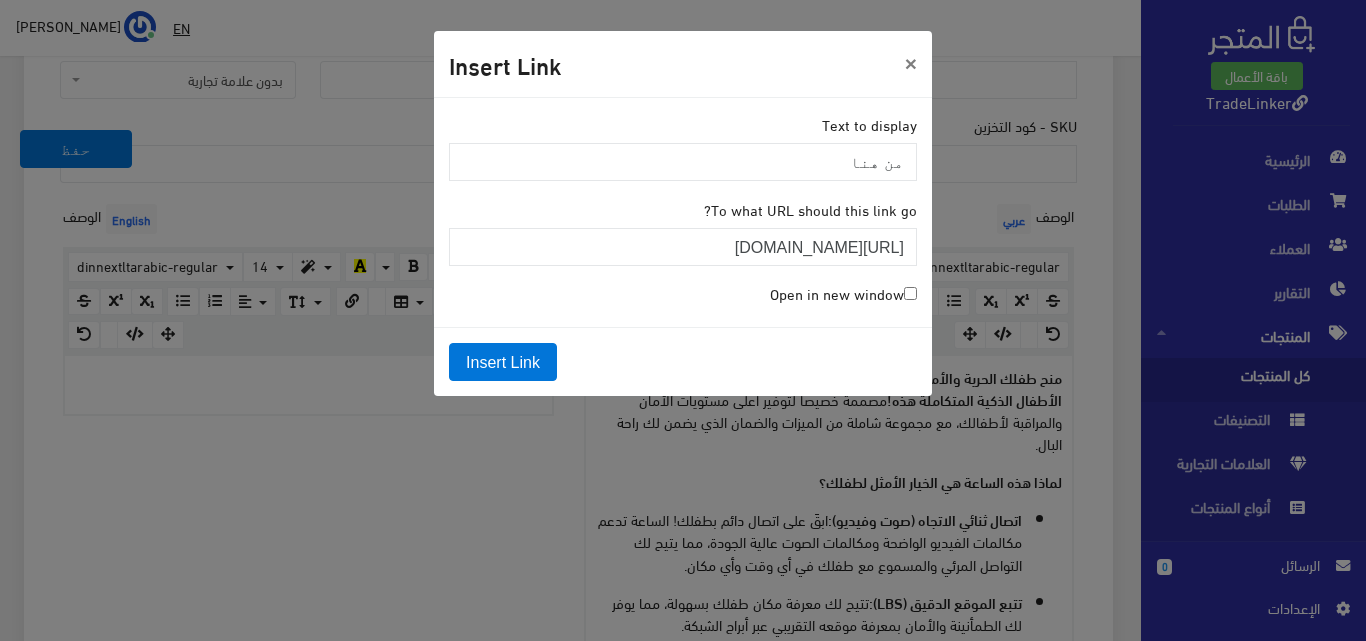 click on "Open in new window" at bounding box center (910, 293) 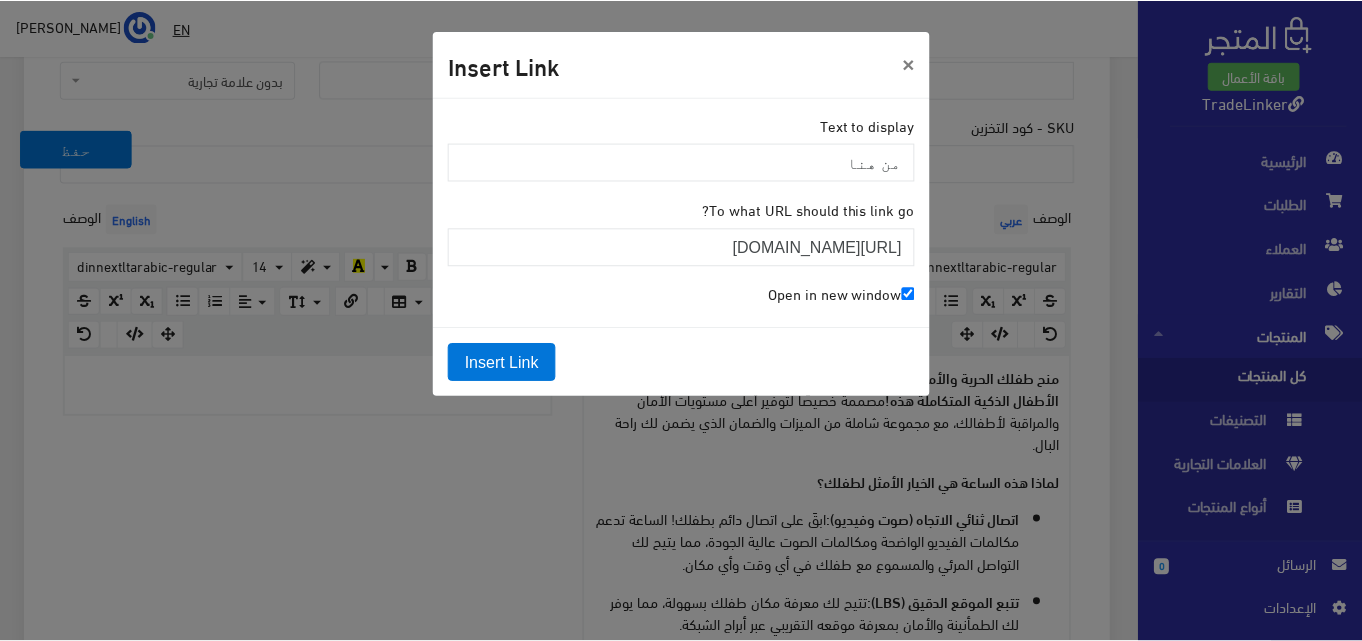 scroll, scrollTop: 0, scrollLeft: 0, axis: both 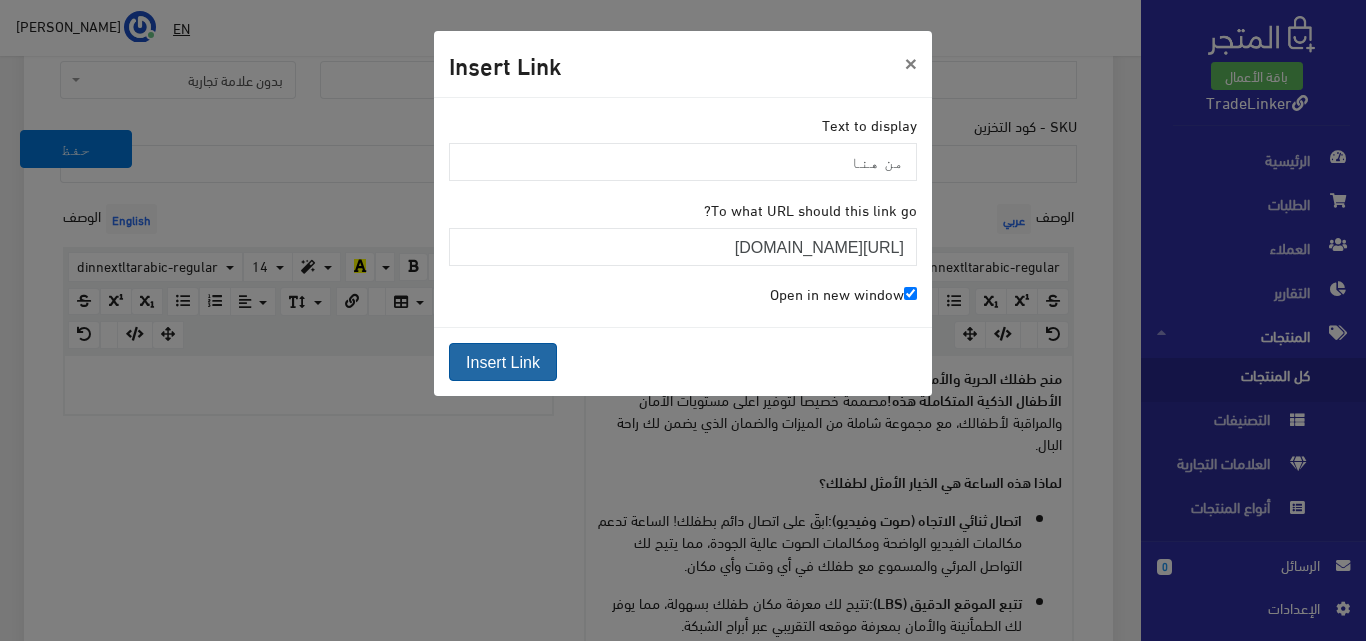 click on "Insert Link" at bounding box center [503, 362] 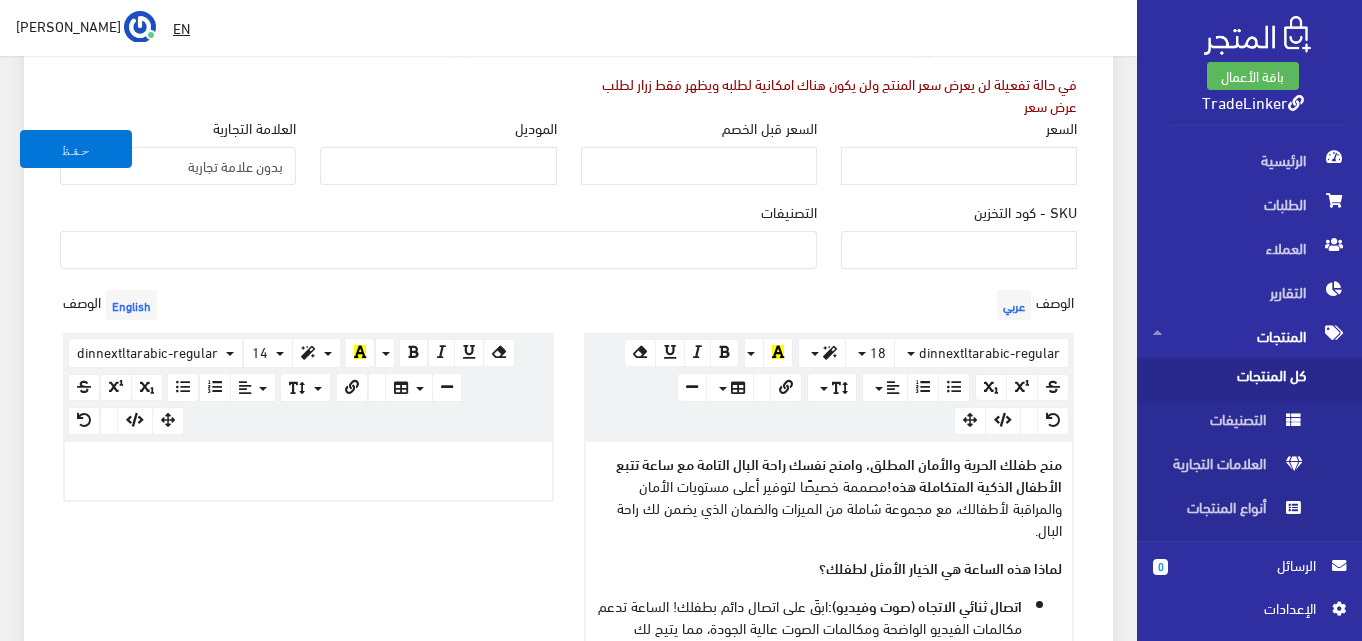 scroll, scrollTop: 278, scrollLeft: 0, axis: vertical 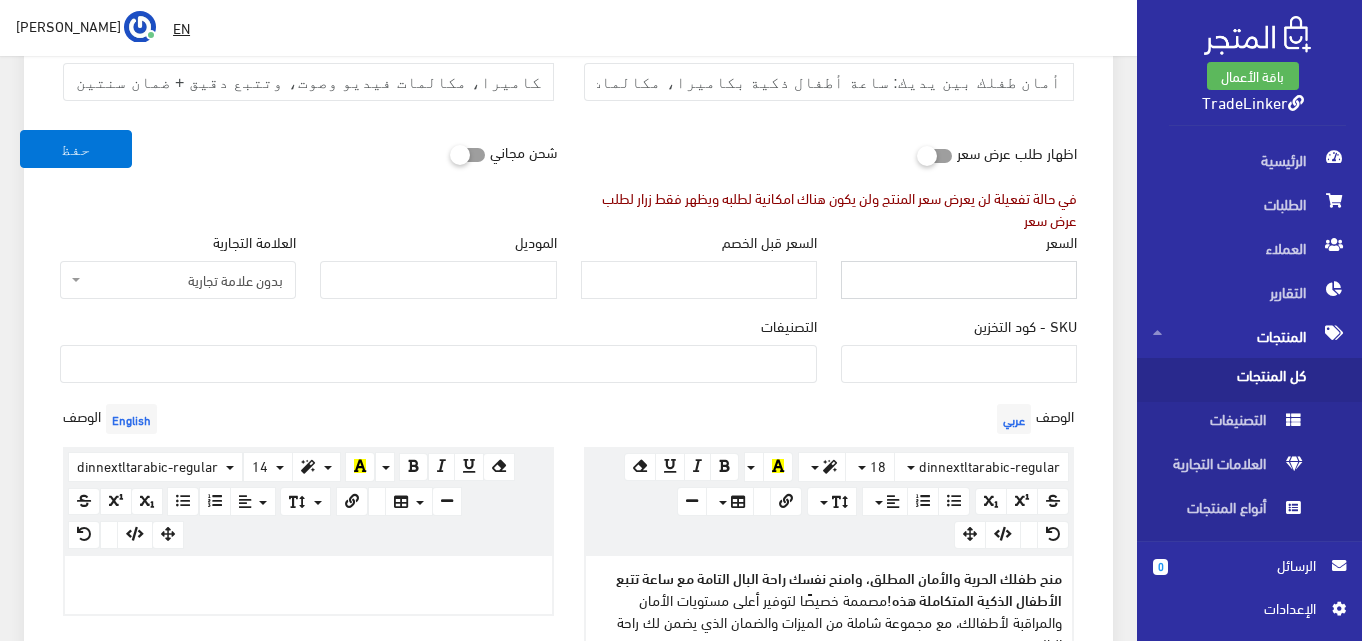 click on "السعر" at bounding box center [959, 280] 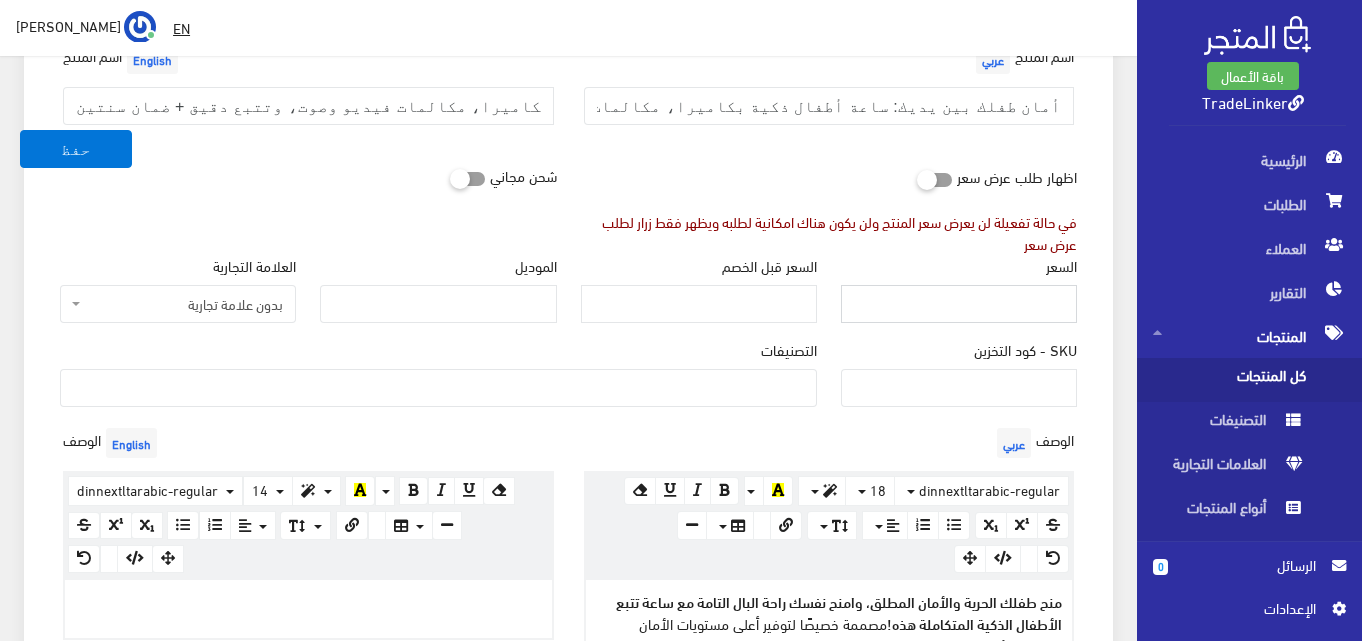 scroll, scrollTop: 178, scrollLeft: 0, axis: vertical 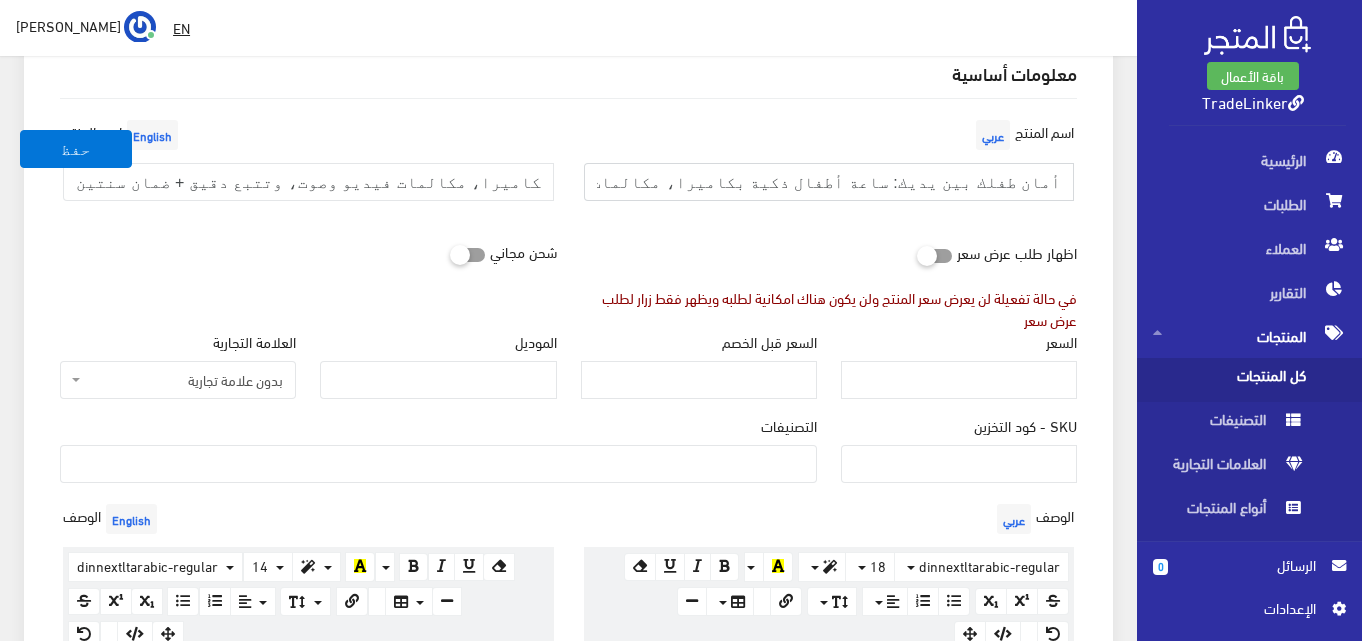 click on "أمان طفلك بين يديك: ساعة أطفال ذكية بكاميرا، مكالمات فيديو وصوت، وتتبع دقيق + ضمان سنتين." at bounding box center [829, 182] 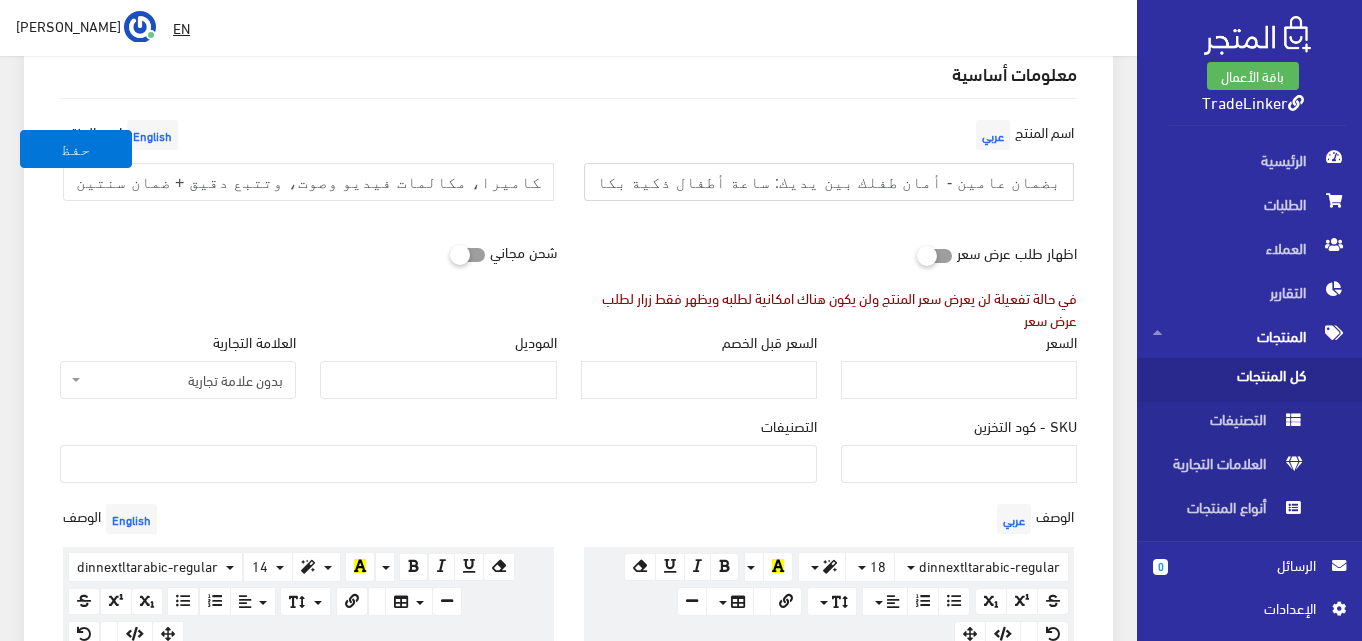 scroll, scrollTop: 0, scrollLeft: -283, axis: horizontal 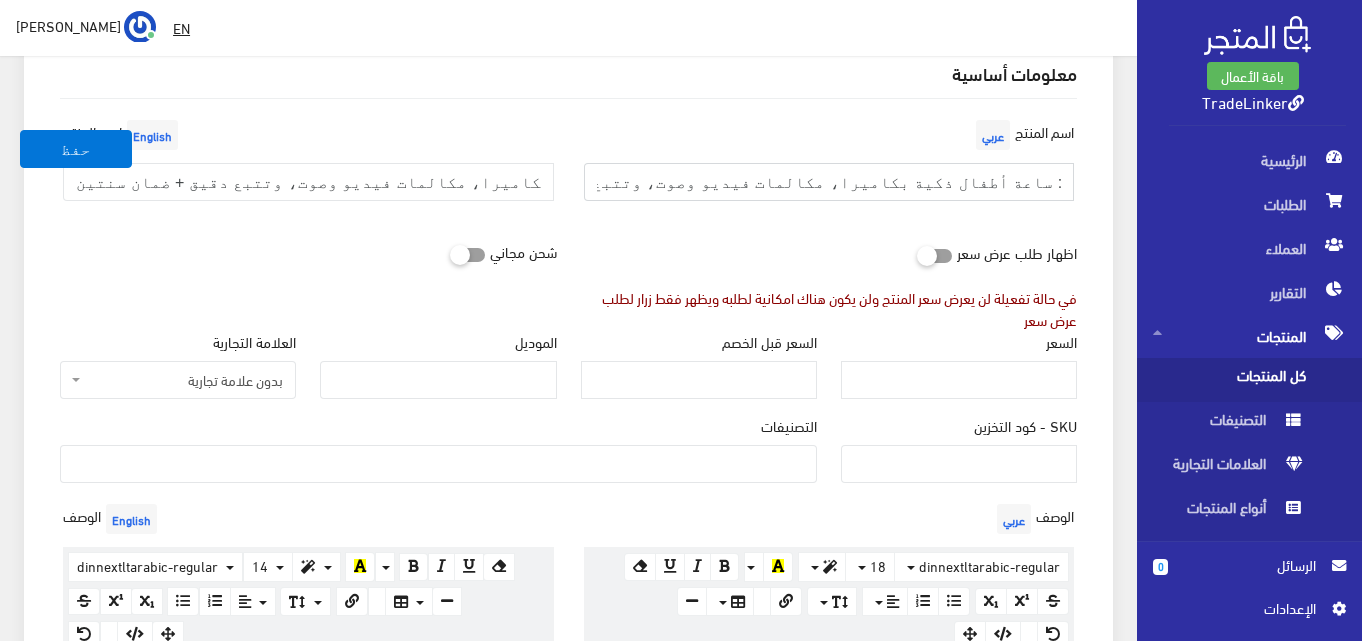 drag, startPoint x: 669, startPoint y: 186, endPoint x: 568, endPoint y: 189, distance: 101.04455 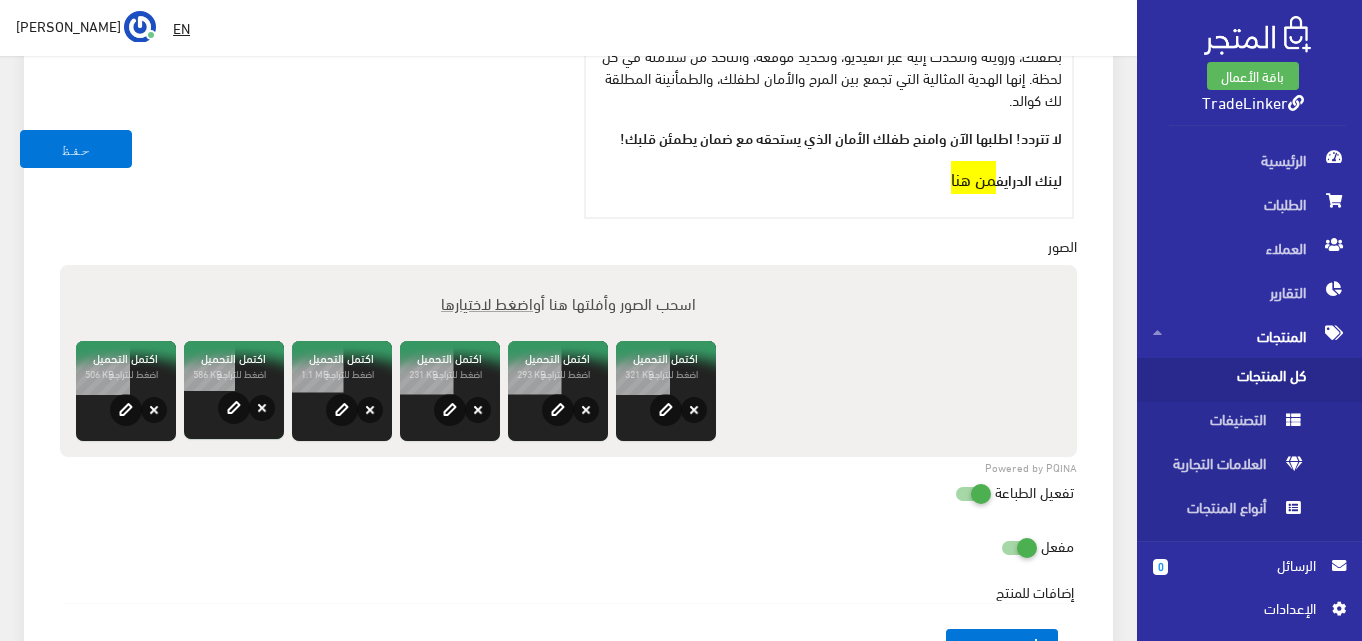 scroll, scrollTop: 1778, scrollLeft: 0, axis: vertical 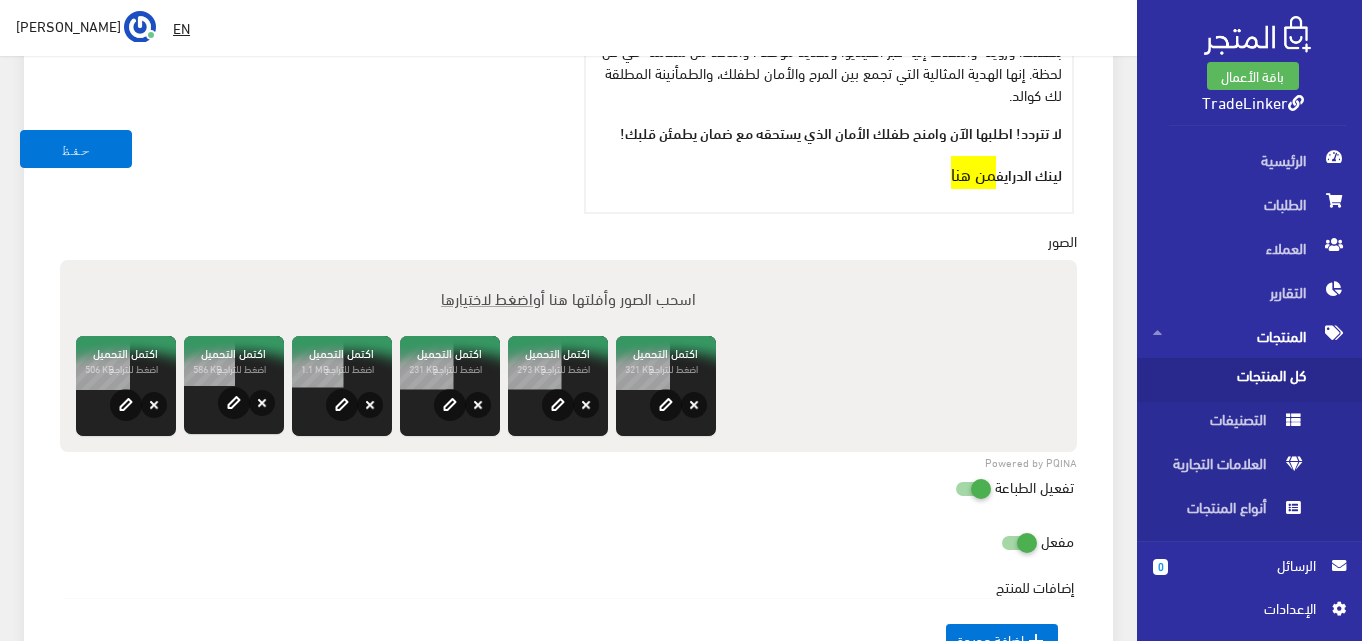 type on "بضمان عامين - أمان طفلك بين يديك: ساعة أطفال ذكية بكاميرا، مكالمات فيديو وصوت، وتتبع دقيق" 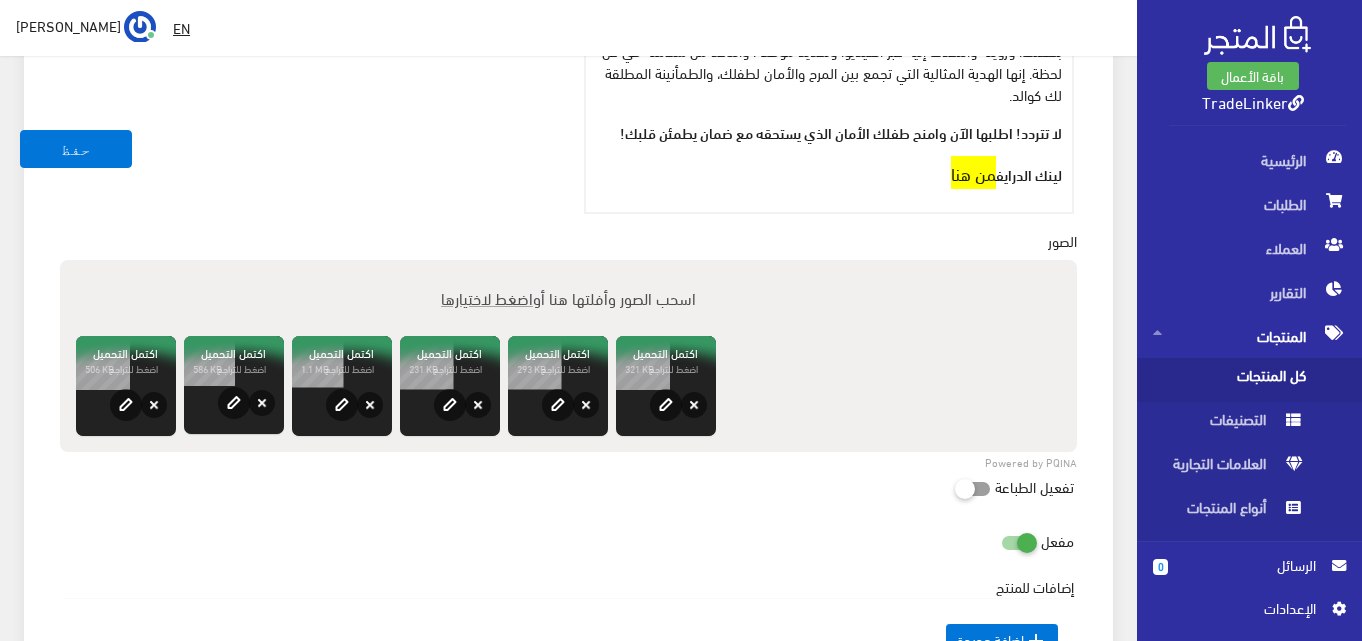 scroll, scrollTop: 0, scrollLeft: 0, axis: both 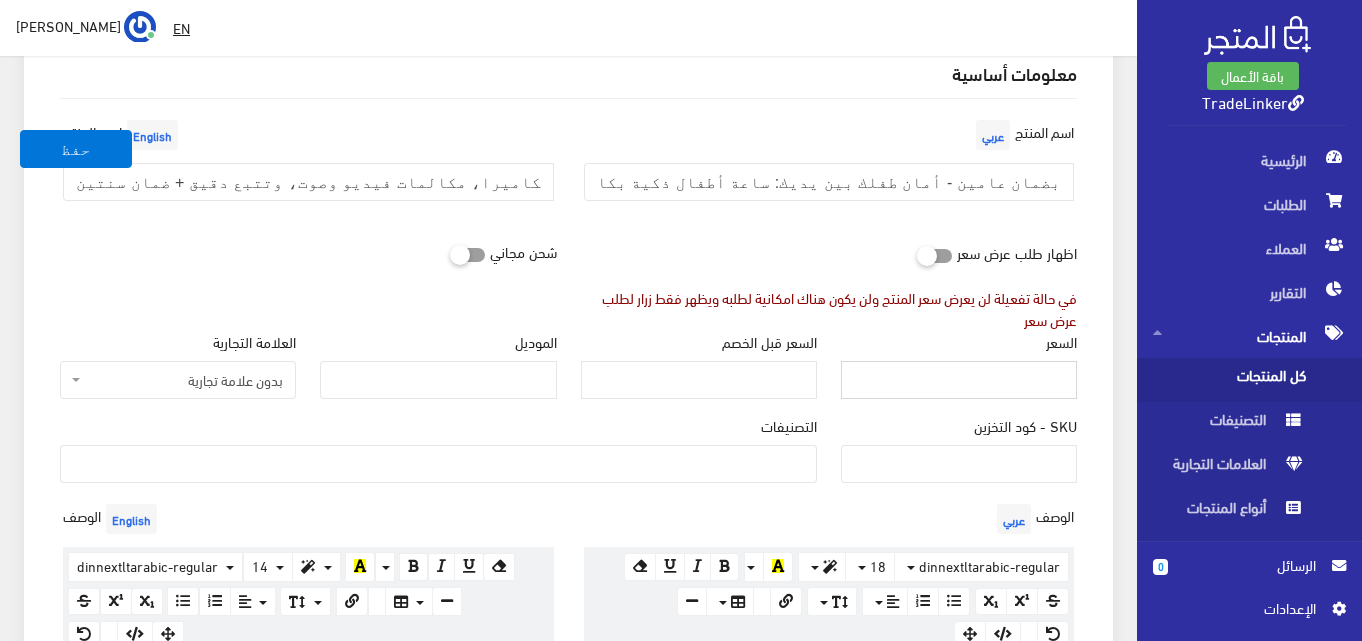 click on "السعر" at bounding box center [959, 380] 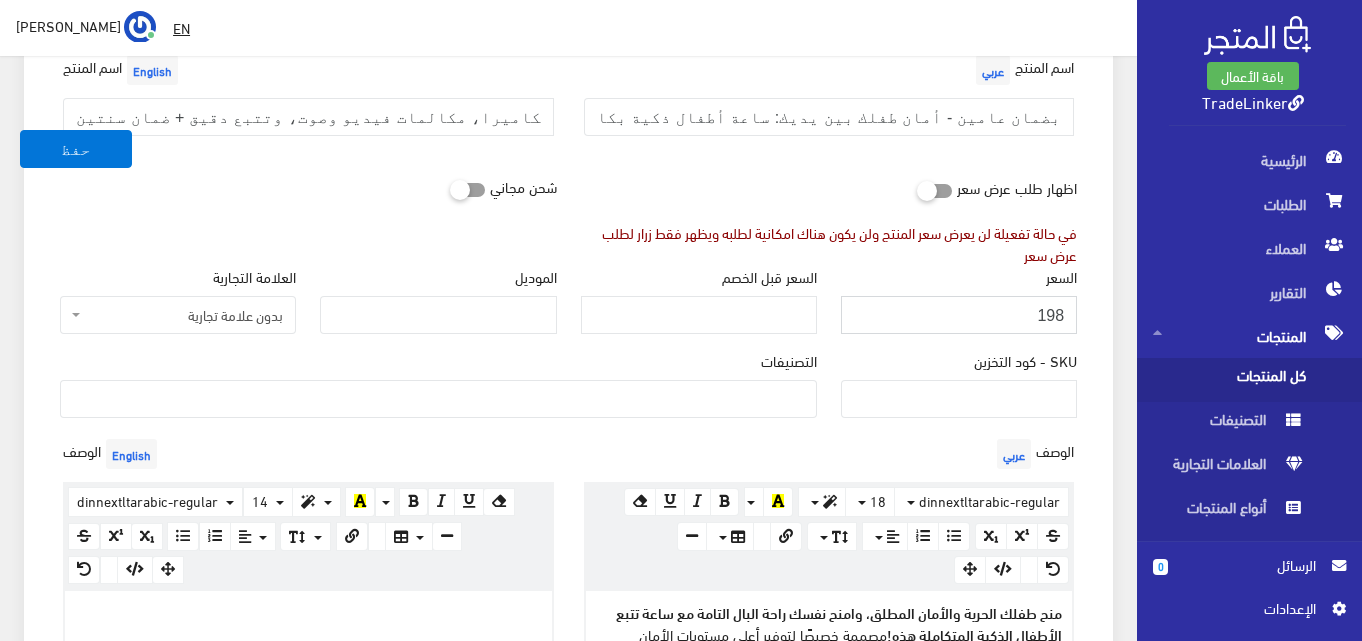 scroll, scrollTop: 278, scrollLeft: 0, axis: vertical 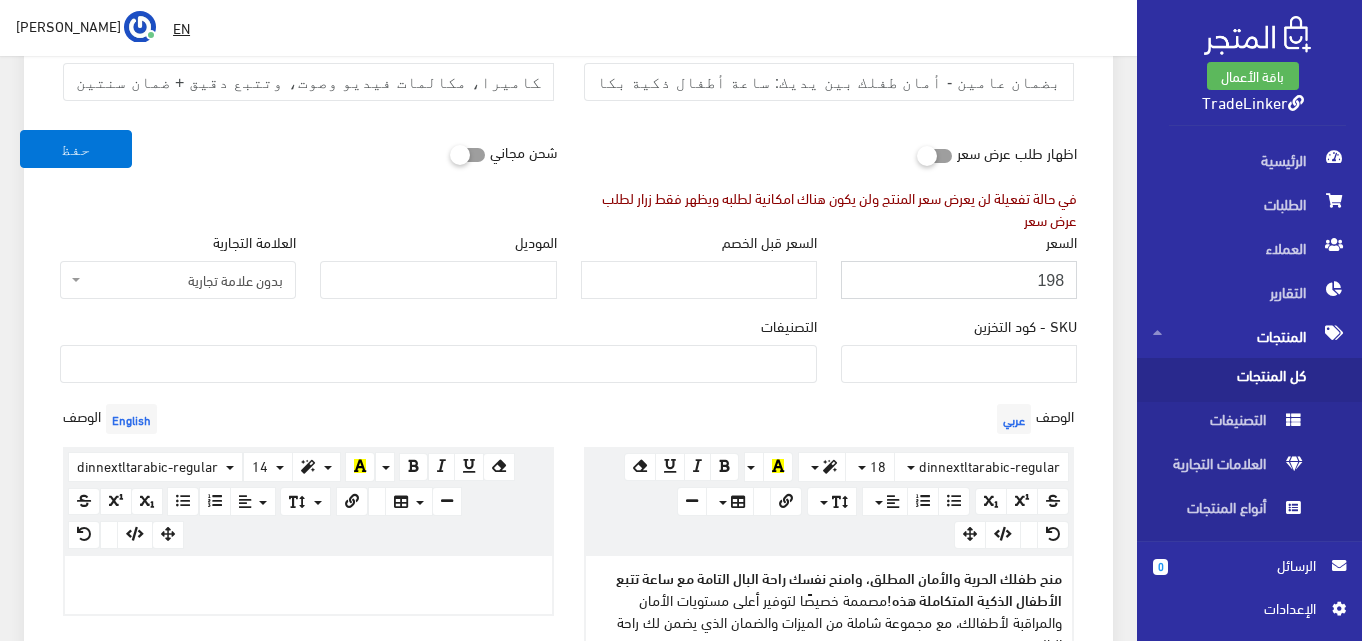 type on "198" 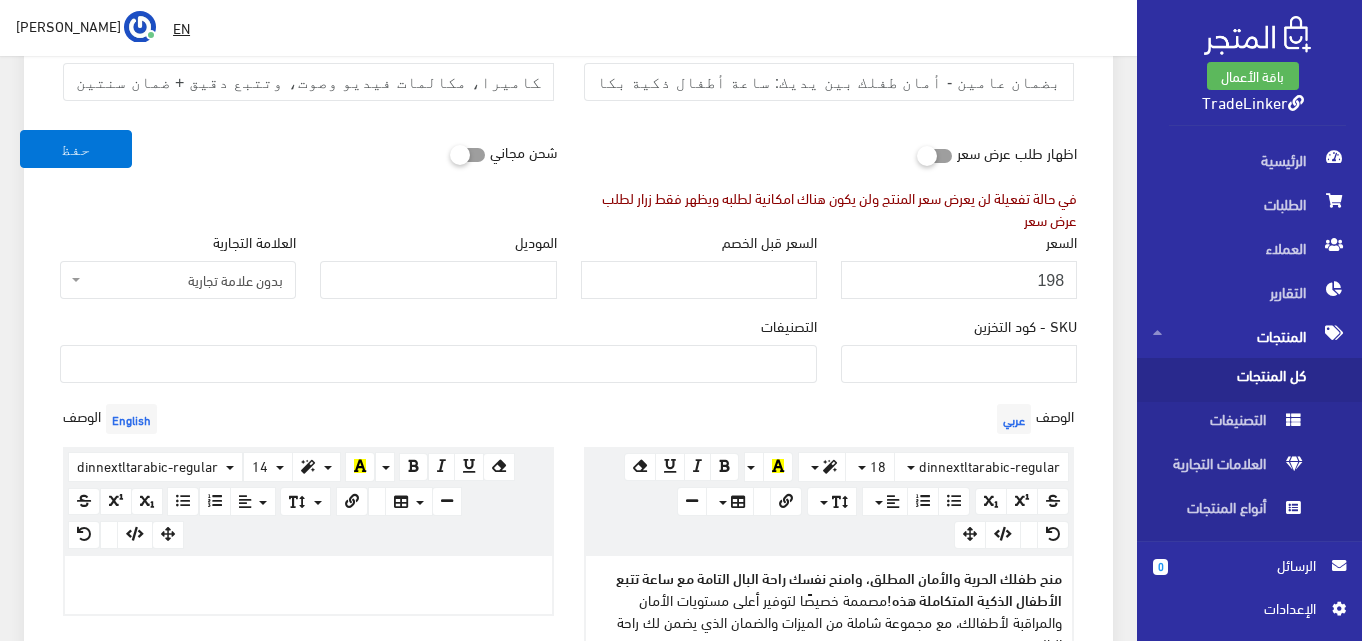 click at bounding box center (438, 362) 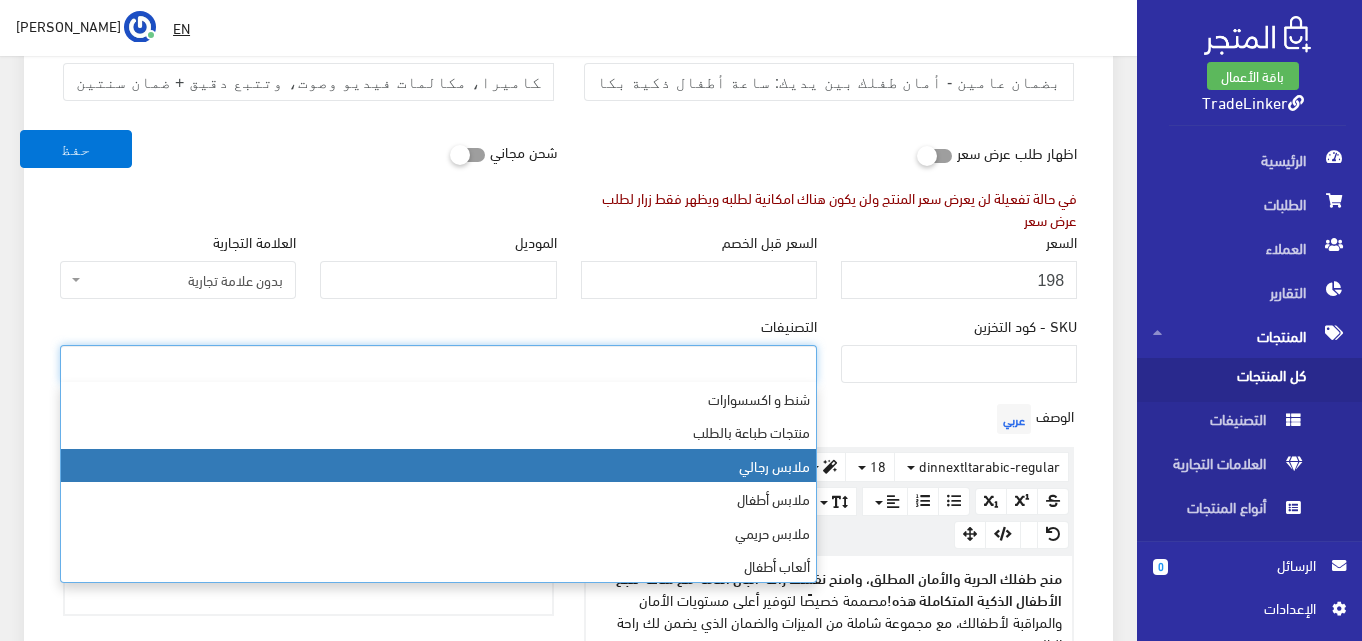 scroll, scrollTop: 34, scrollLeft: 0, axis: vertical 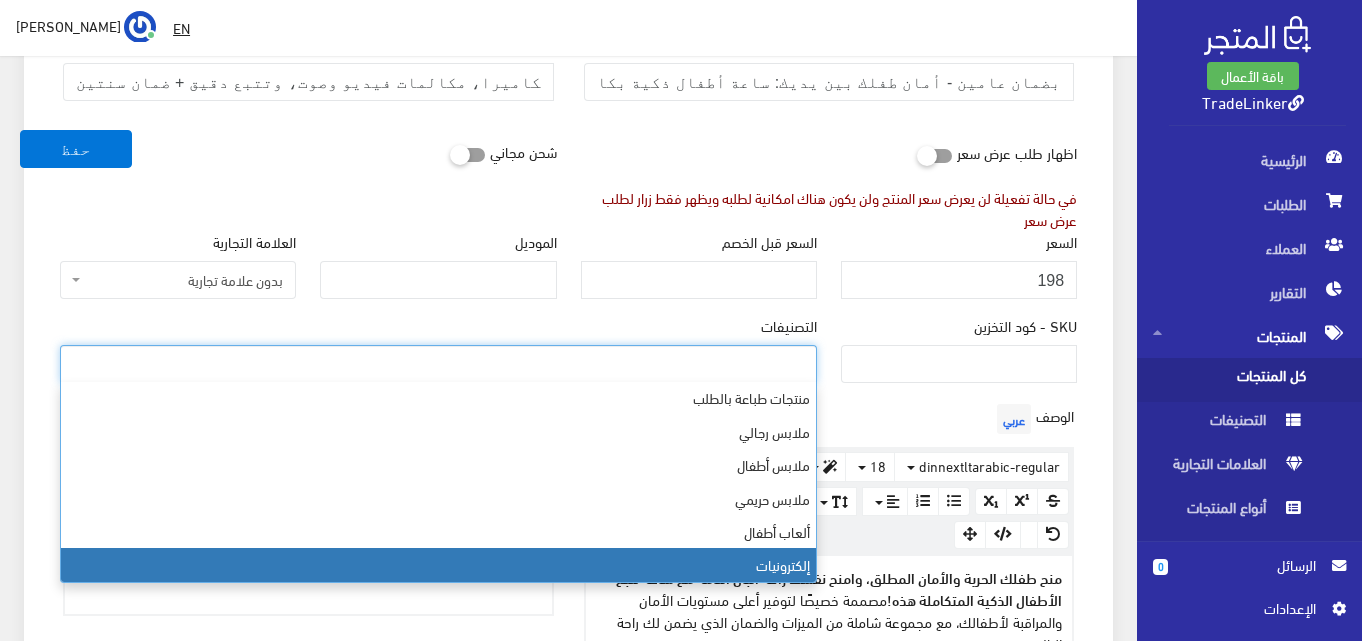select on "12" 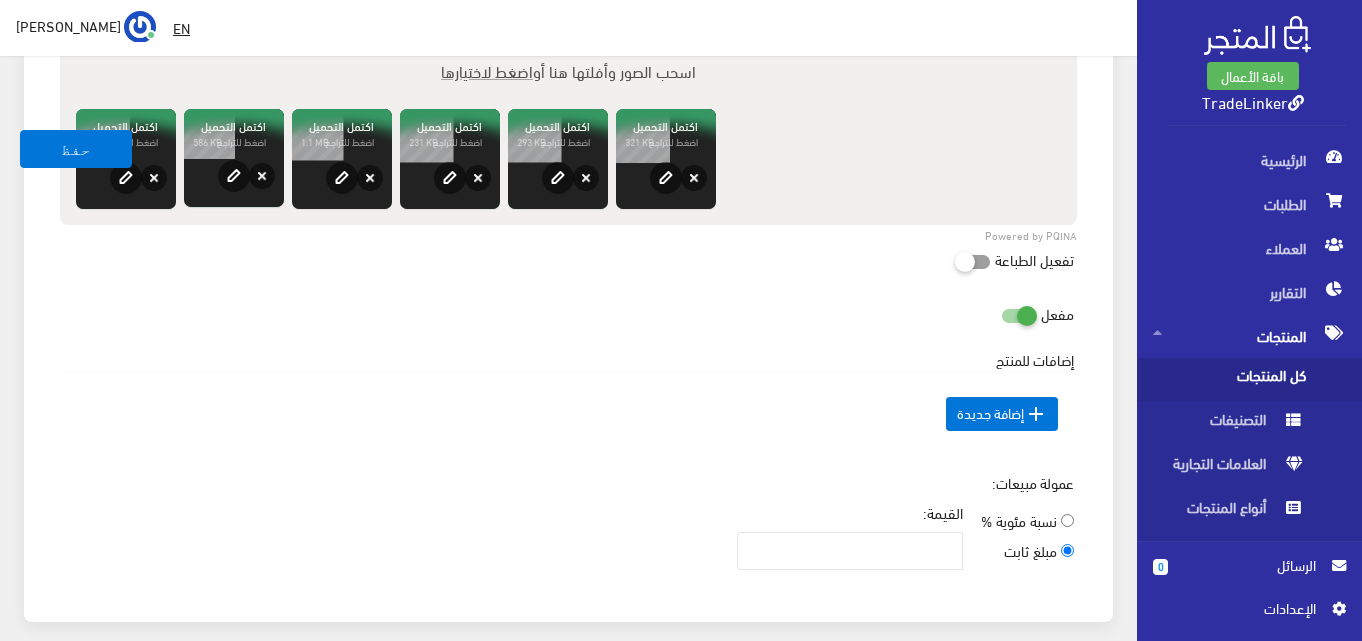 scroll, scrollTop: 2178, scrollLeft: 0, axis: vertical 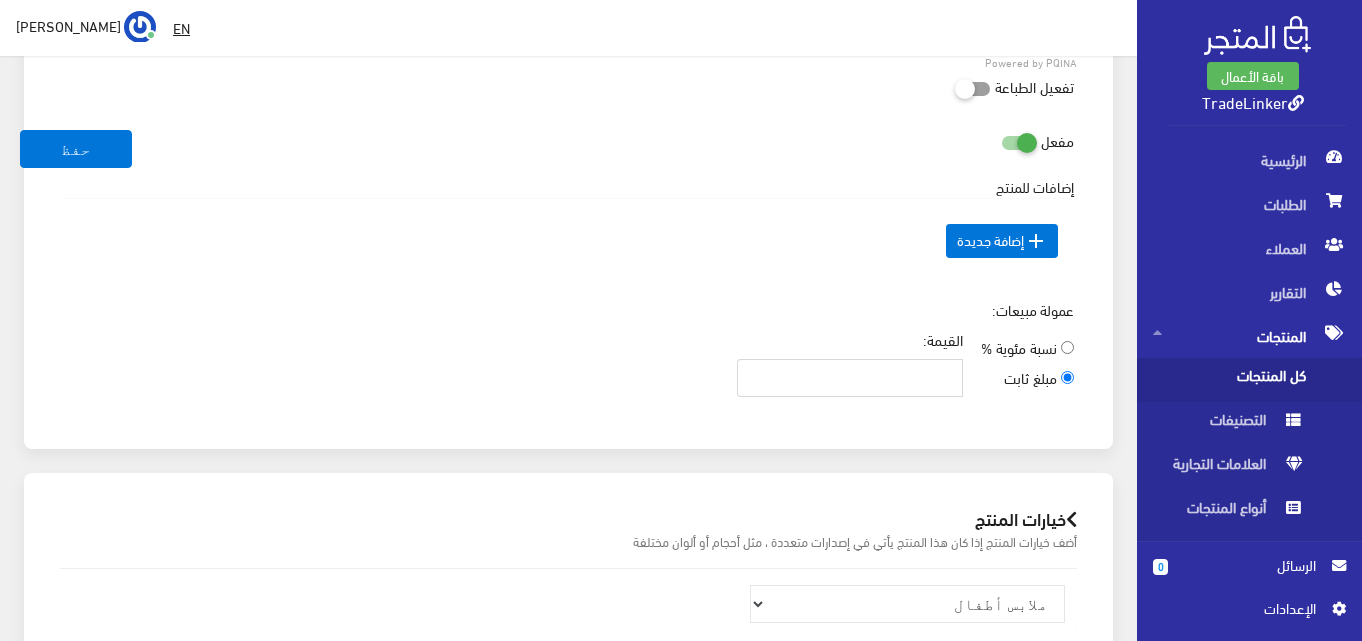 click on "القيمة:" at bounding box center (850, 378) 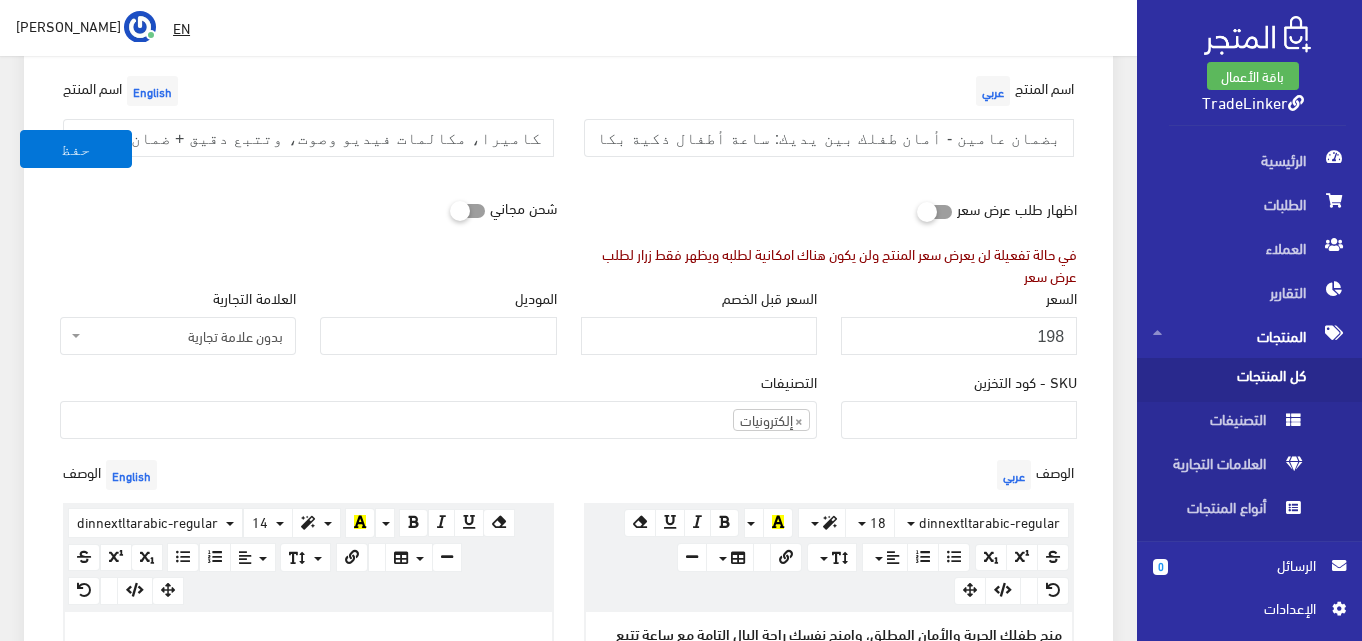 scroll, scrollTop: 178, scrollLeft: 0, axis: vertical 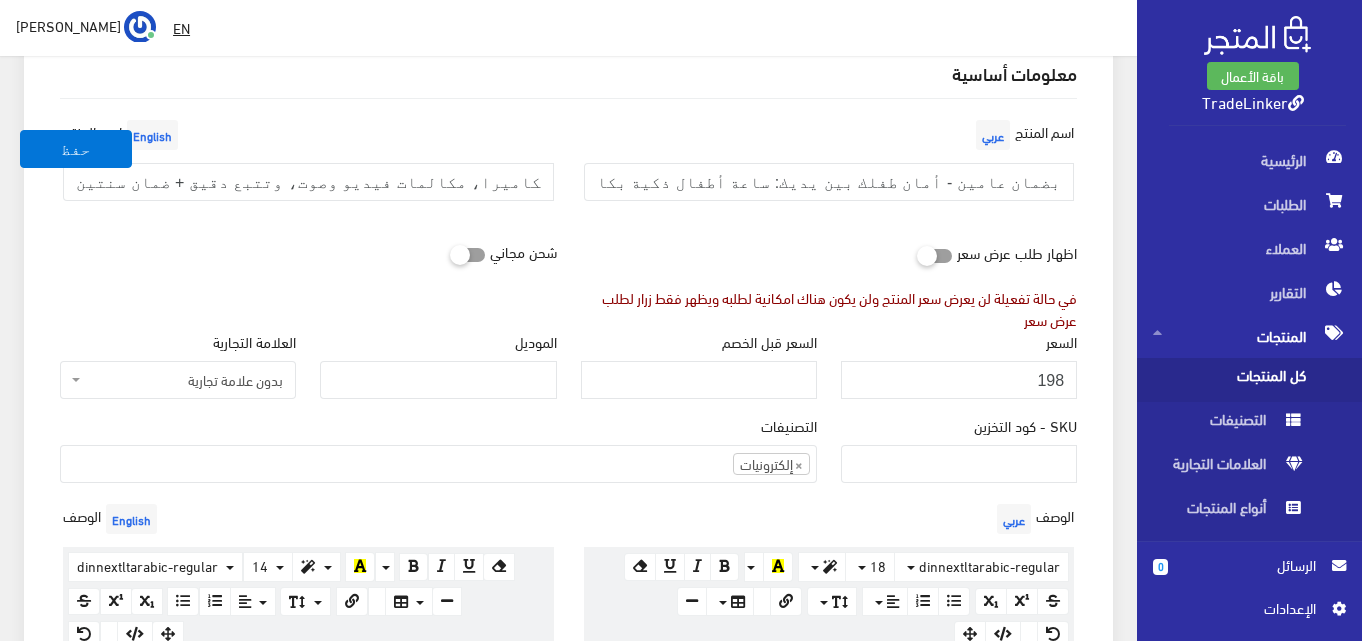 type on "35" 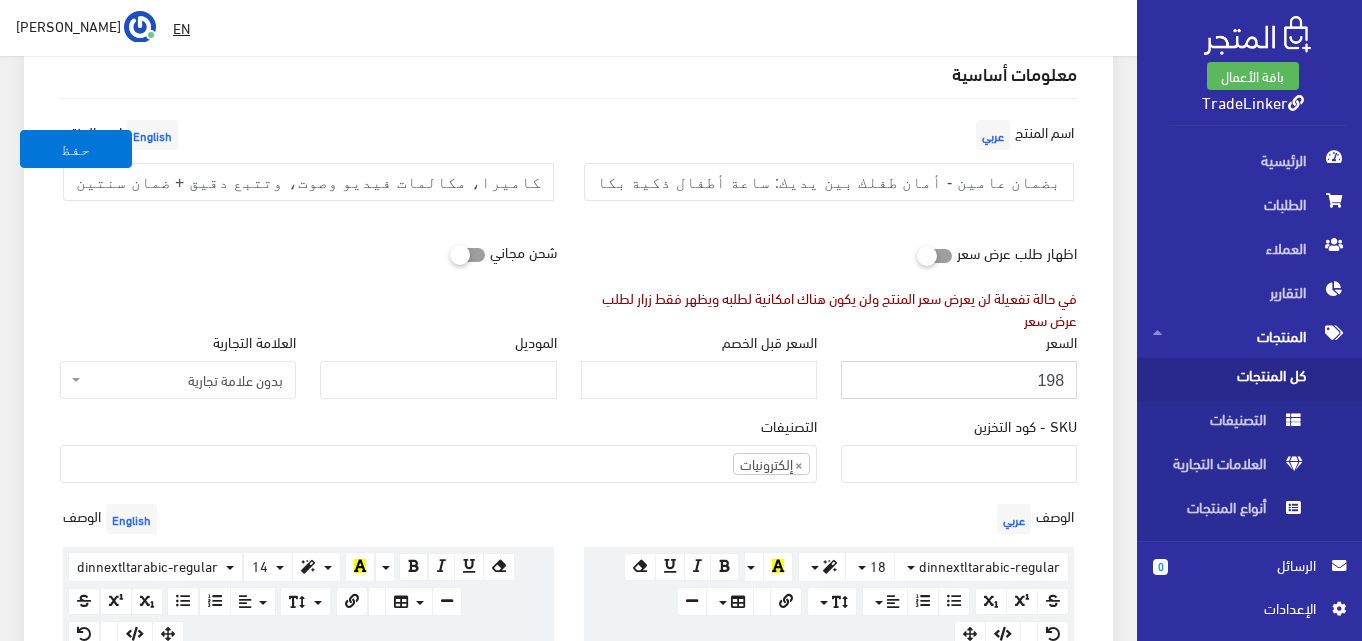 drag, startPoint x: 1019, startPoint y: 375, endPoint x: 1117, endPoint y: 378, distance: 98.045906 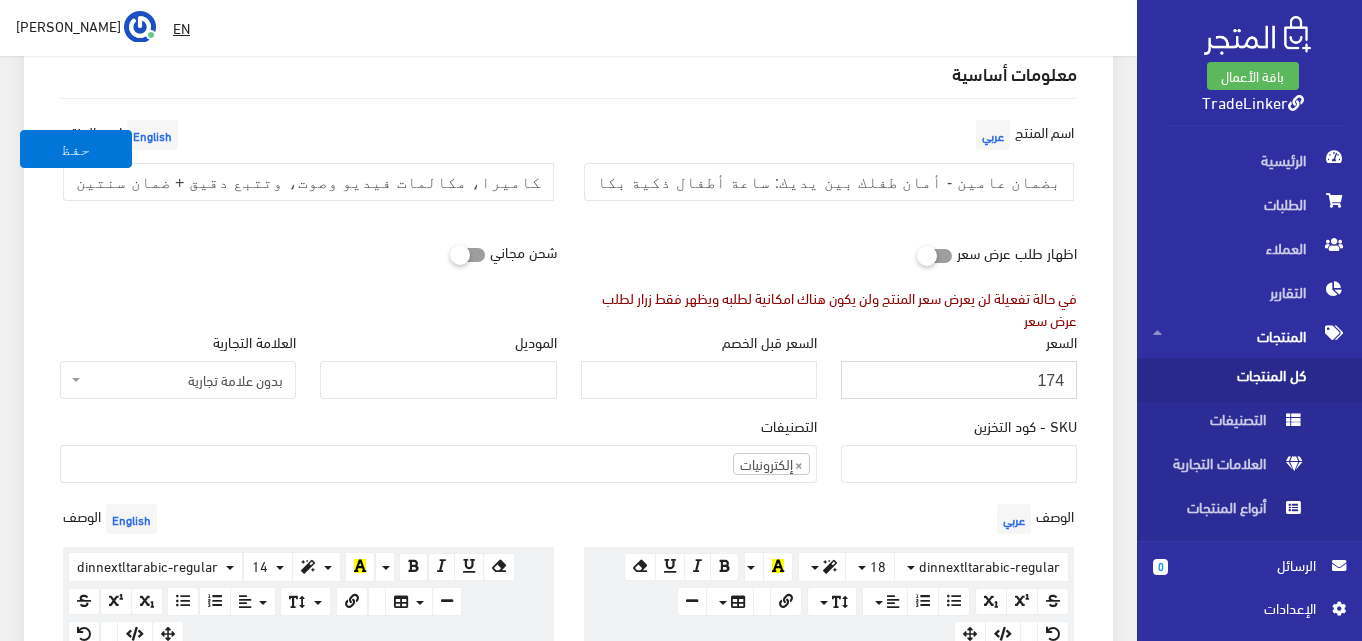 type on "174" 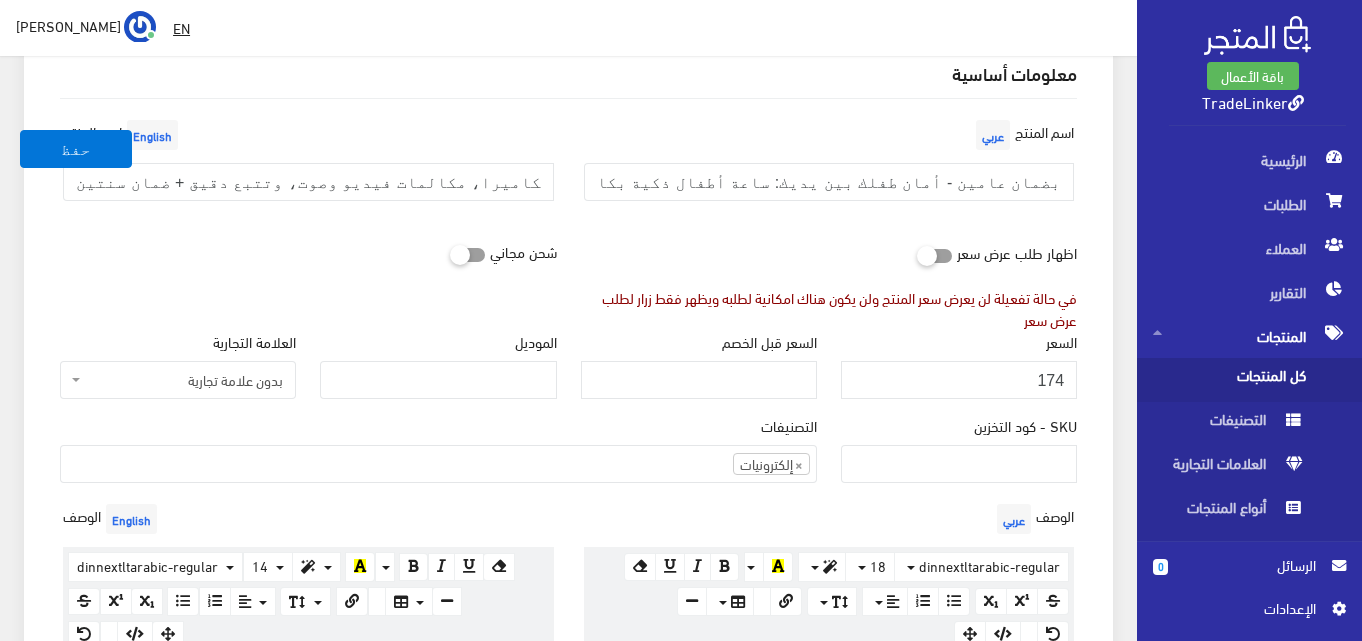 click on "معلومات أساسية
اسم المنتج  عربي
بضمان عامين - أمان طفلك بين يديك: ساعة أطفال ذكية بكاميرا، مكالمات فيديو وصوت، وتتبع دقيق
اسم المنتج  English
أمان طفلك بين يديك: ساعة أطفال ذكية بكاميرا، مكالمات فيديو وصوت، وتتبع دقيق + ضمان سنتين." at bounding box center [568, 1238] 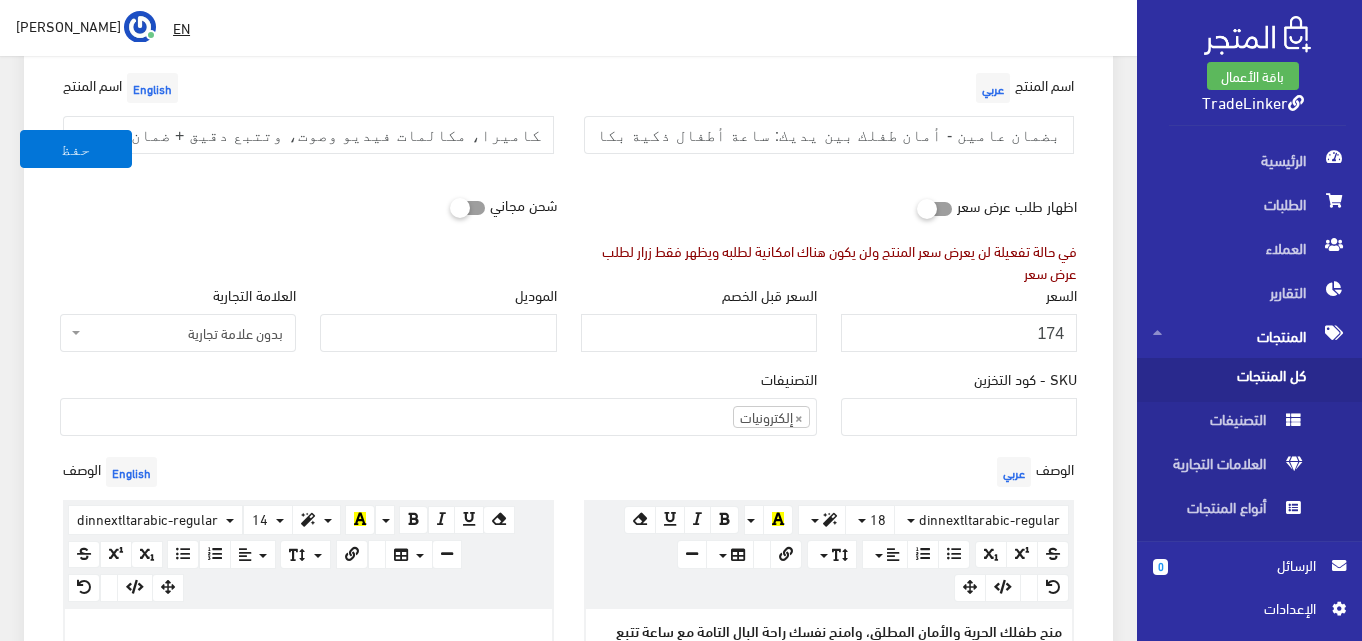 scroll, scrollTop: 186, scrollLeft: 0, axis: vertical 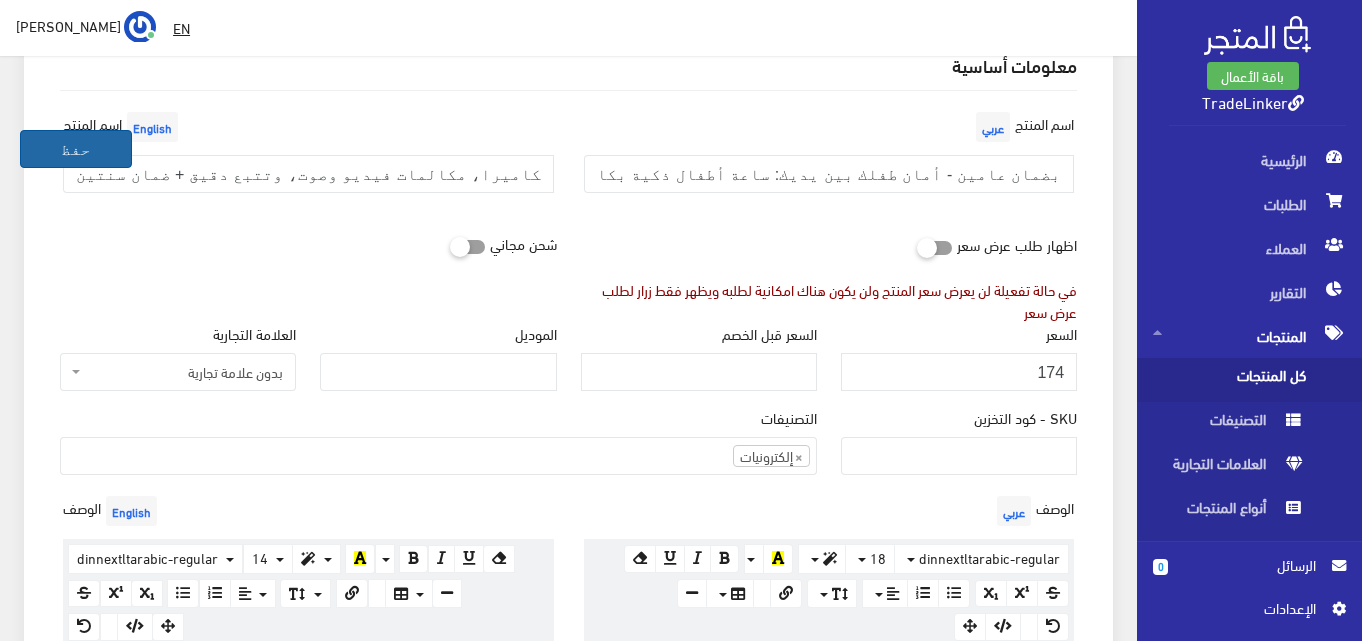 click on "حفظ" at bounding box center (76, 149) 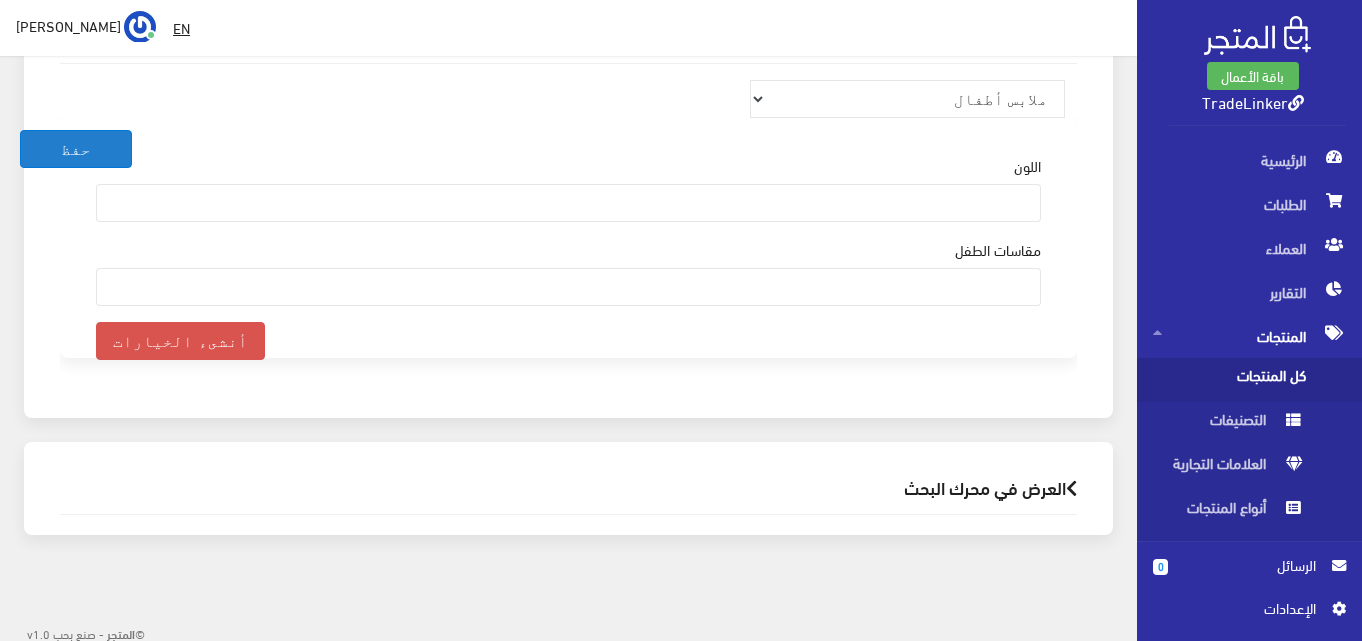 scroll, scrollTop: 2686, scrollLeft: 0, axis: vertical 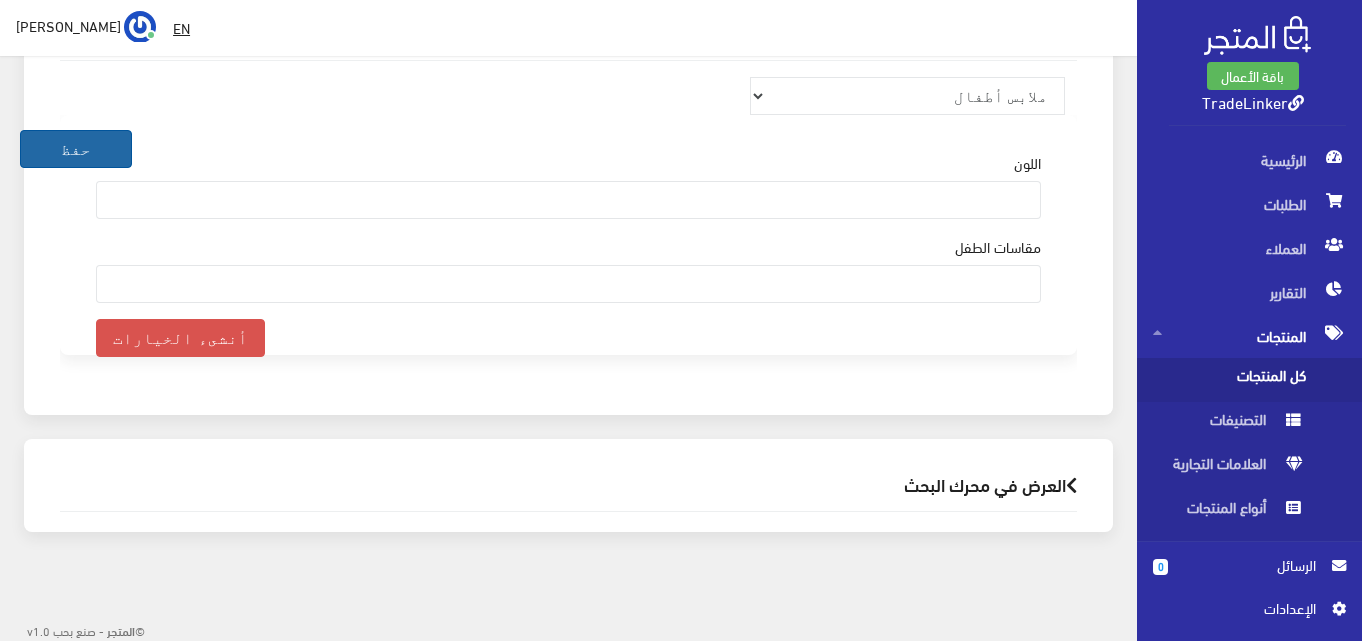 click on "حفظ" at bounding box center (76, 149) 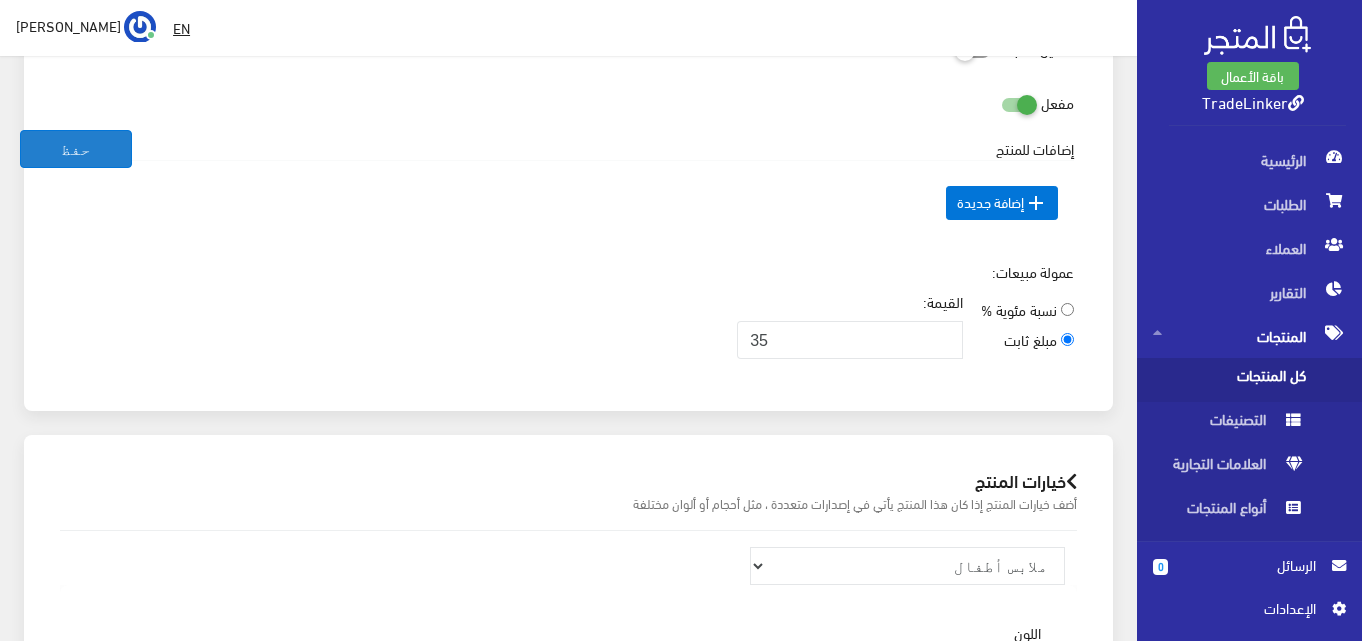 scroll, scrollTop: 2086, scrollLeft: 0, axis: vertical 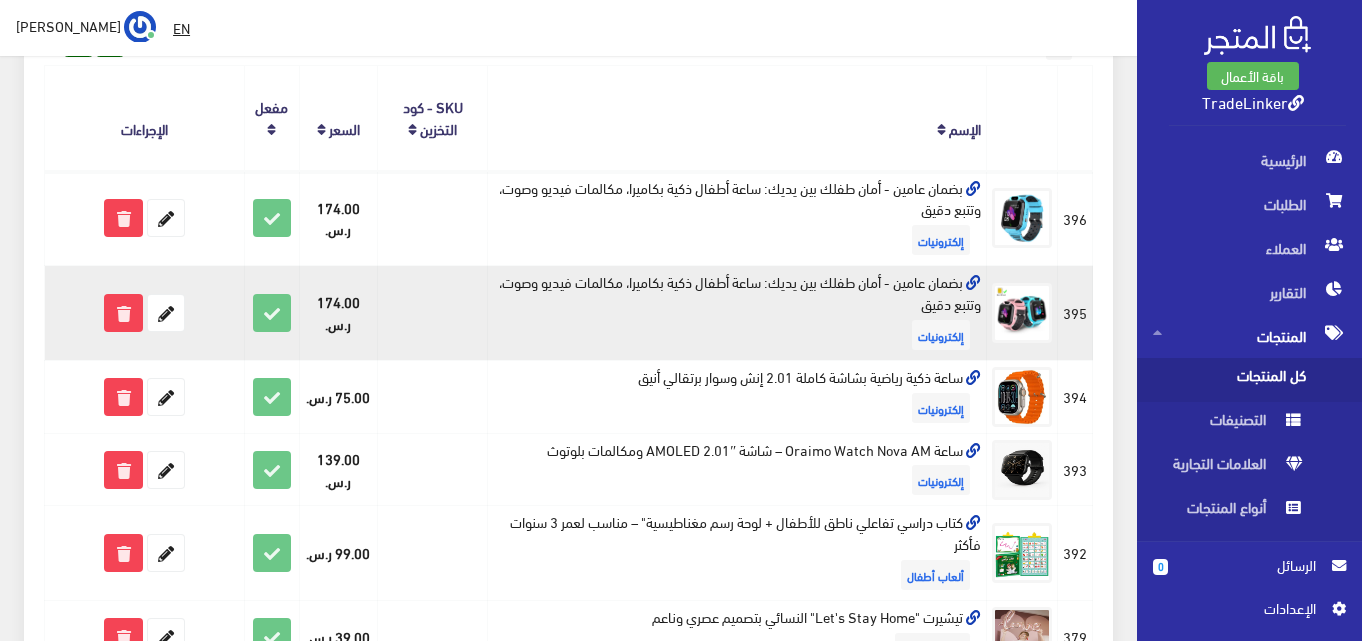 click at bounding box center (973, 283) 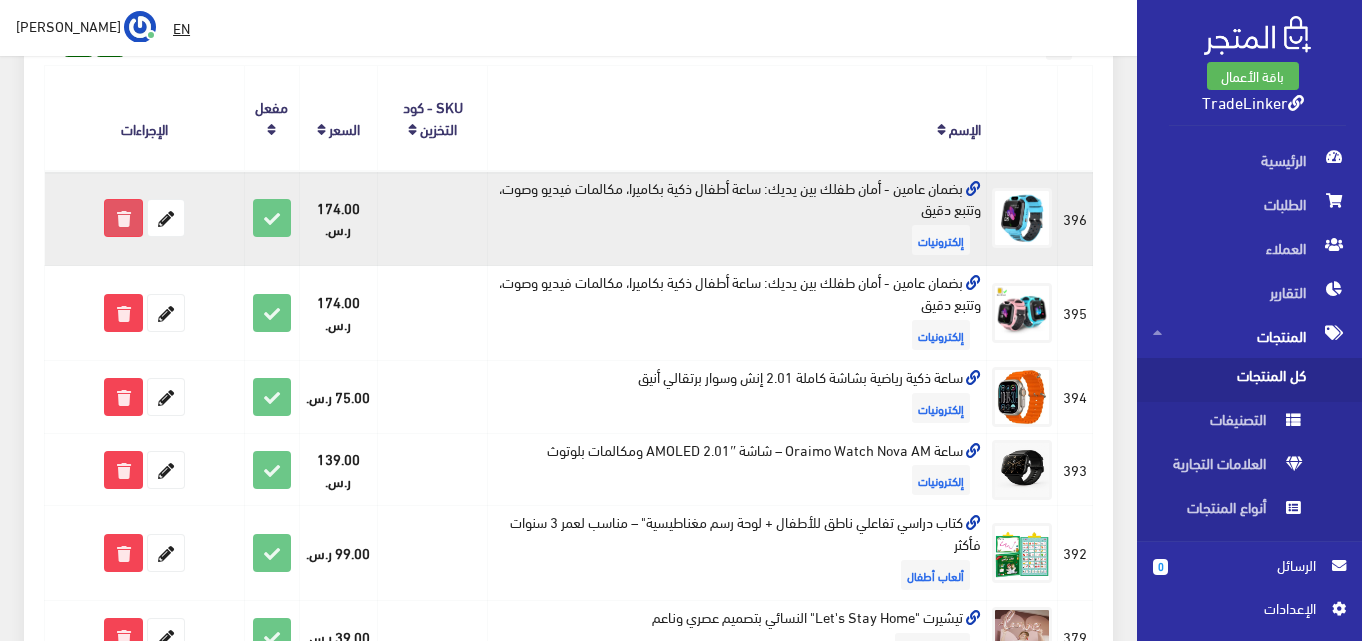 click at bounding box center (123, 218) 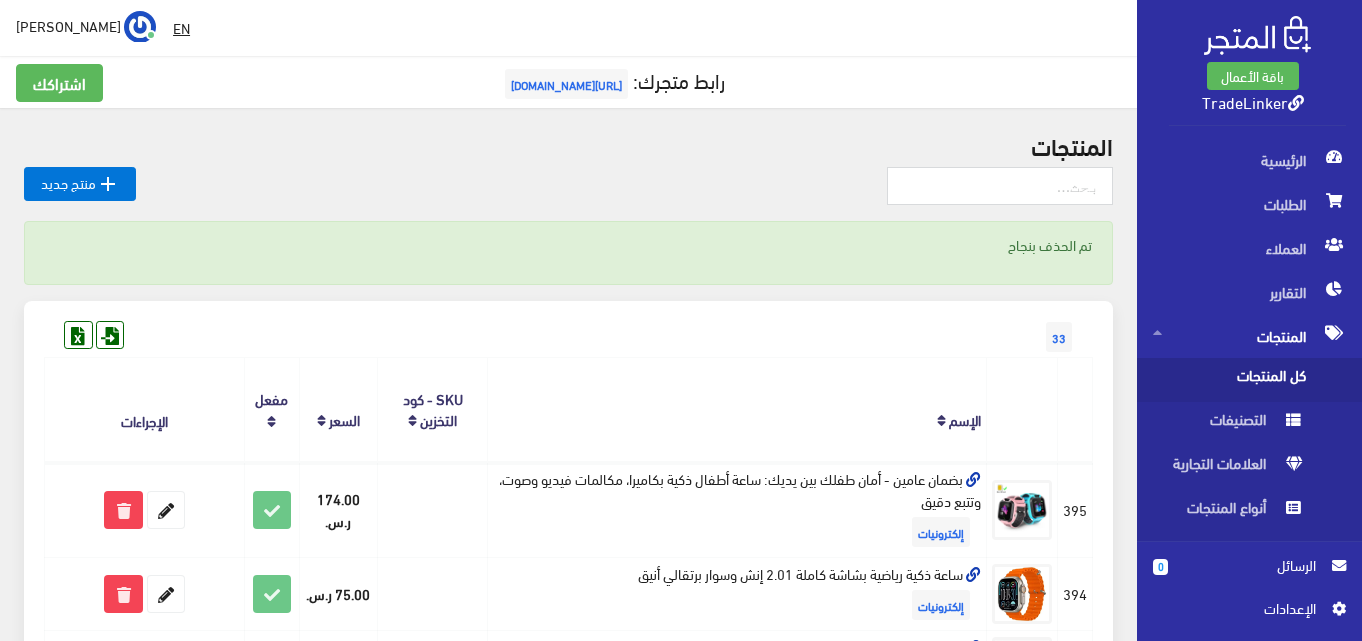scroll, scrollTop: 0, scrollLeft: 0, axis: both 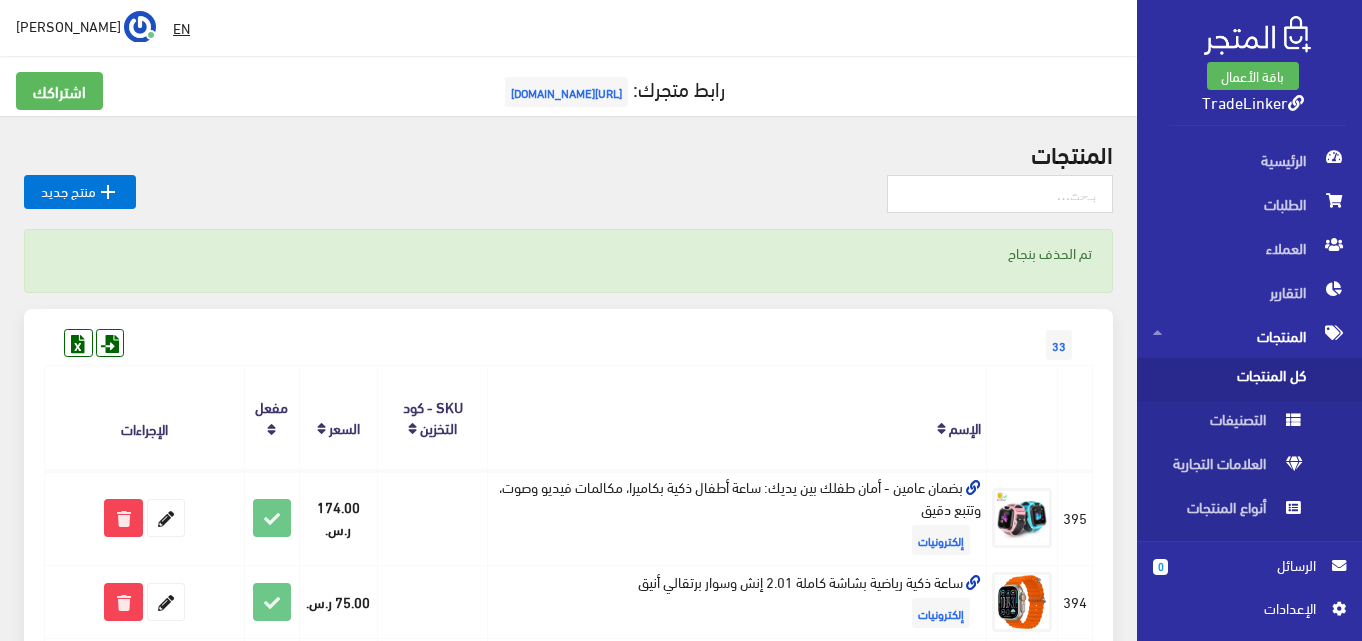 click at bounding box center [1296, 103] 